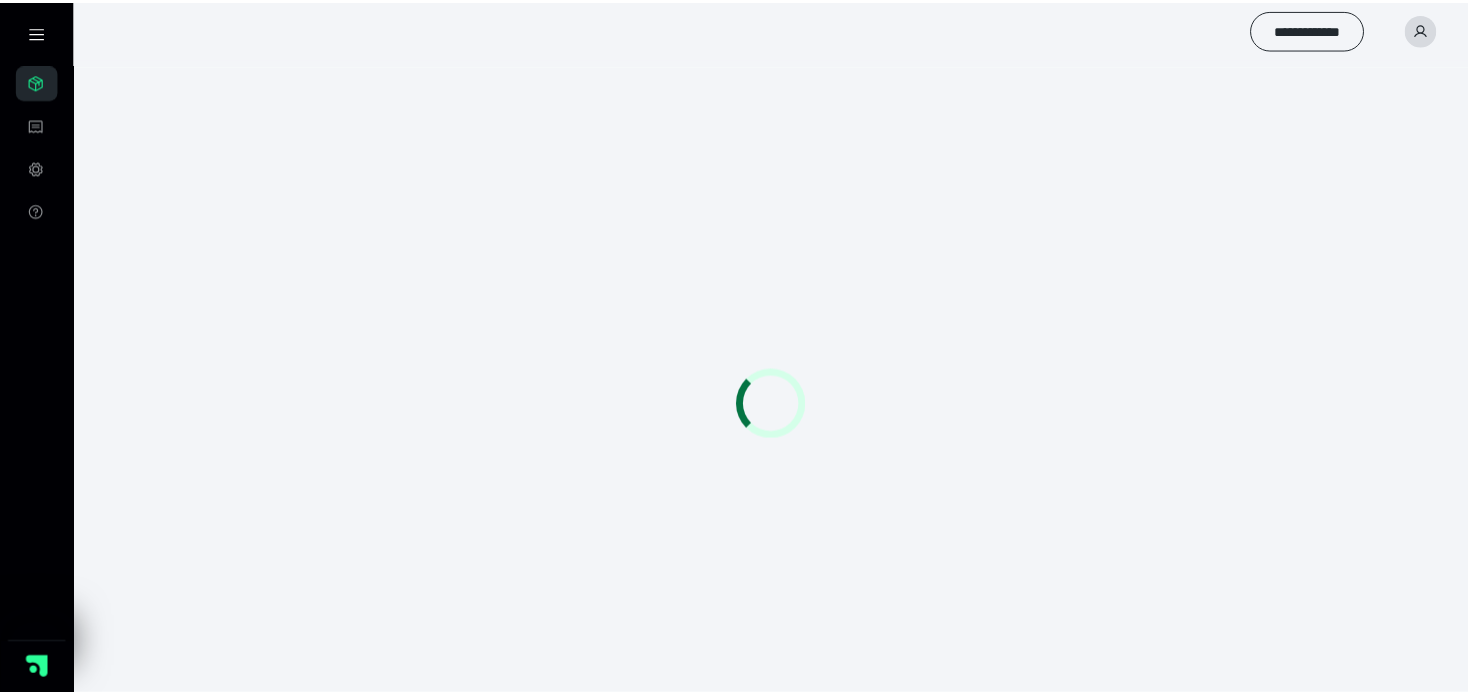 scroll, scrollTop: 0, scrollLeft: 0, axis: both 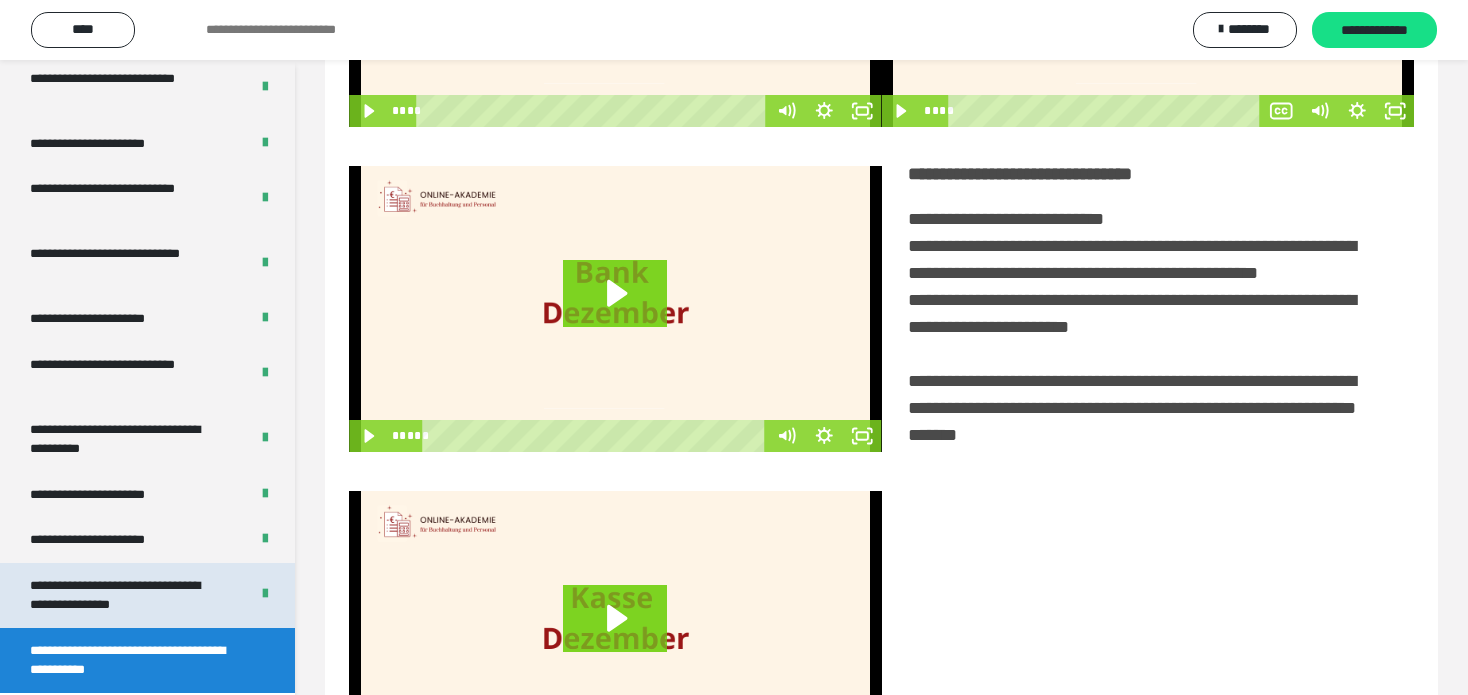 click on "**********" at bounding box center [124, 595] 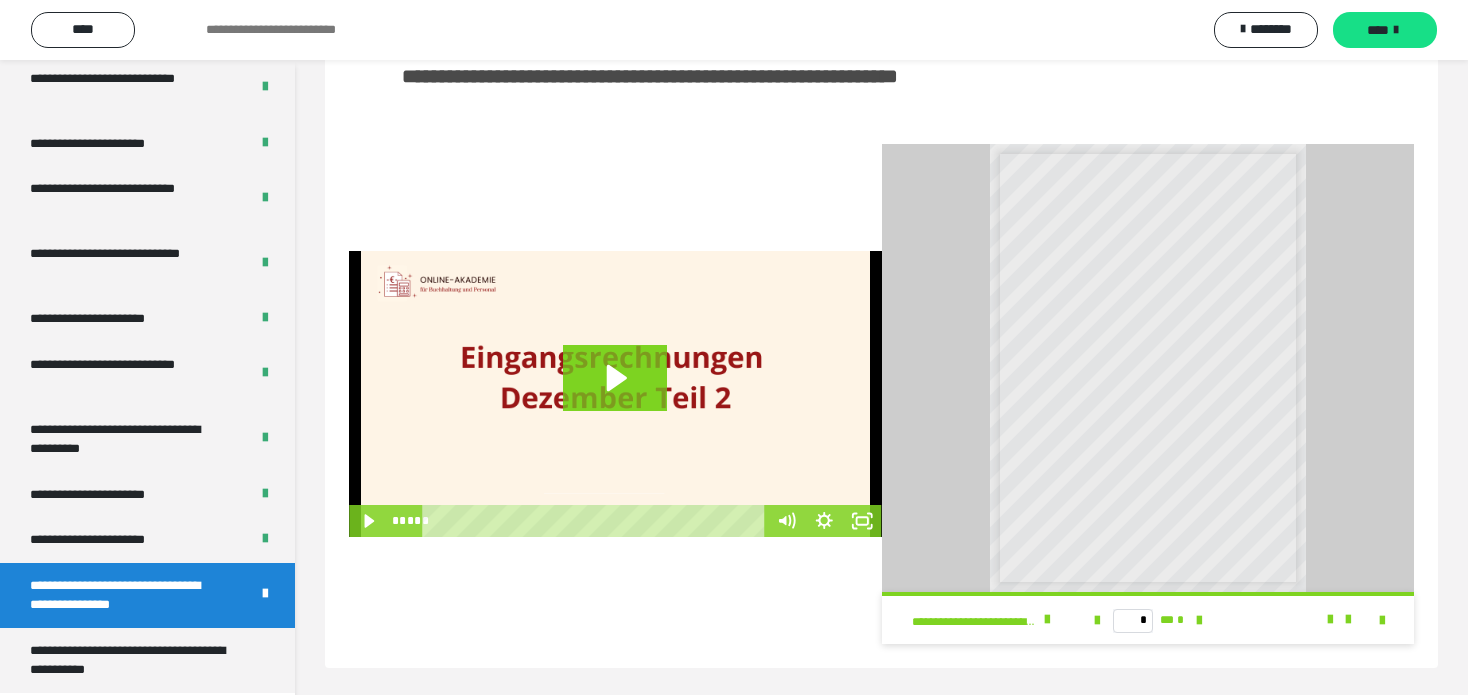 scroll, scrollTop: 496, scrollLeft: 0, axis: vertical 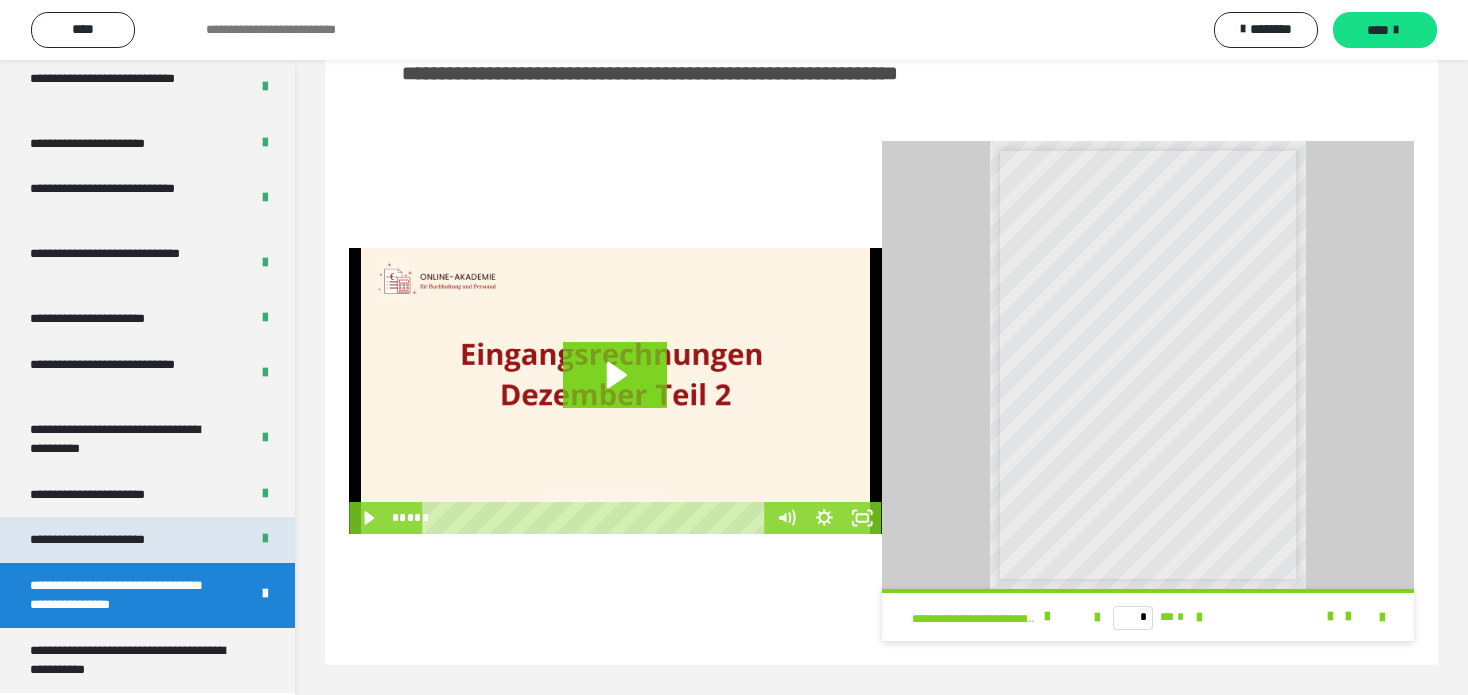 click on "**********" at bounding box center (147, 540) 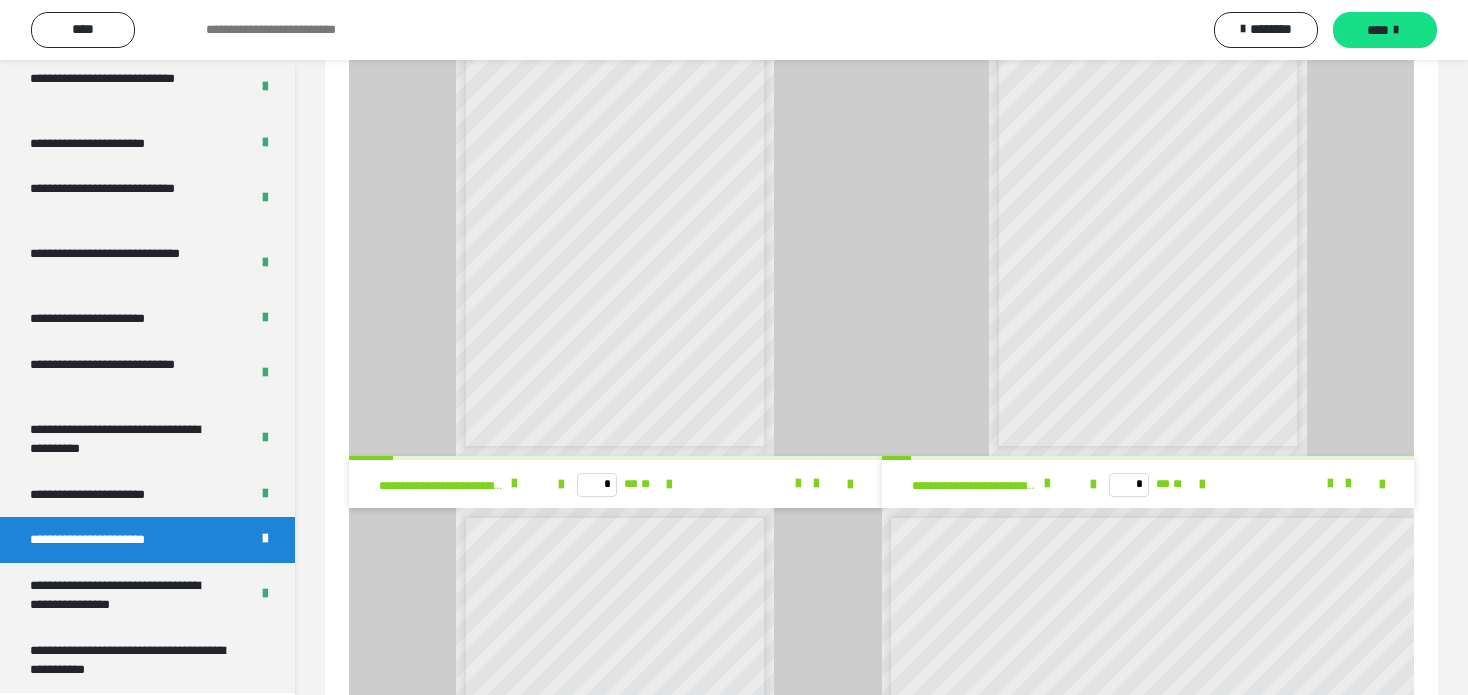 scroll, scrollTop: 1196, scrollLeft: 0, axis: vertical 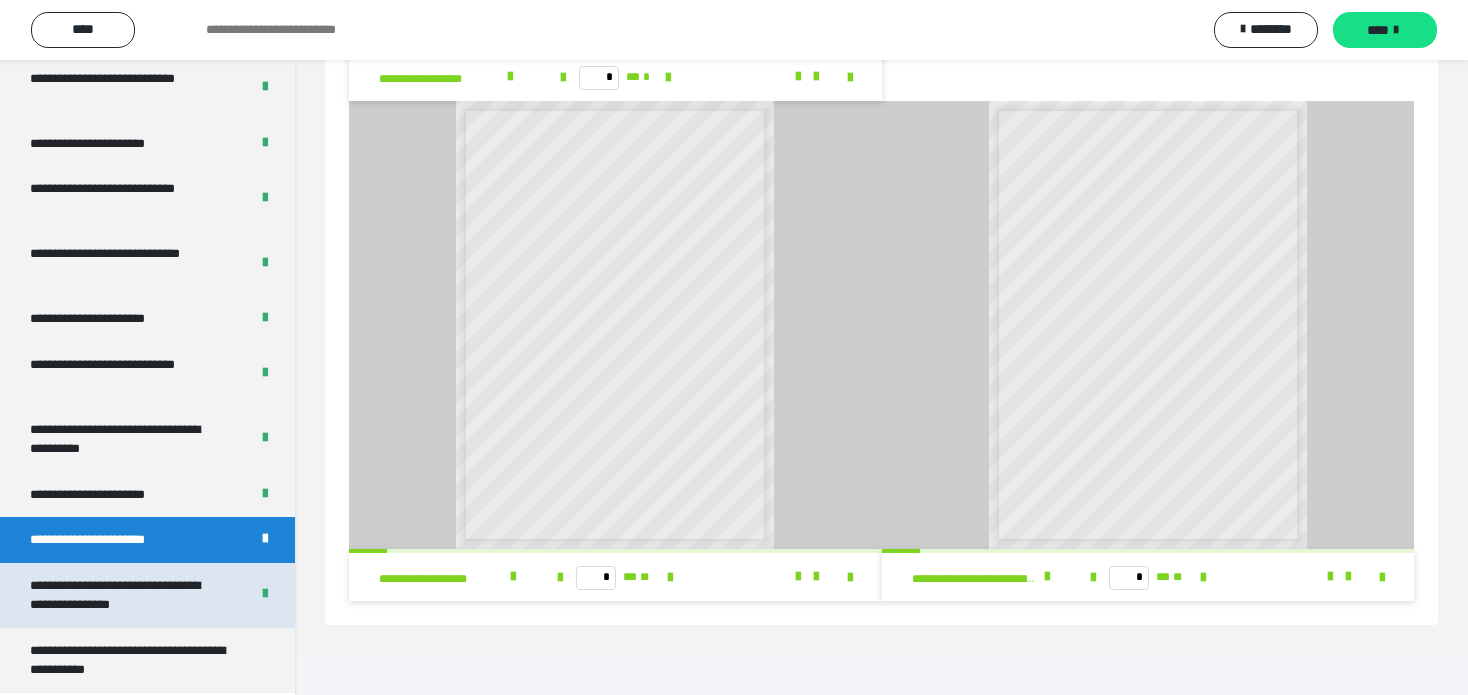 click on "**********" at bounding box center [124, 595] 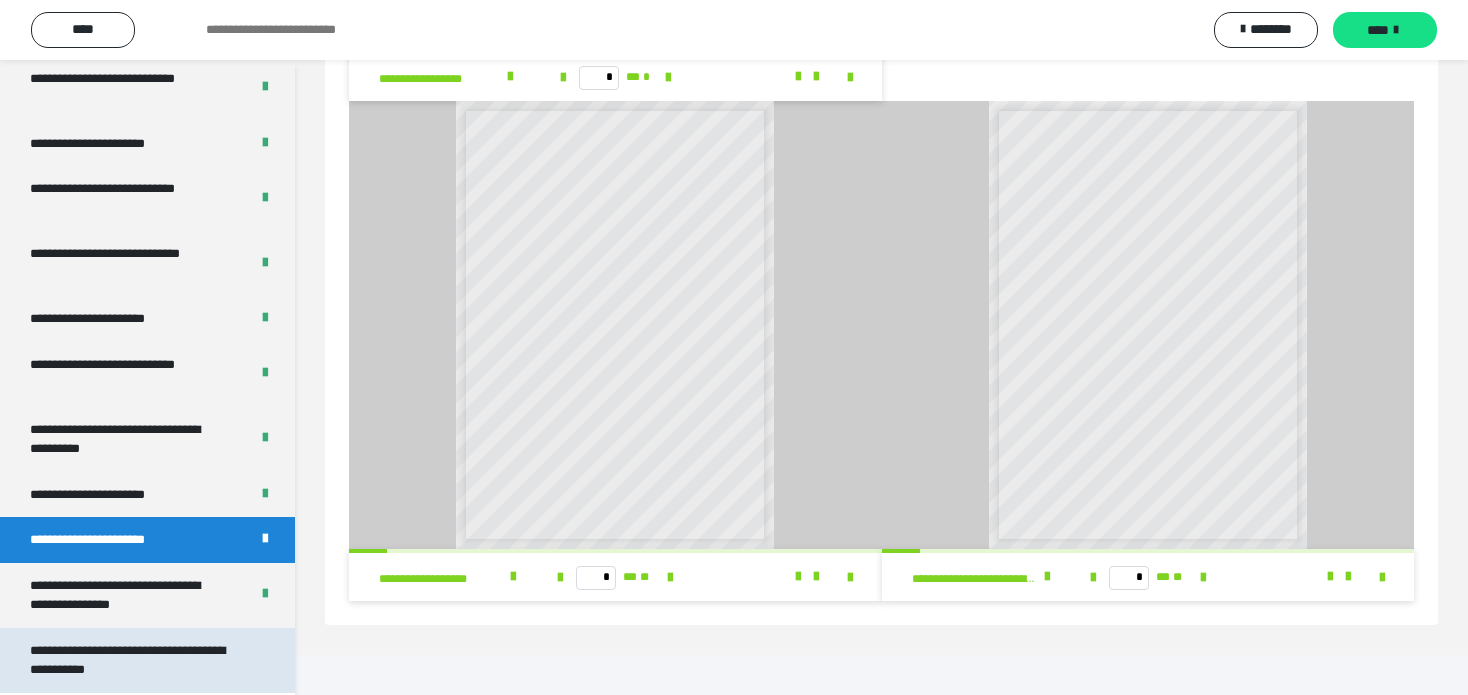 click on "**********" at bounding box center [132, 660] 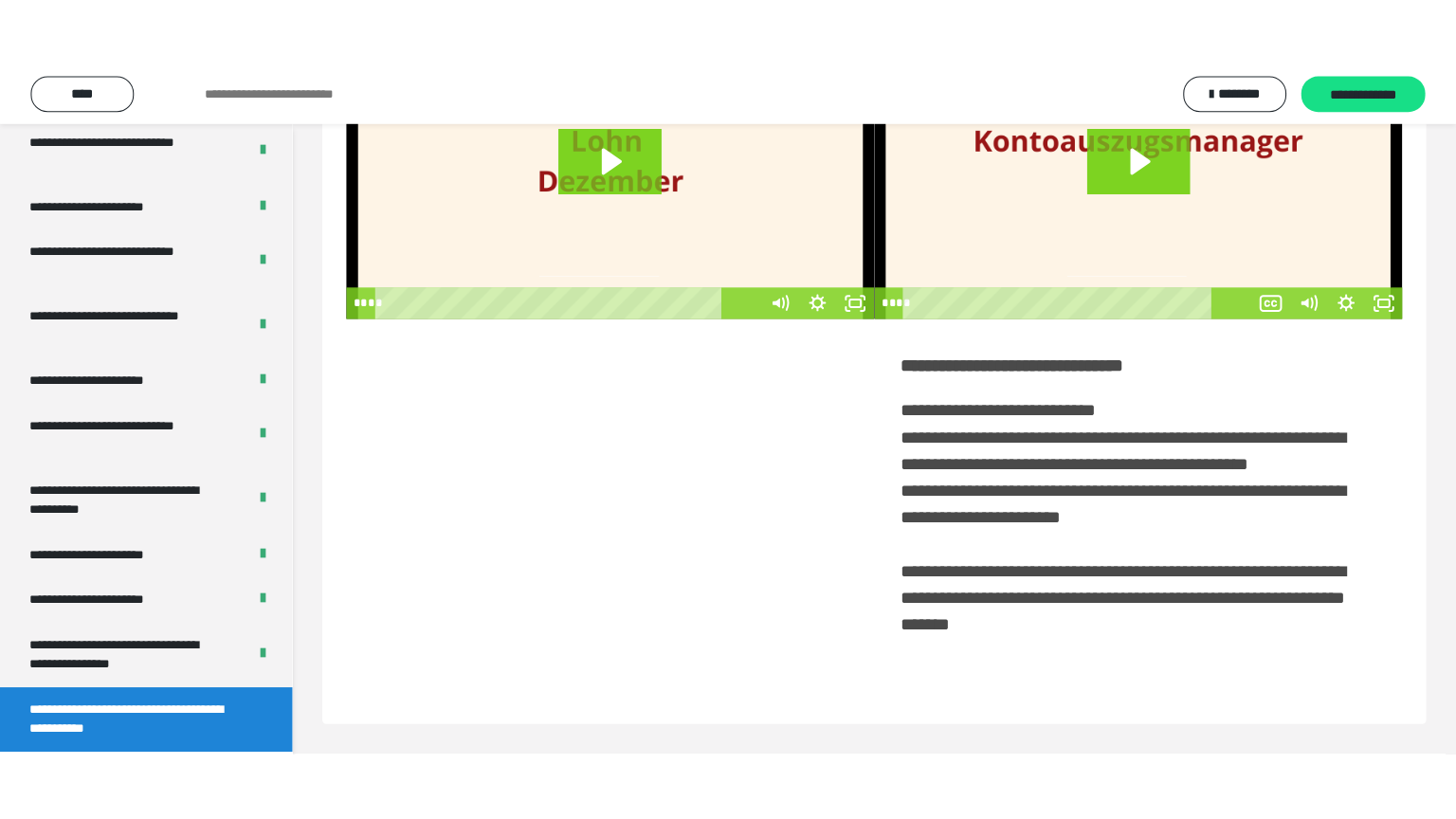 scroll, scrollTop: 57, scrollLeft: 0, axis: vertical 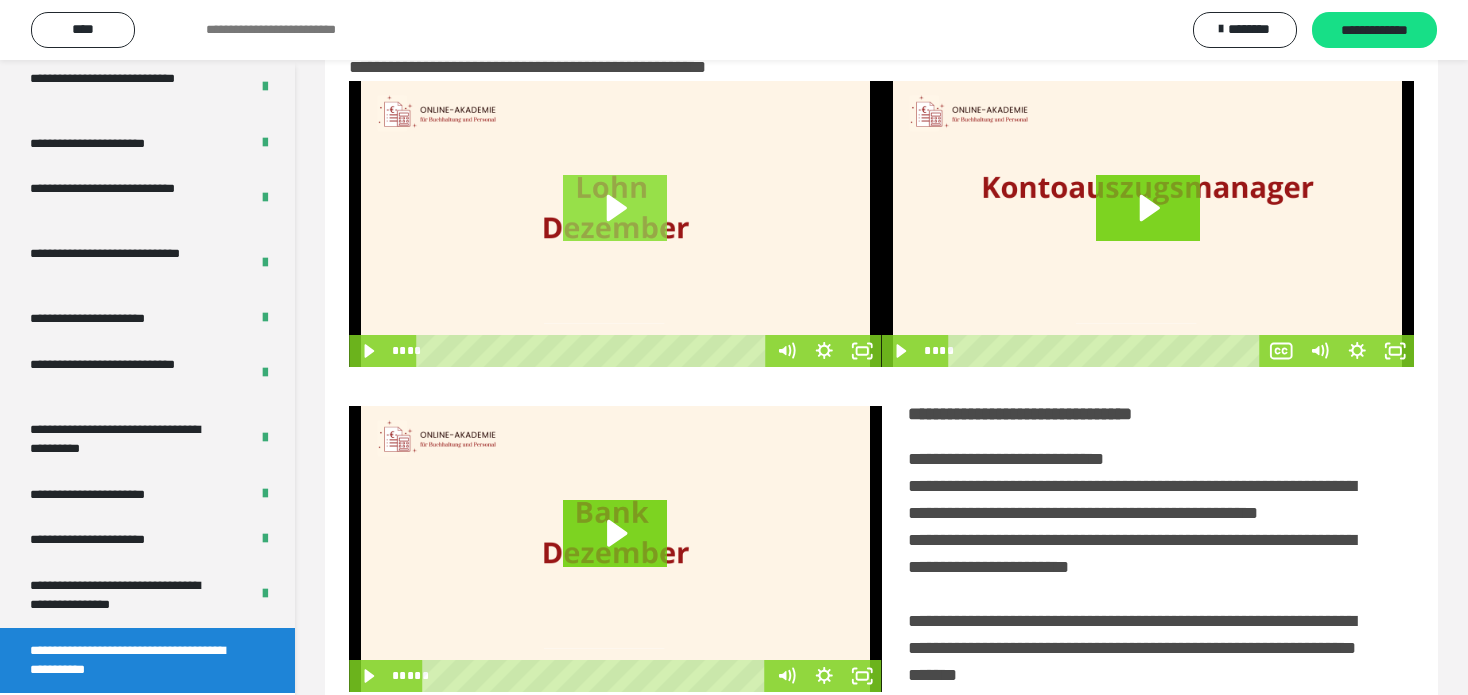 click 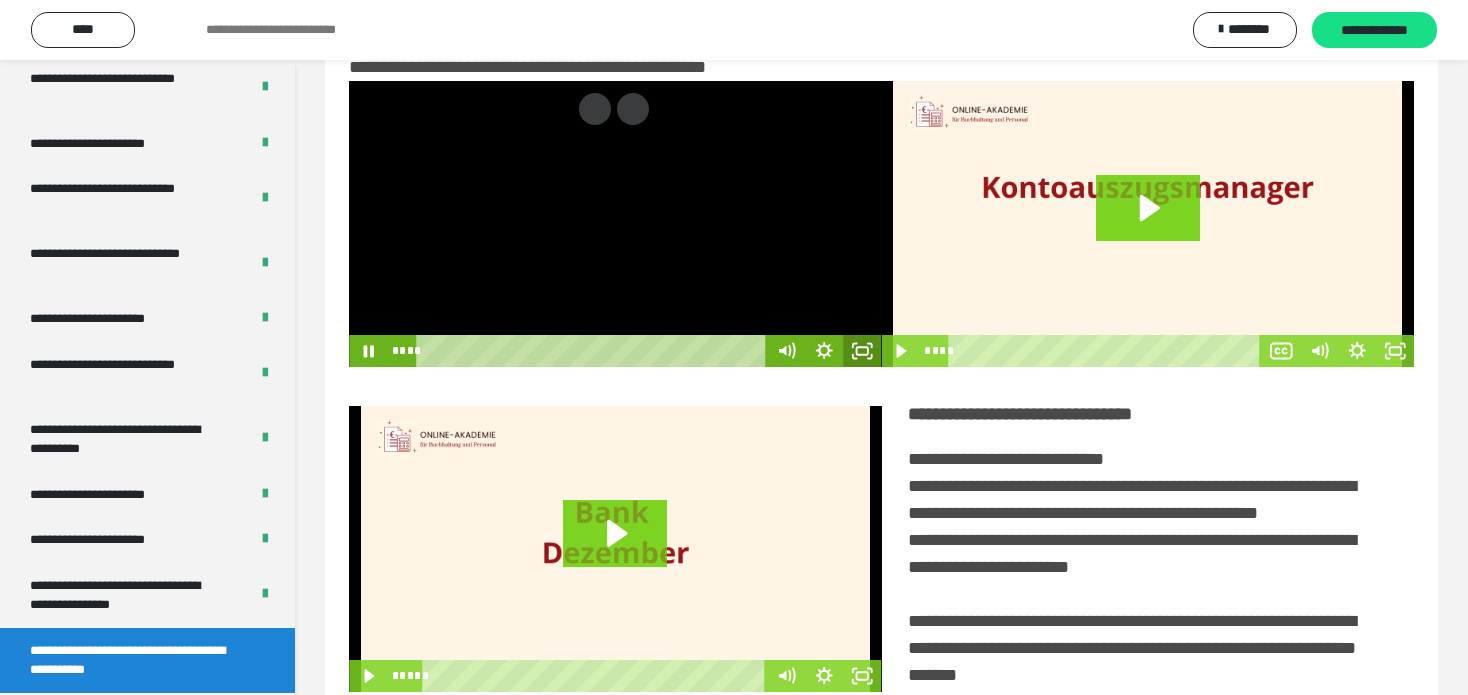 click 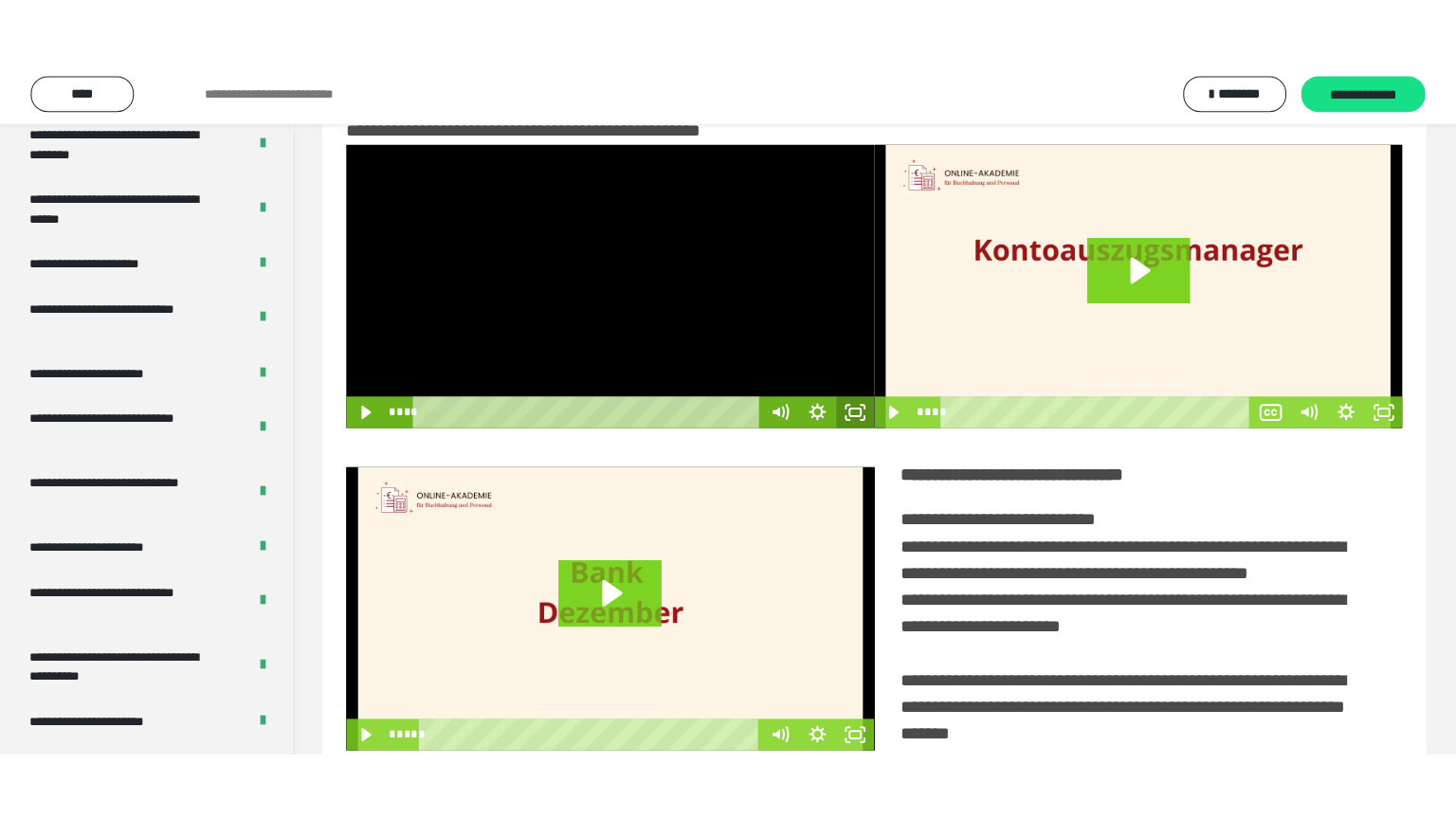 scroll, scrollTop: 3617, scrollLeft: 0, axis: vertical 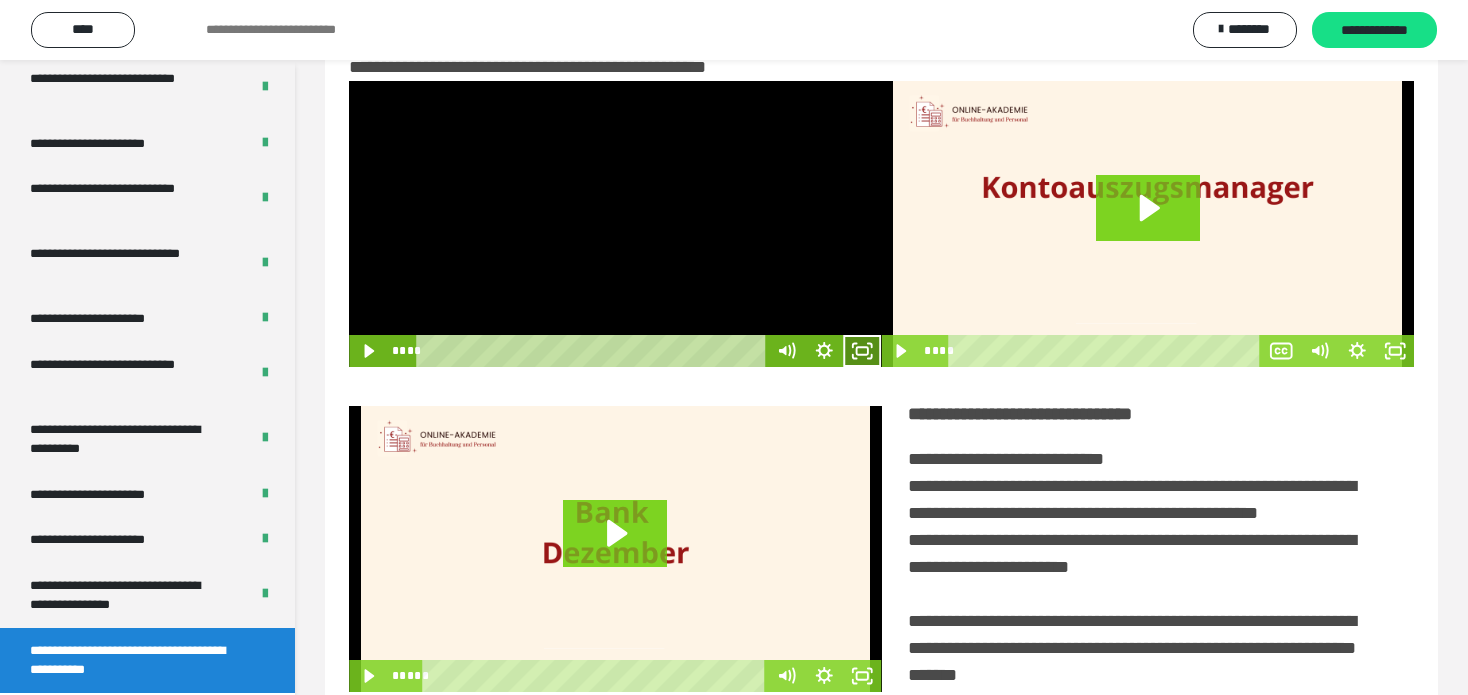 drag, startPoint x: 866, startPoint y: 345, endPoint x: 916, endPoint y: 465, distance: 130 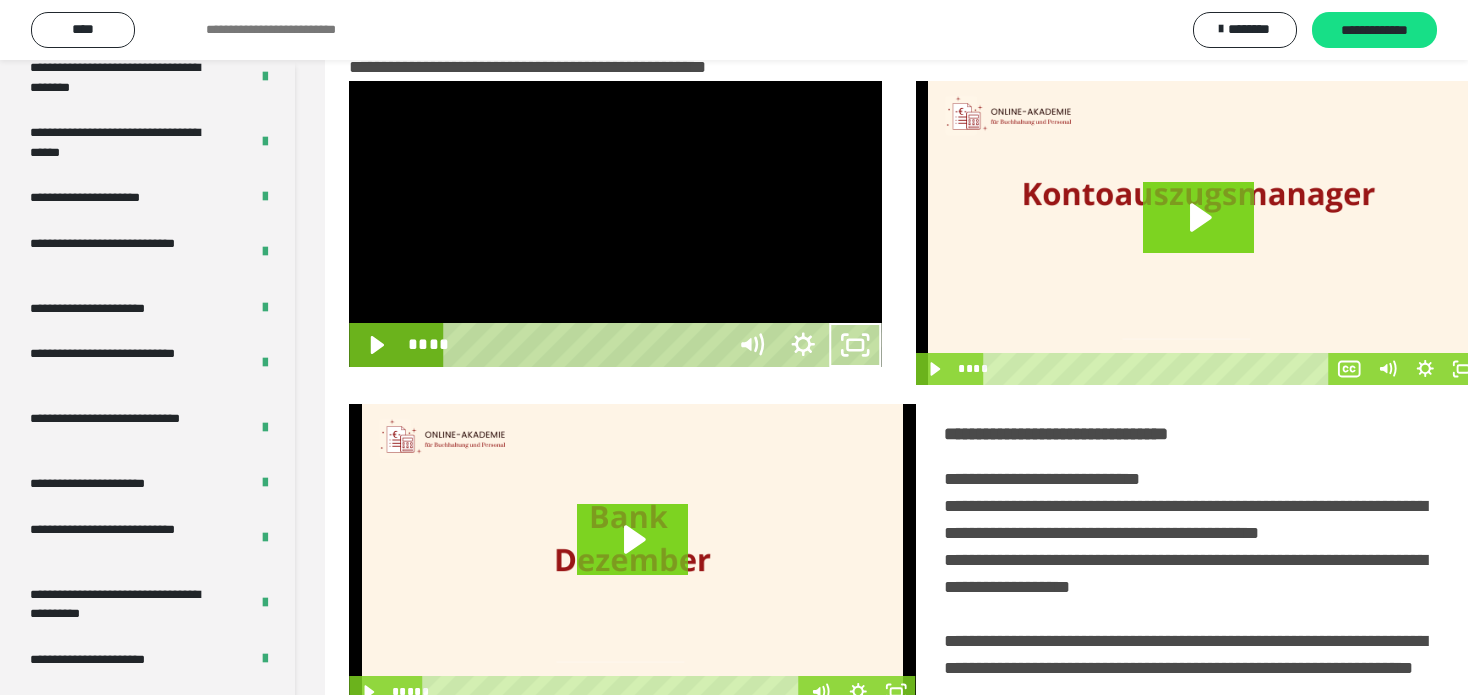 scroll, scrollTop: 3648, scrollLeft: 0, axis: vertical 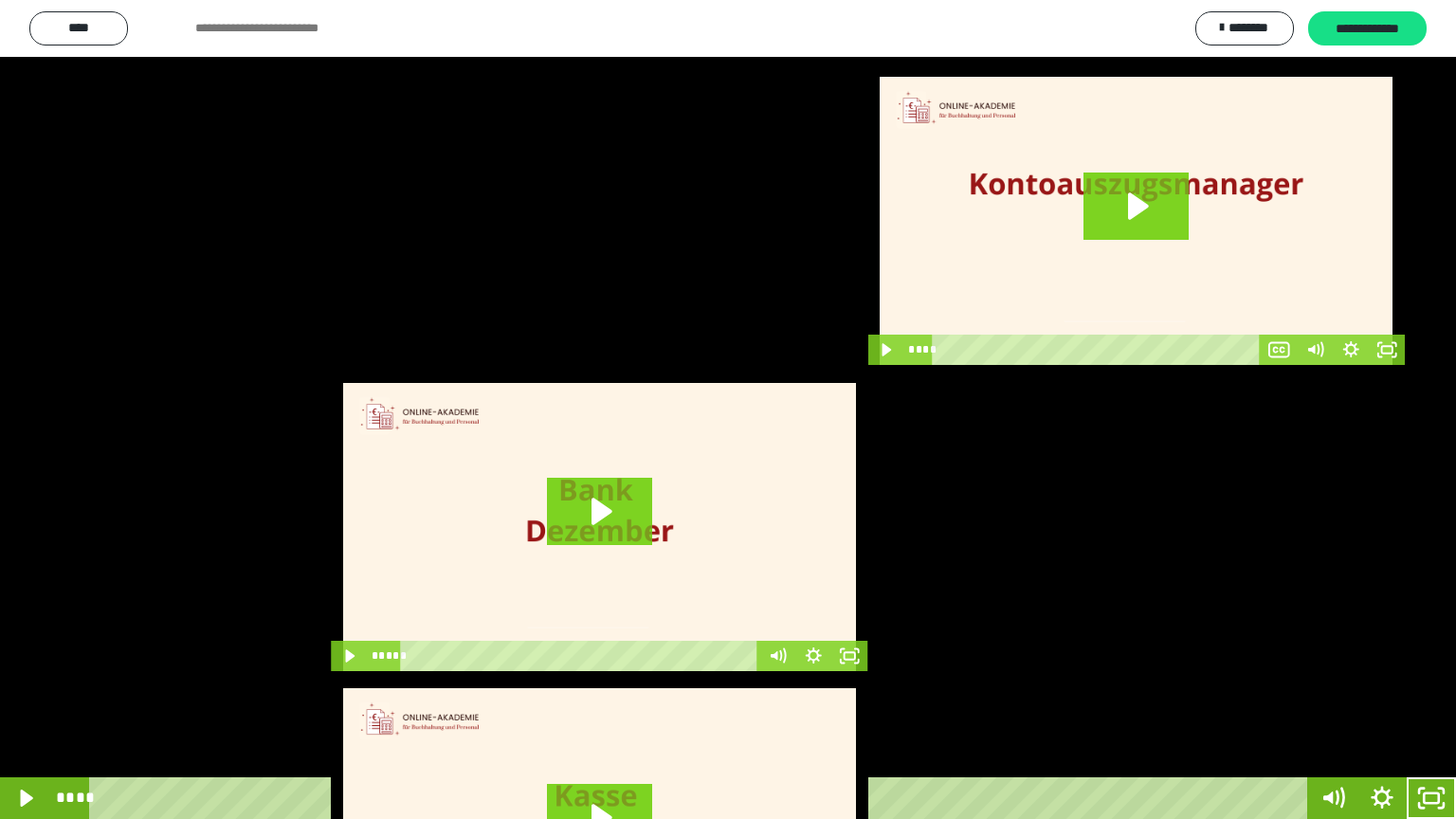 type 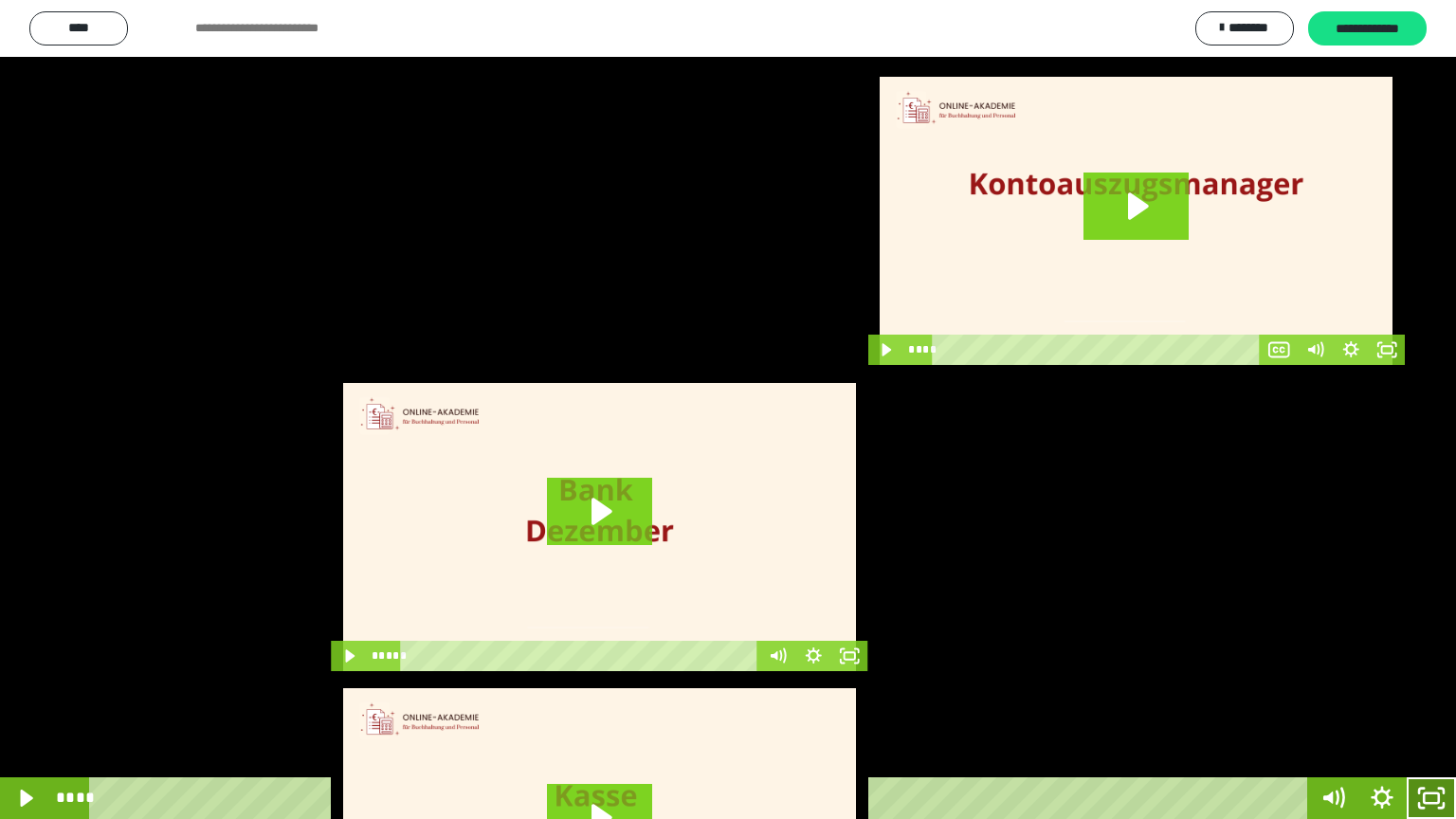 click 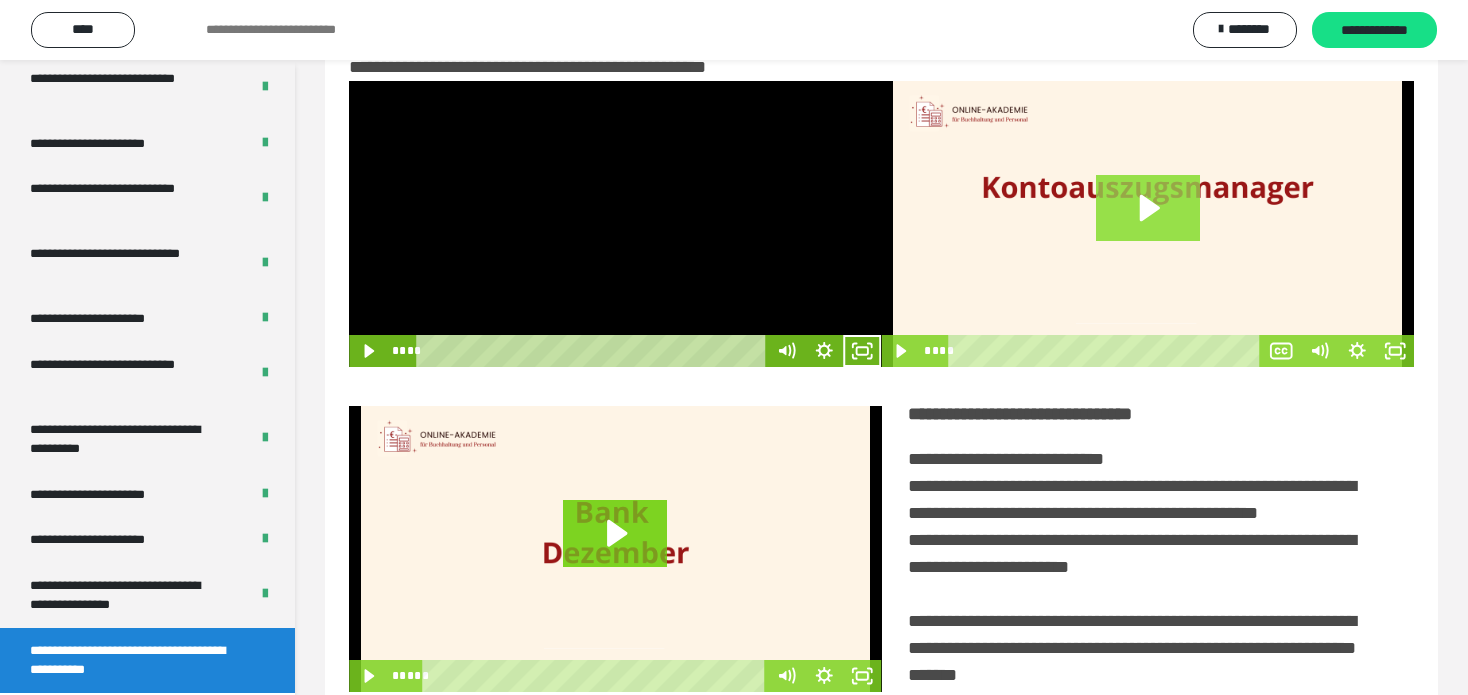 click 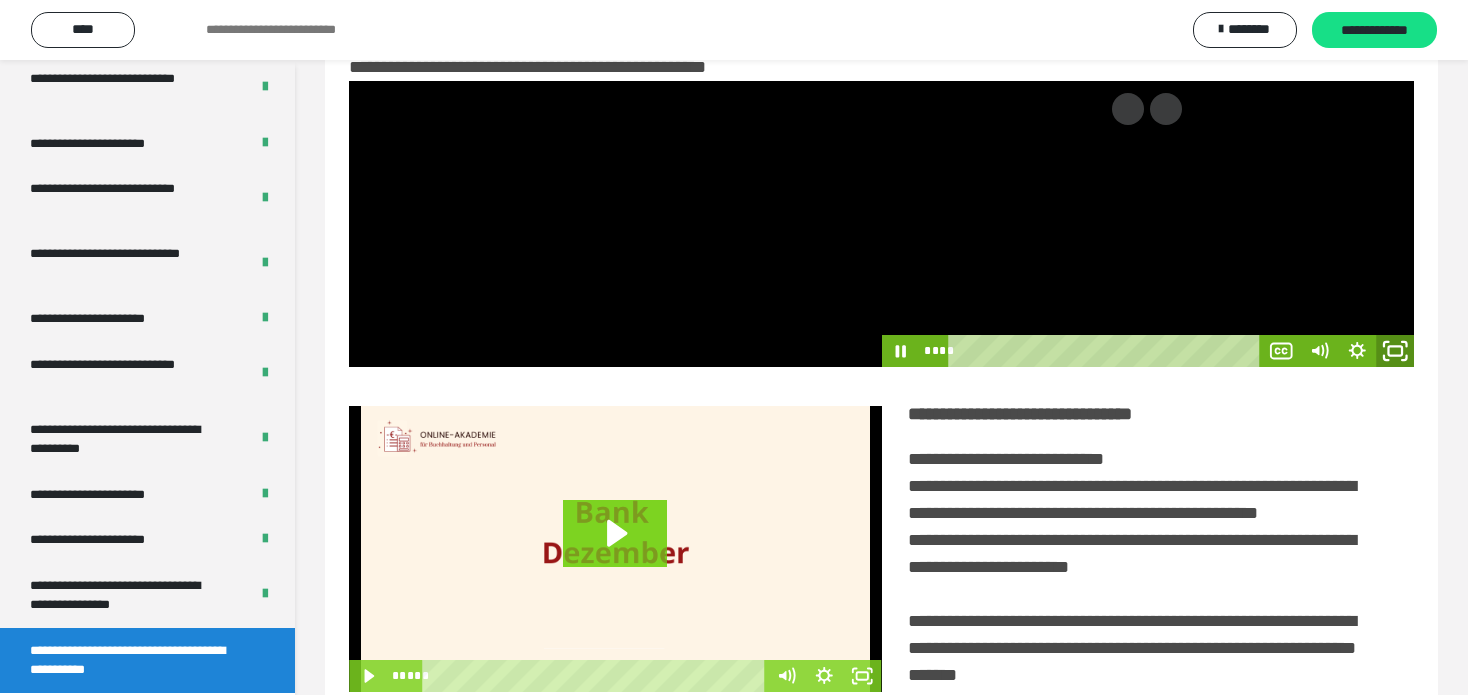 click 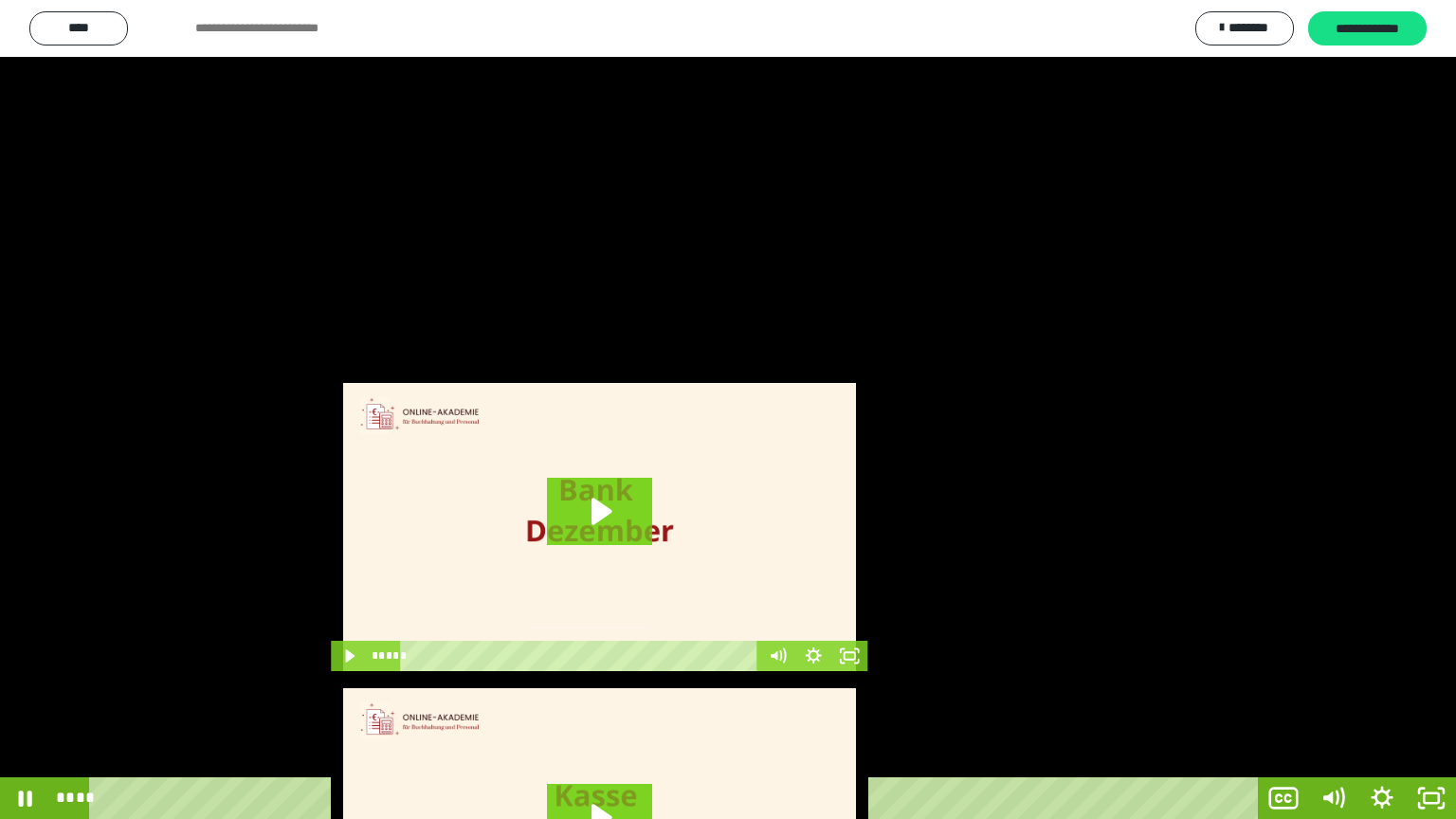 click at bounding box center (728, 410) 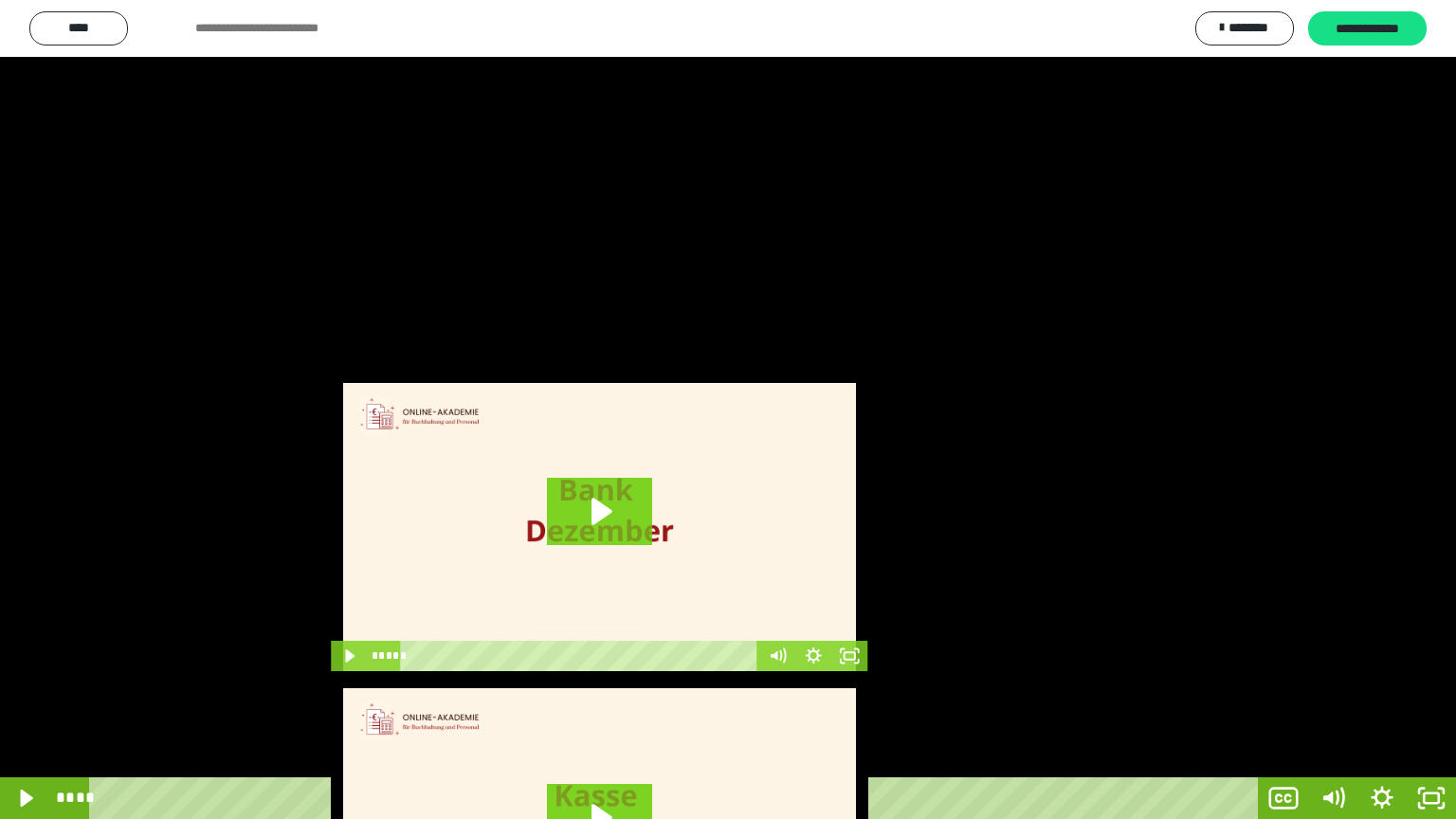 type 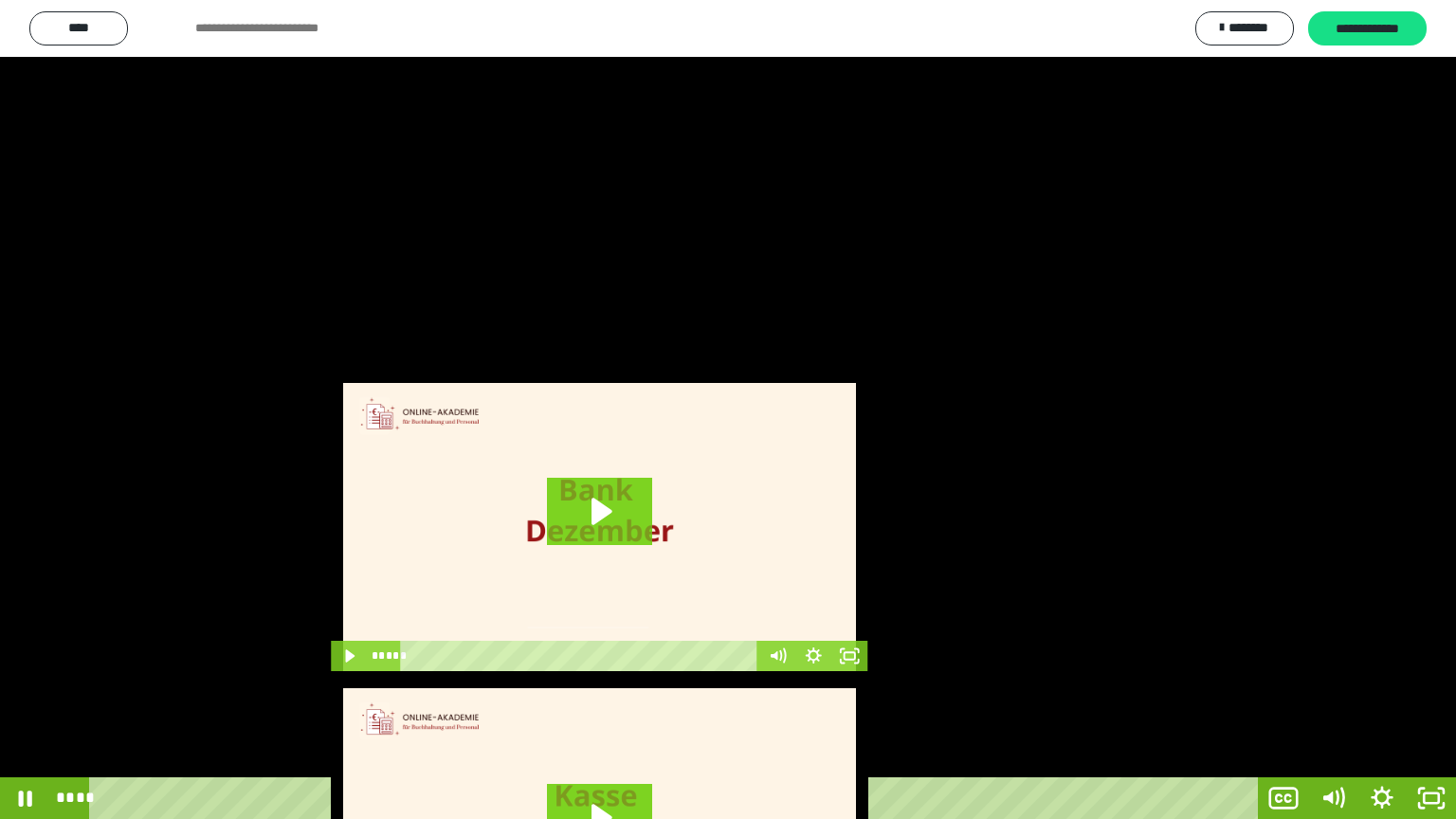 click at bounding box center [728, 410] 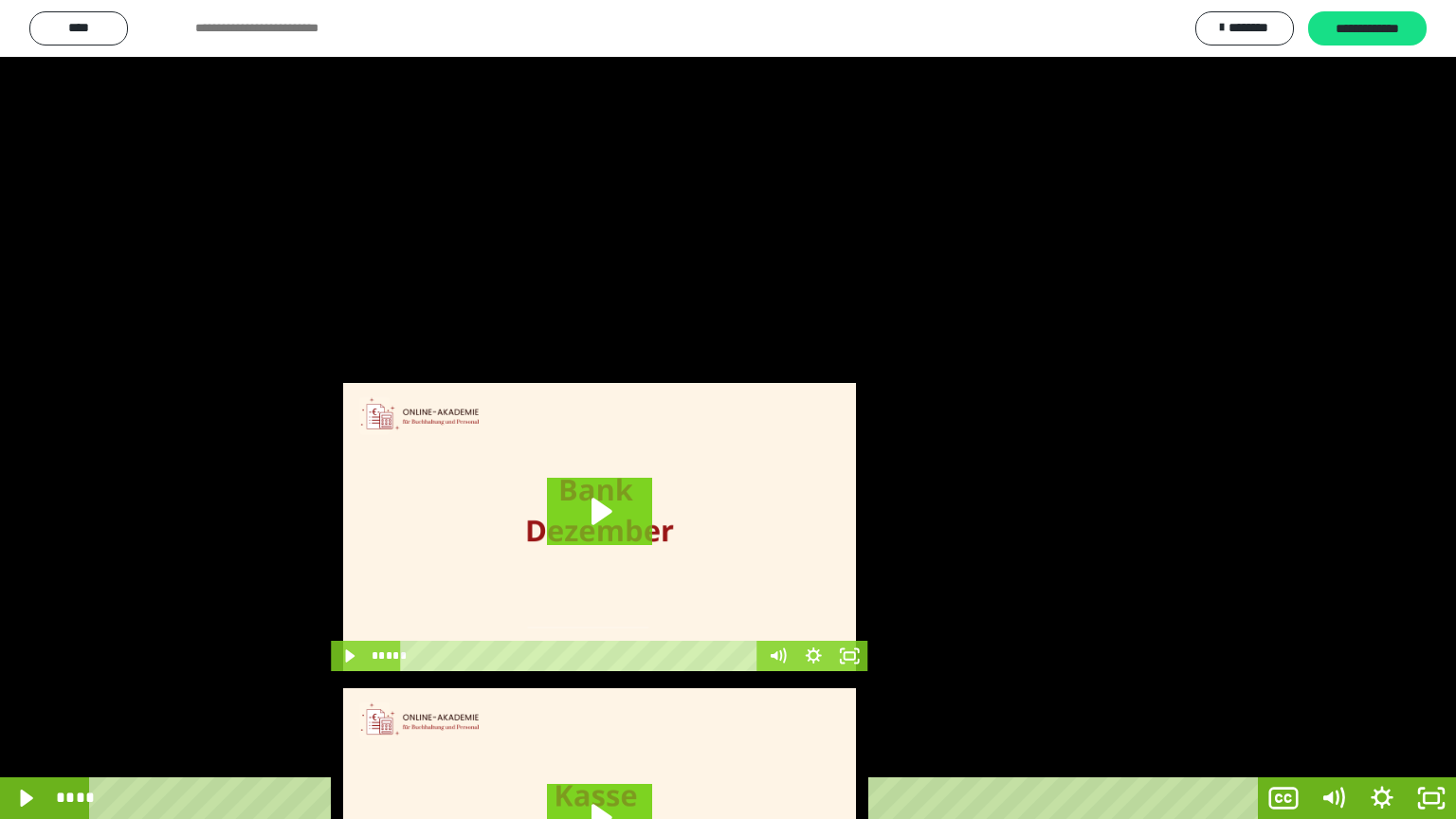 drag, startPoint x: 818, startPoint y: 446, endPoint x: 840, endPoint y: 516, distance: 73.375745 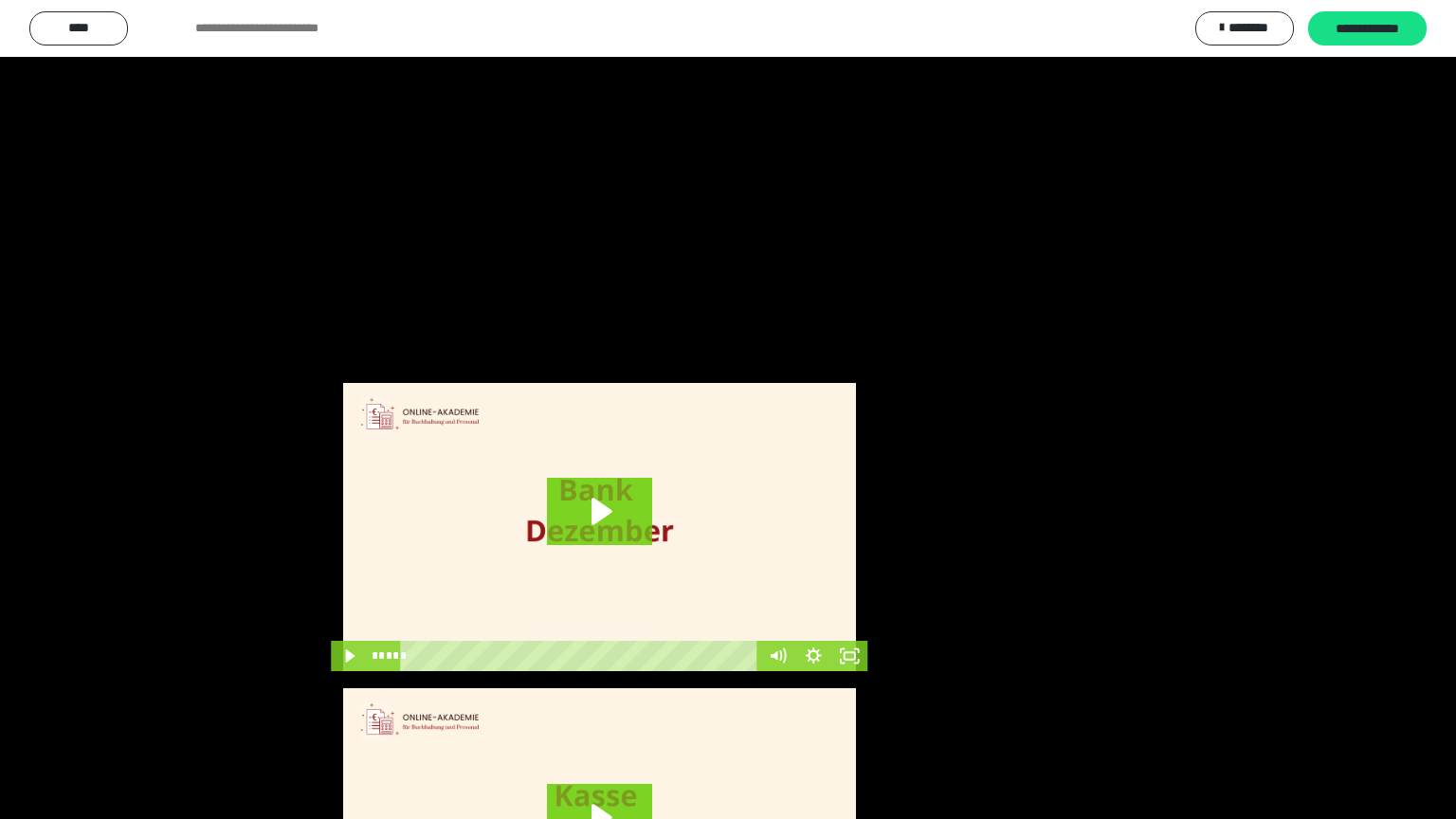 click at bounding box center [0, 0] 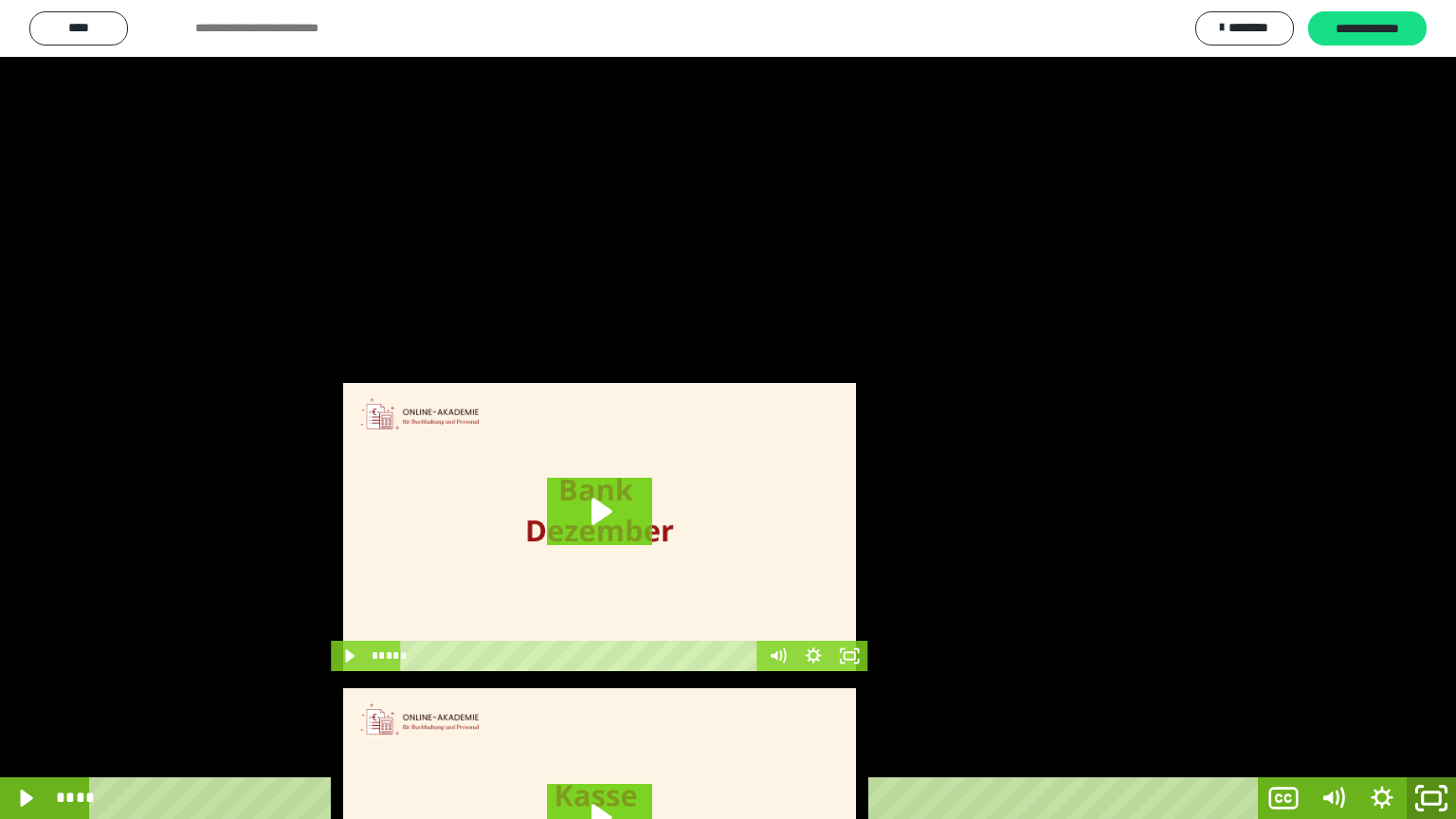 click 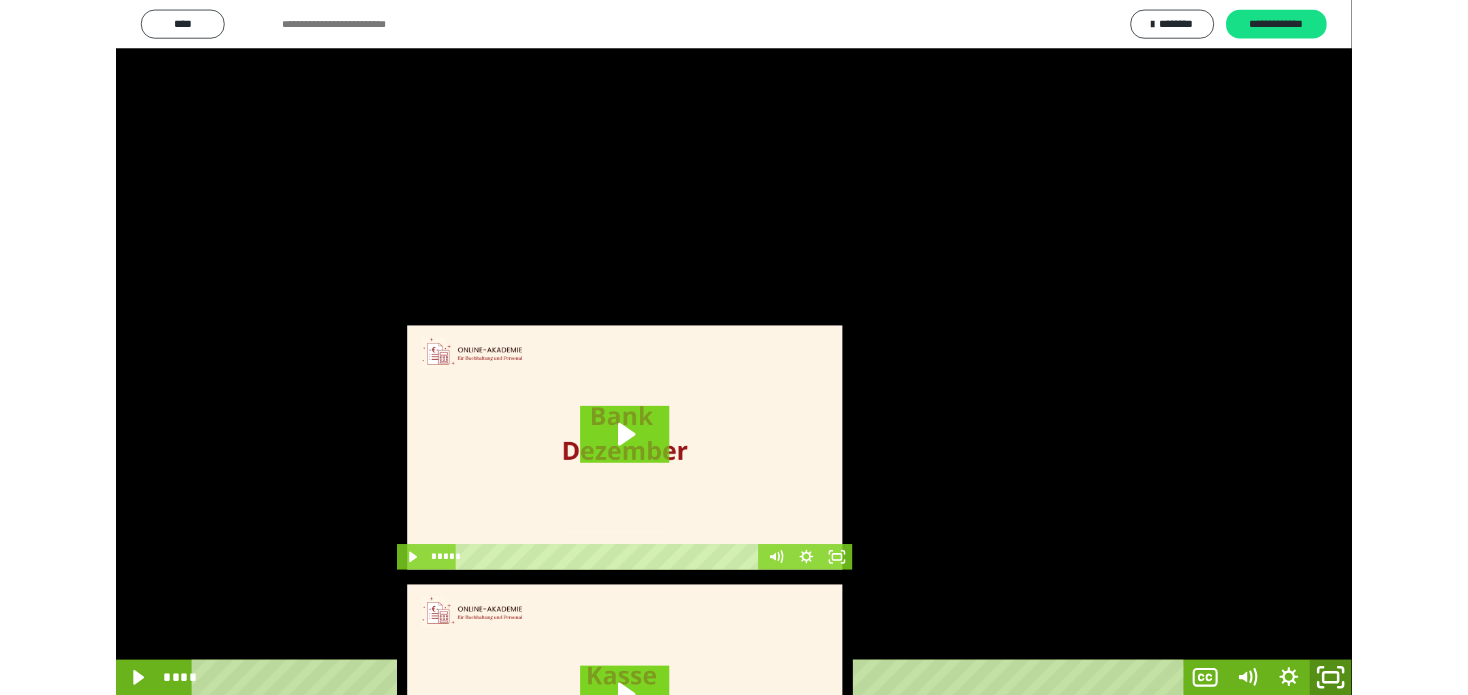 scroll, scrollTop: 3816, scrollLeft: 0, axis: vertical 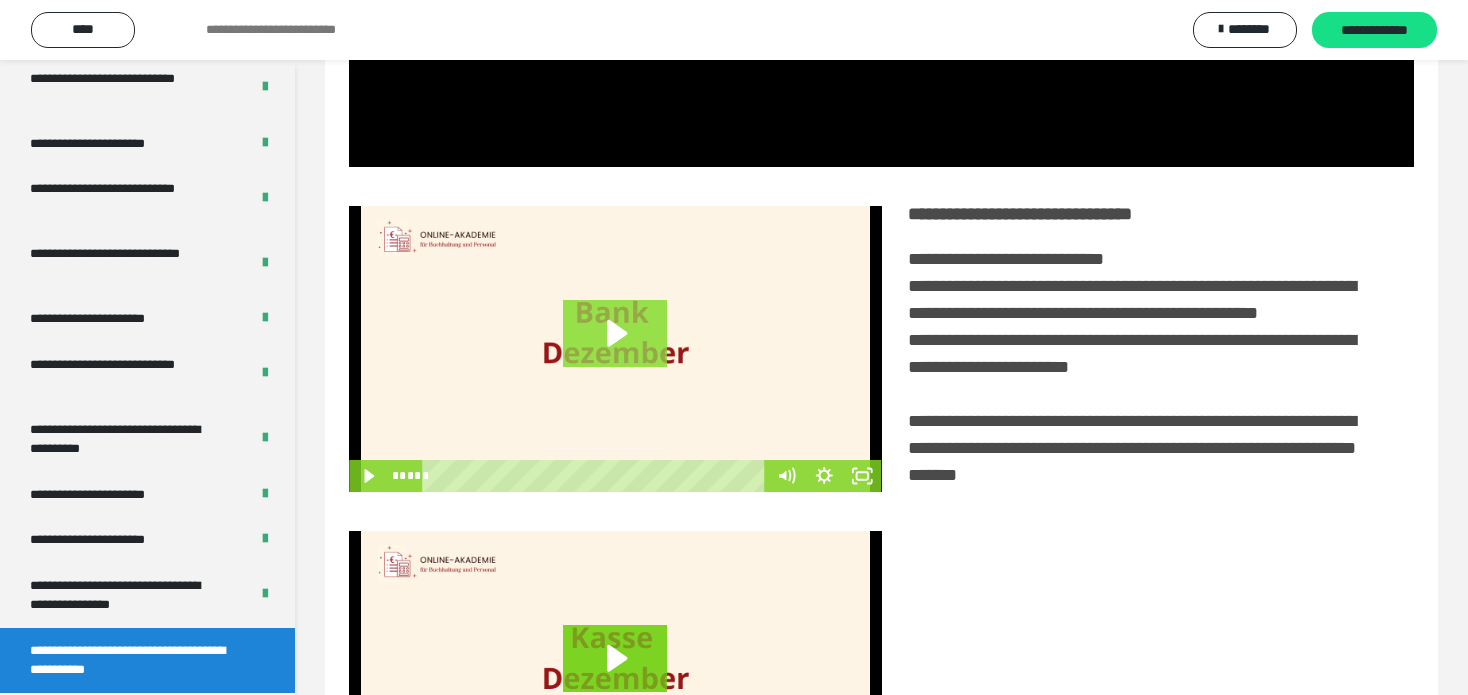 click 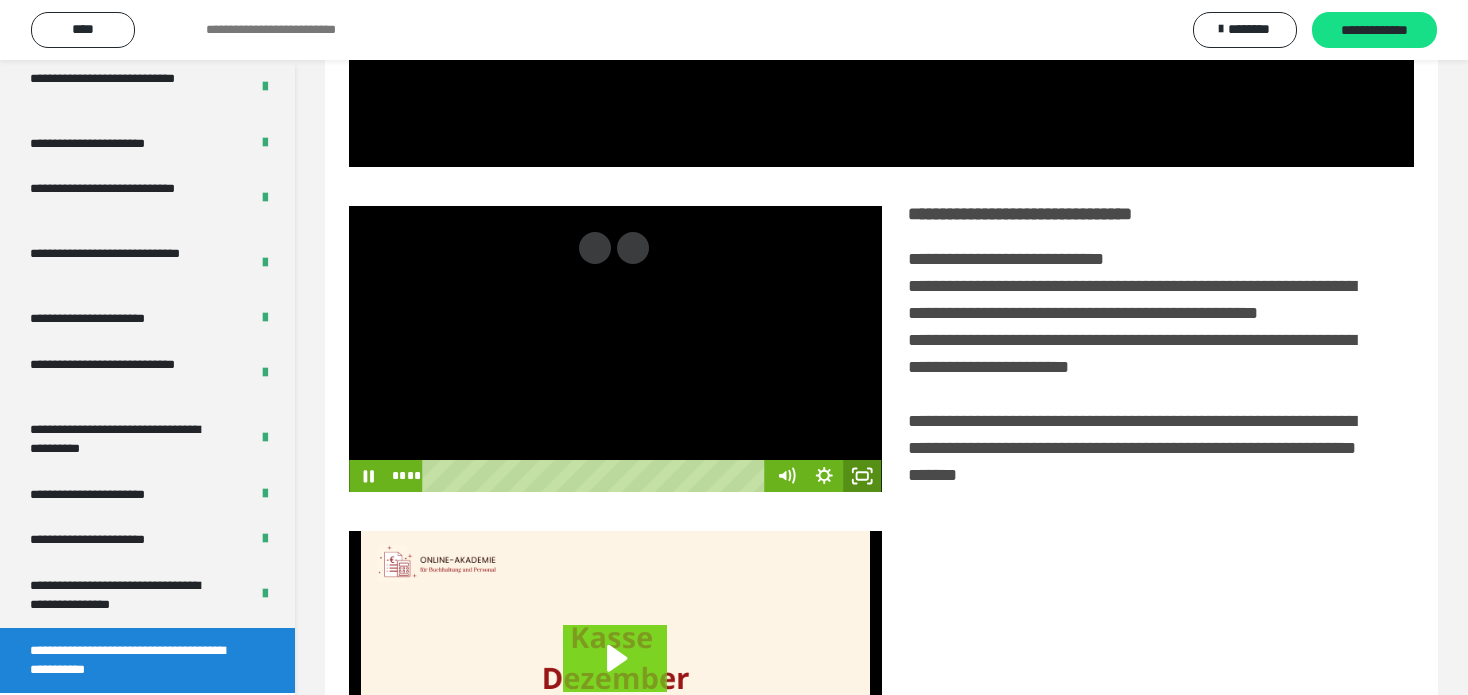click 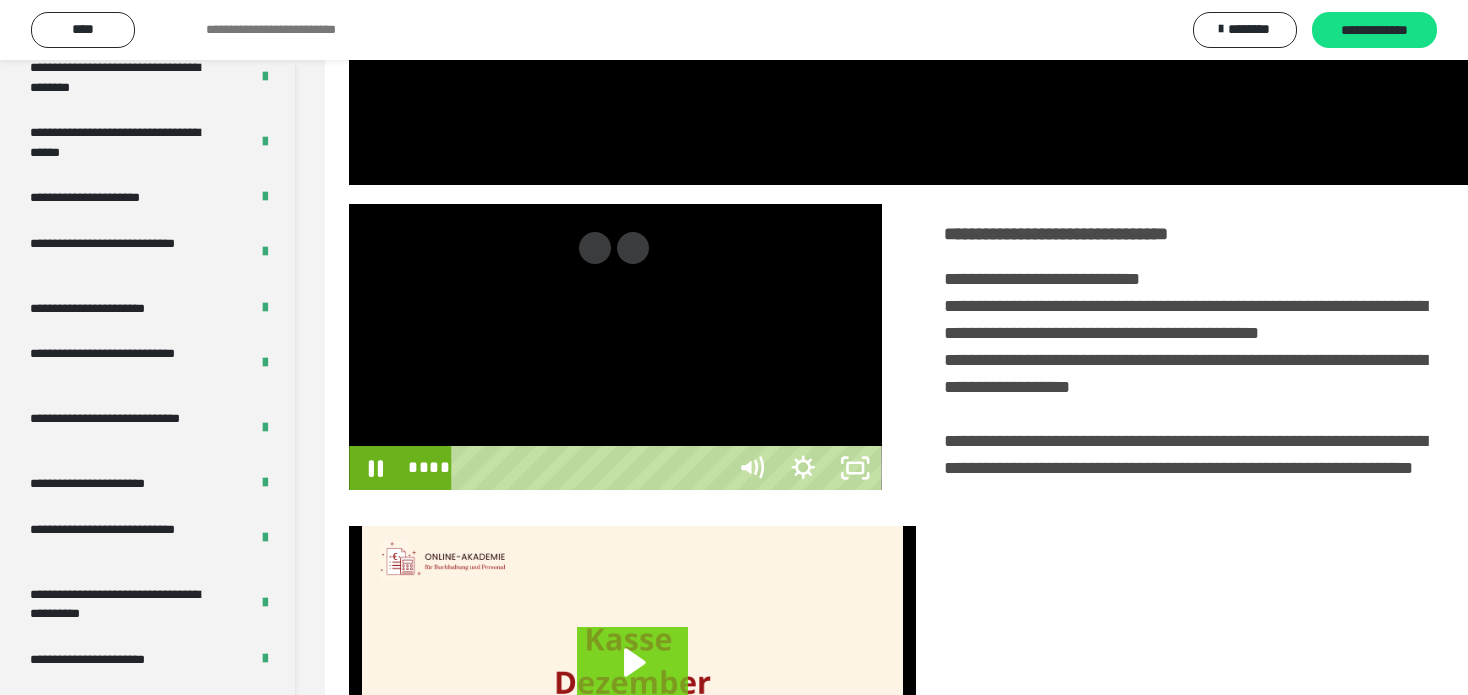 scroll, scrollTop: 3648, scrollLeft: 0, axis: vertical 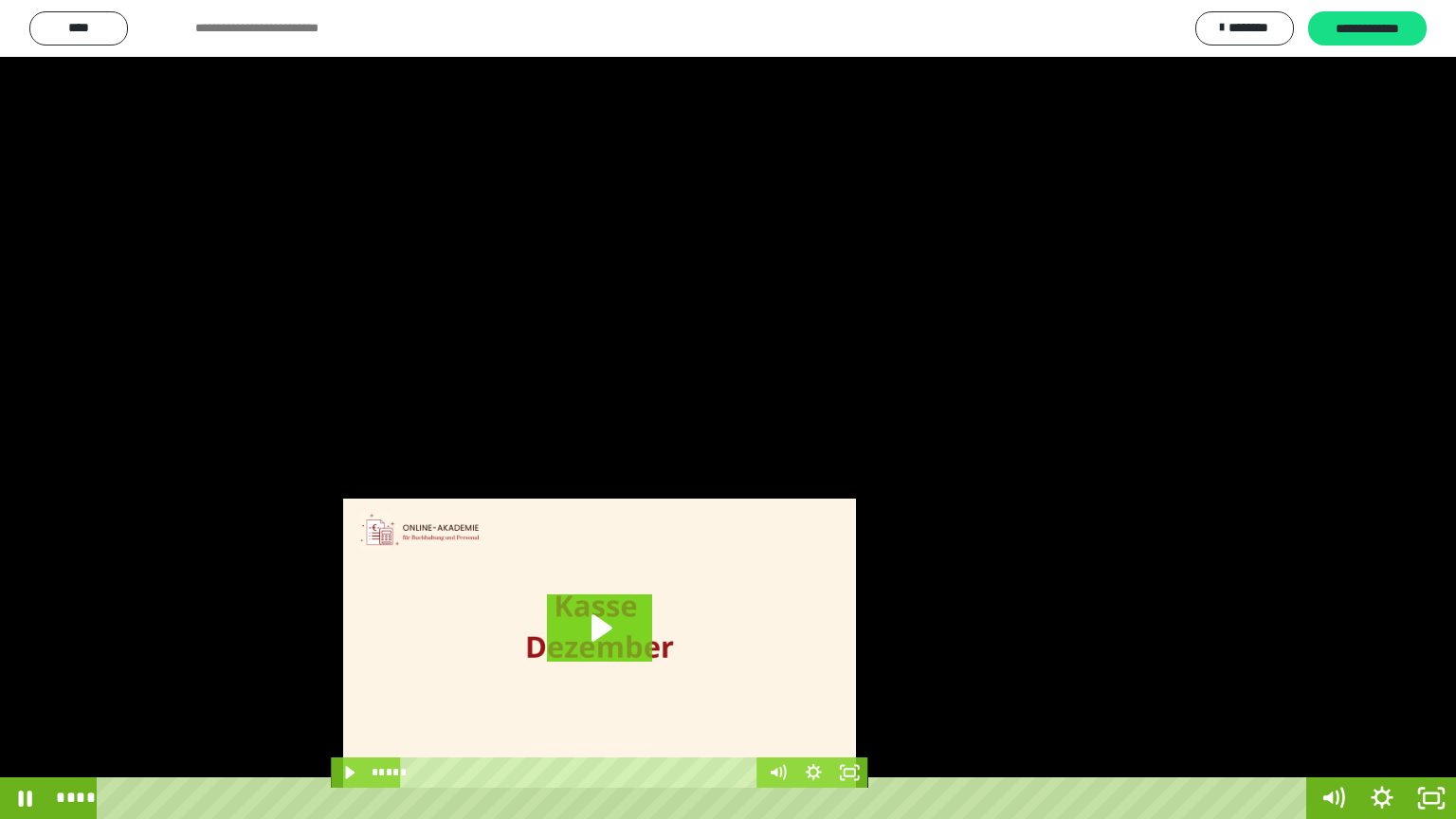 click at bounding box center [728, 410] 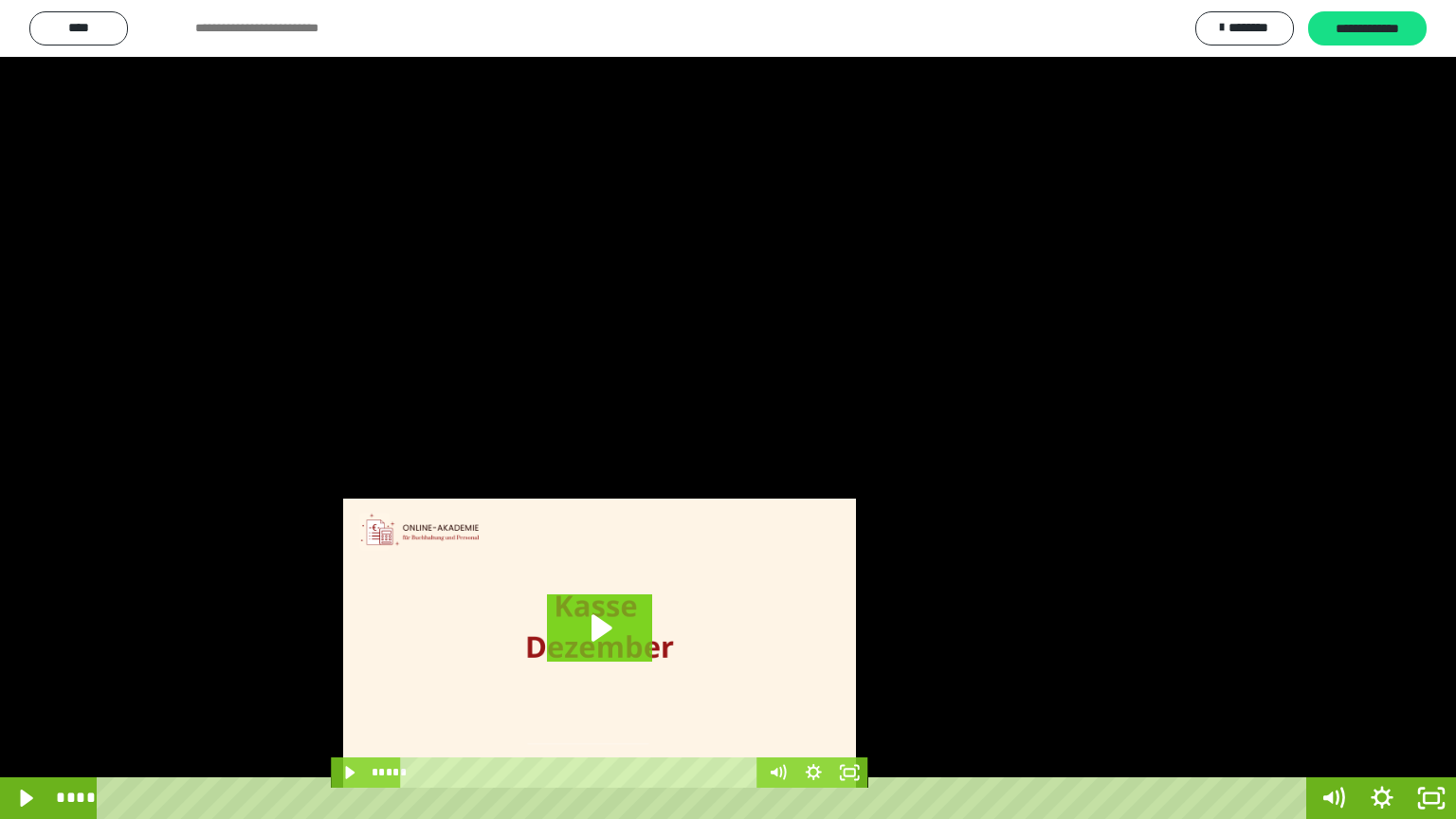 click at bounding box center [728, 410] 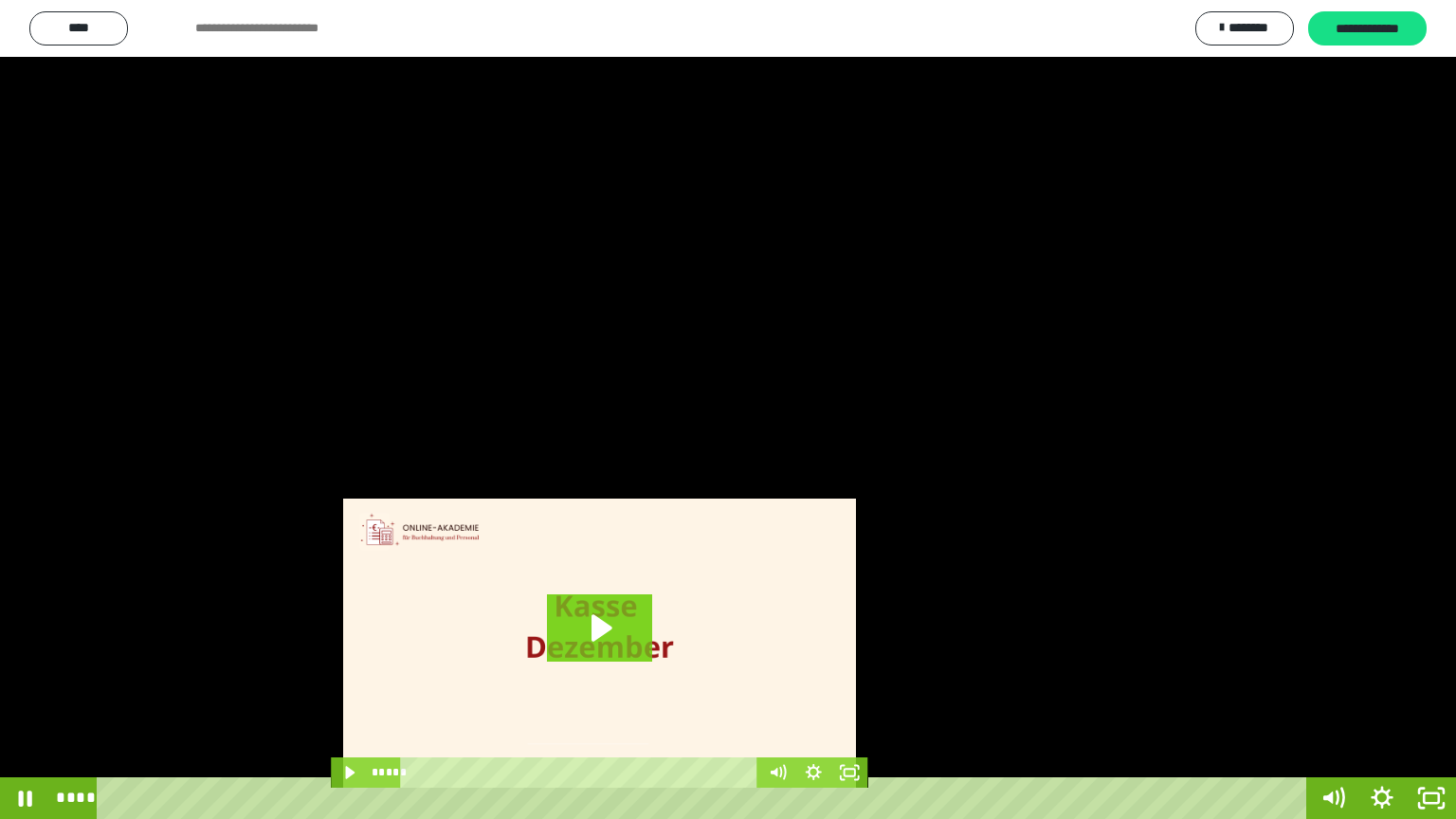 click at bounding box center [728, 410] 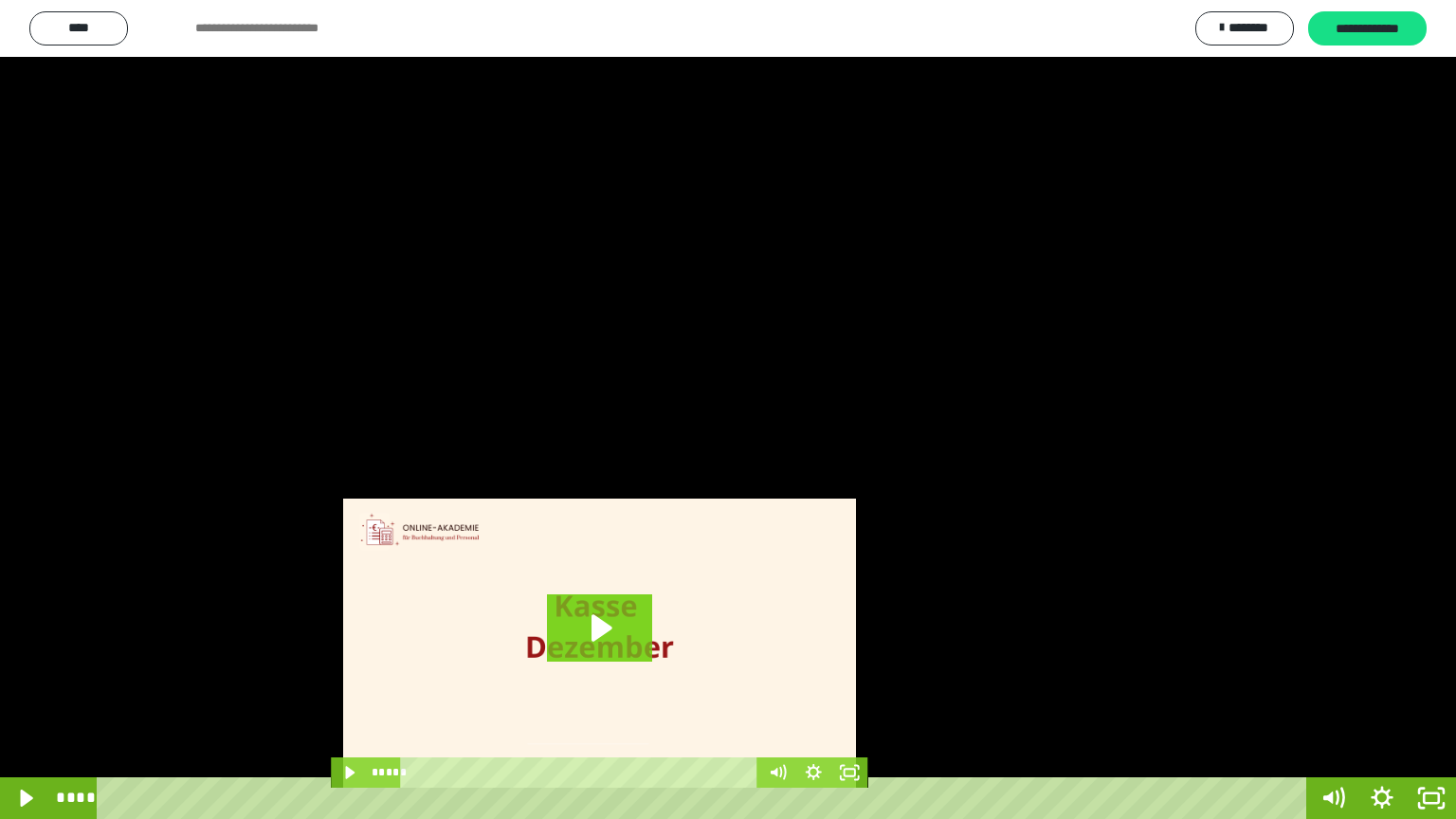 type 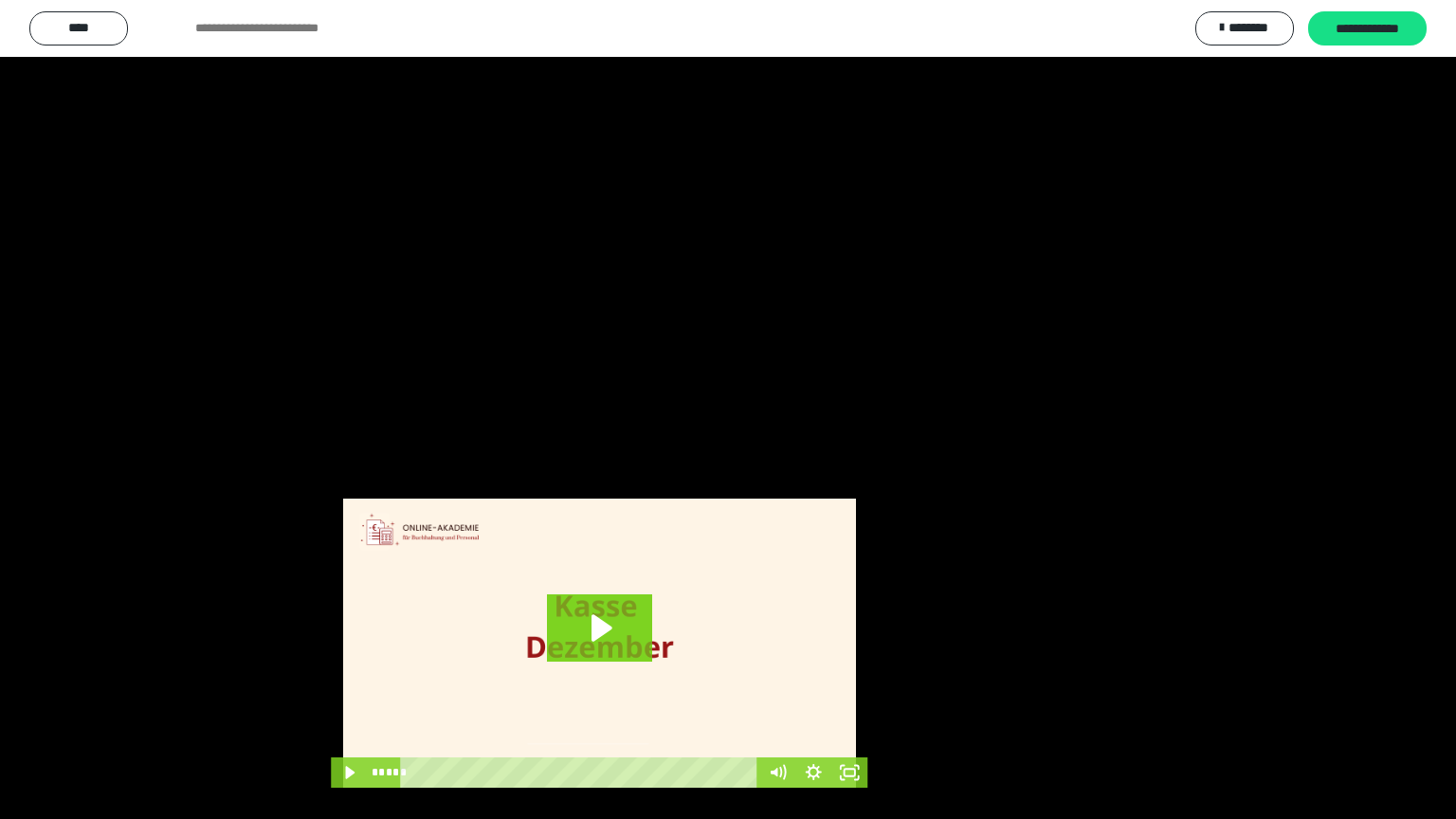 click at bounding box center [728, 410] 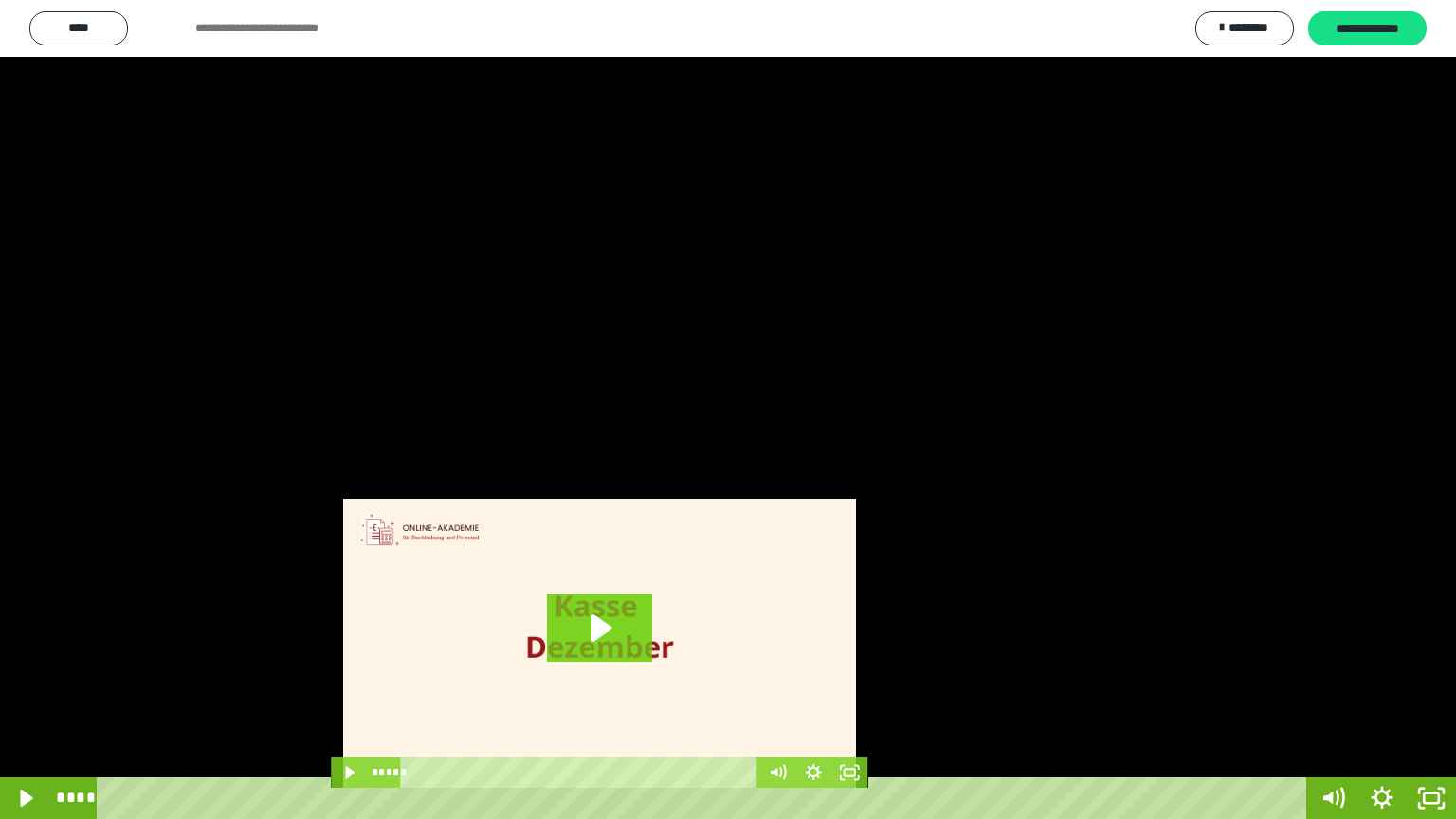 click at bounding box center [728, 410] 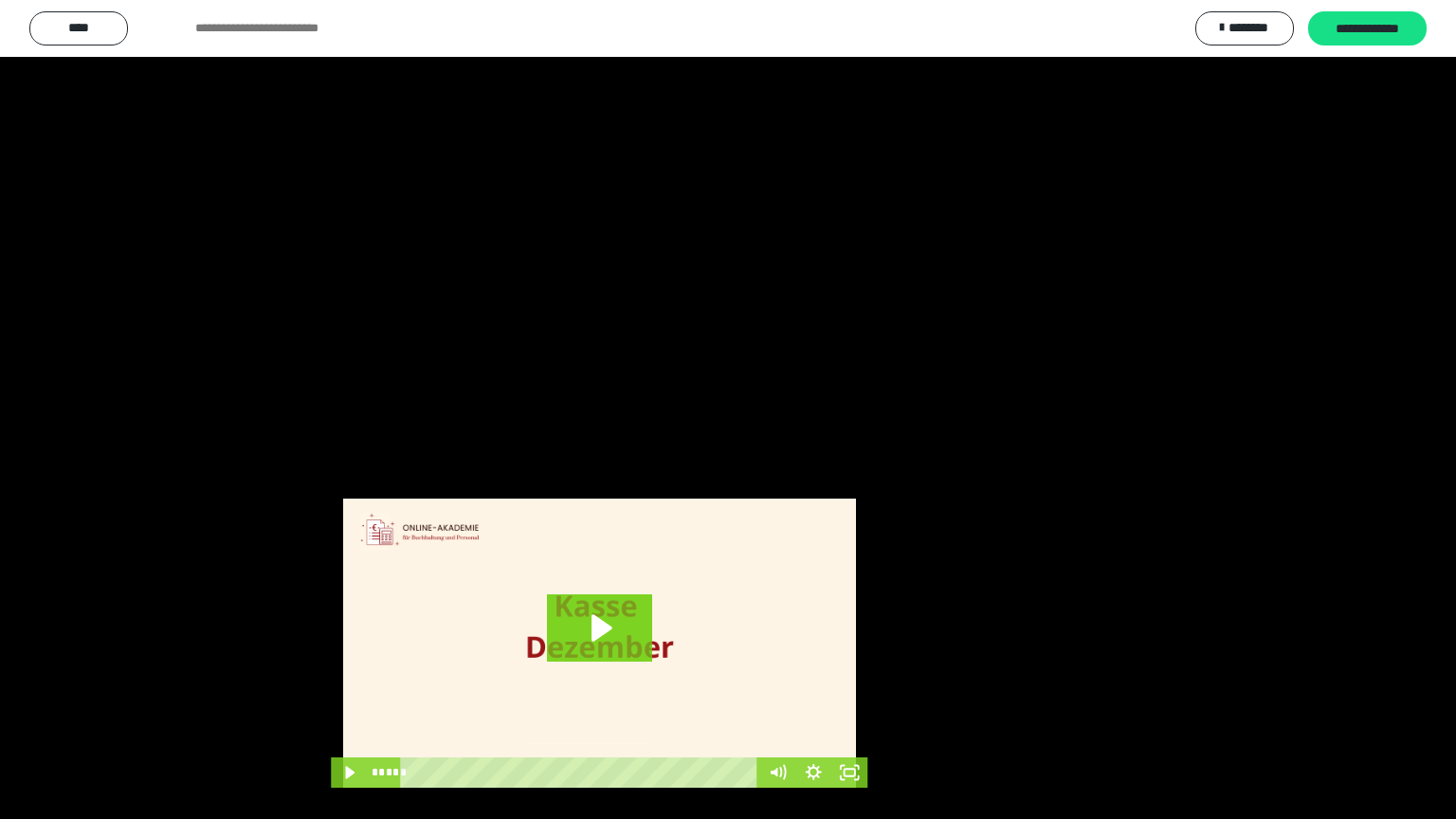 click at bounding box center (728, 410) 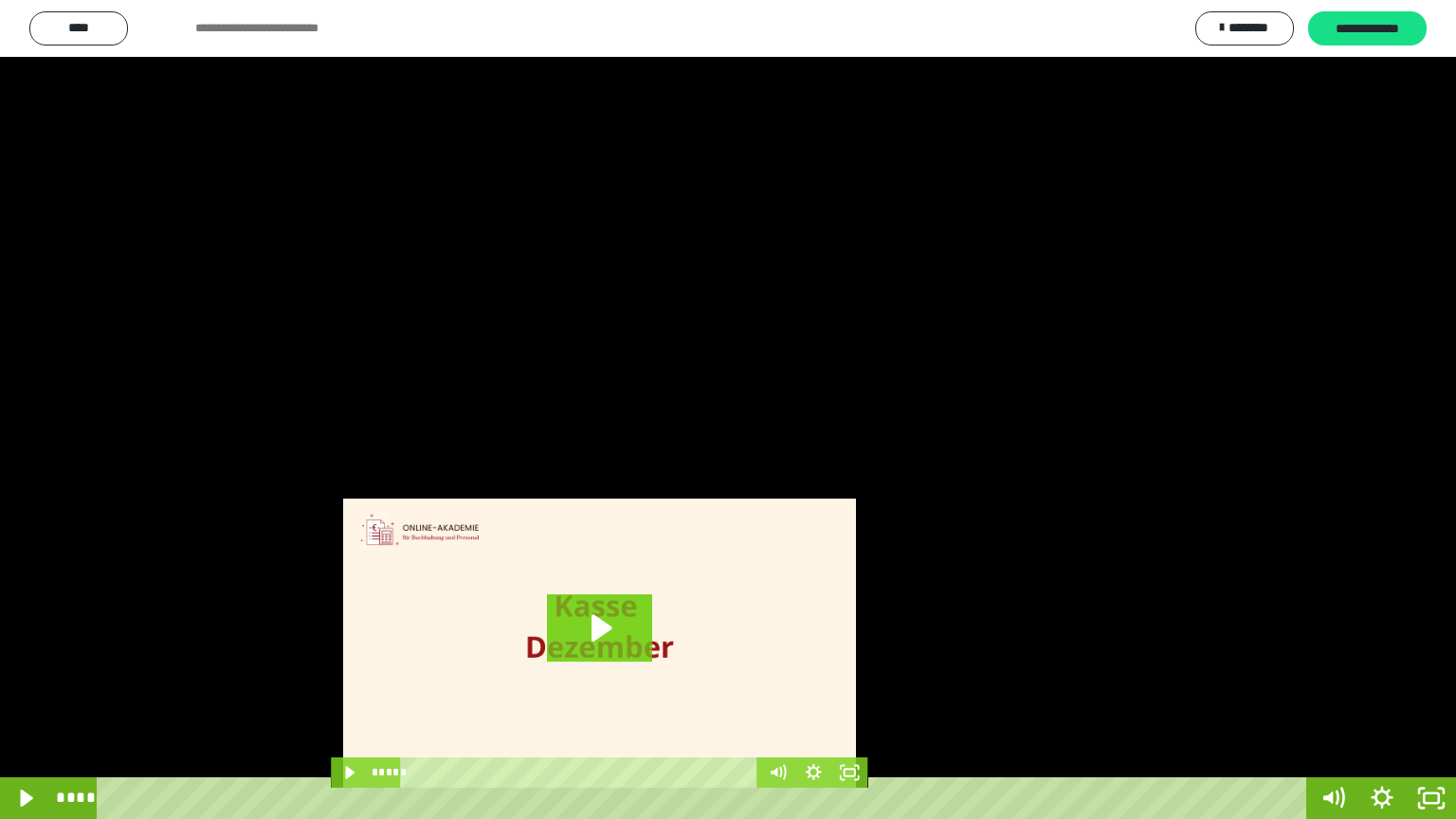 click at bounding box center [728, 410] 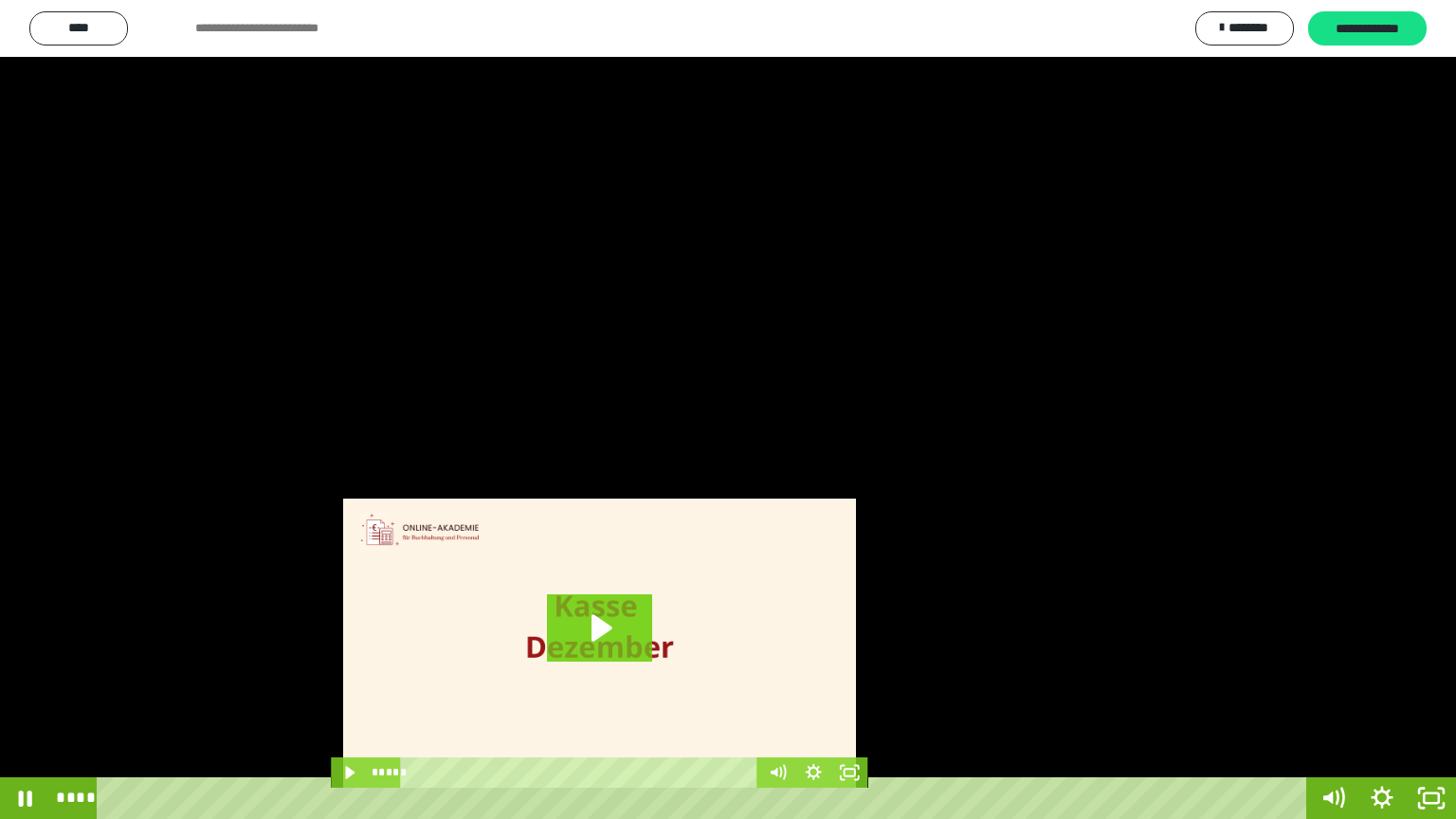 click at bounding box center [728, 410] 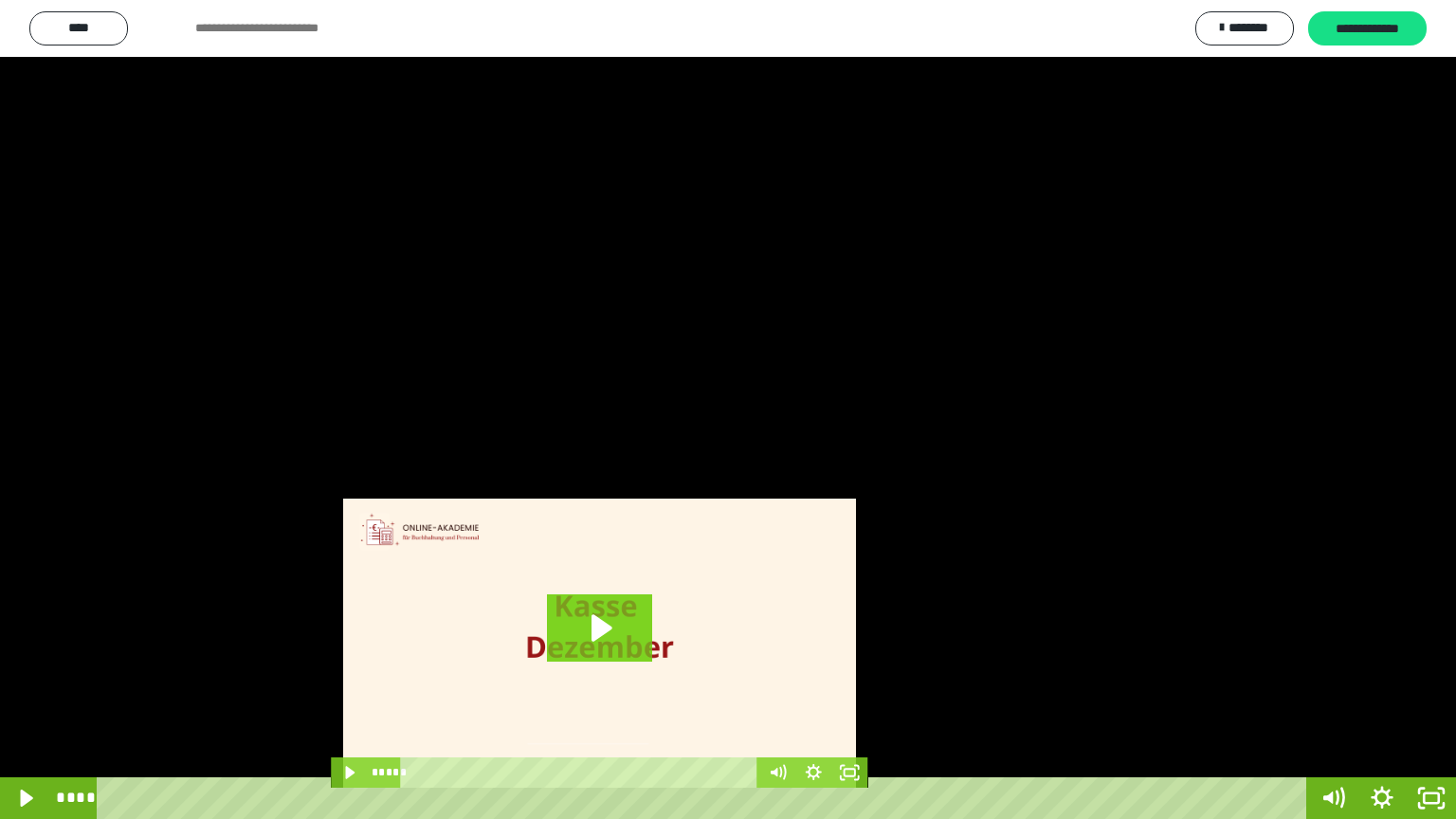 click at bounding box center (728, 410) 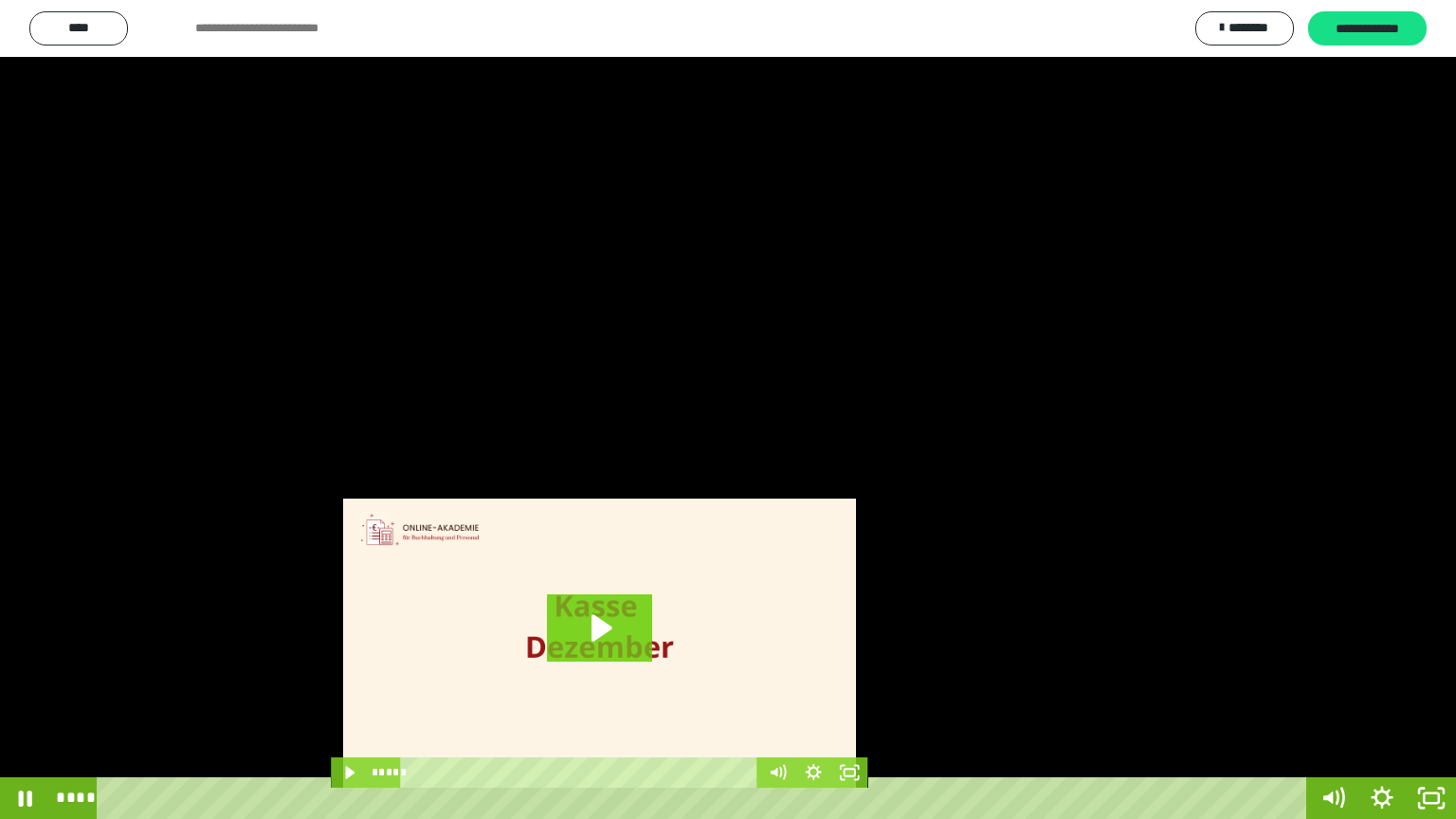 click at bounding box center [728, 410] 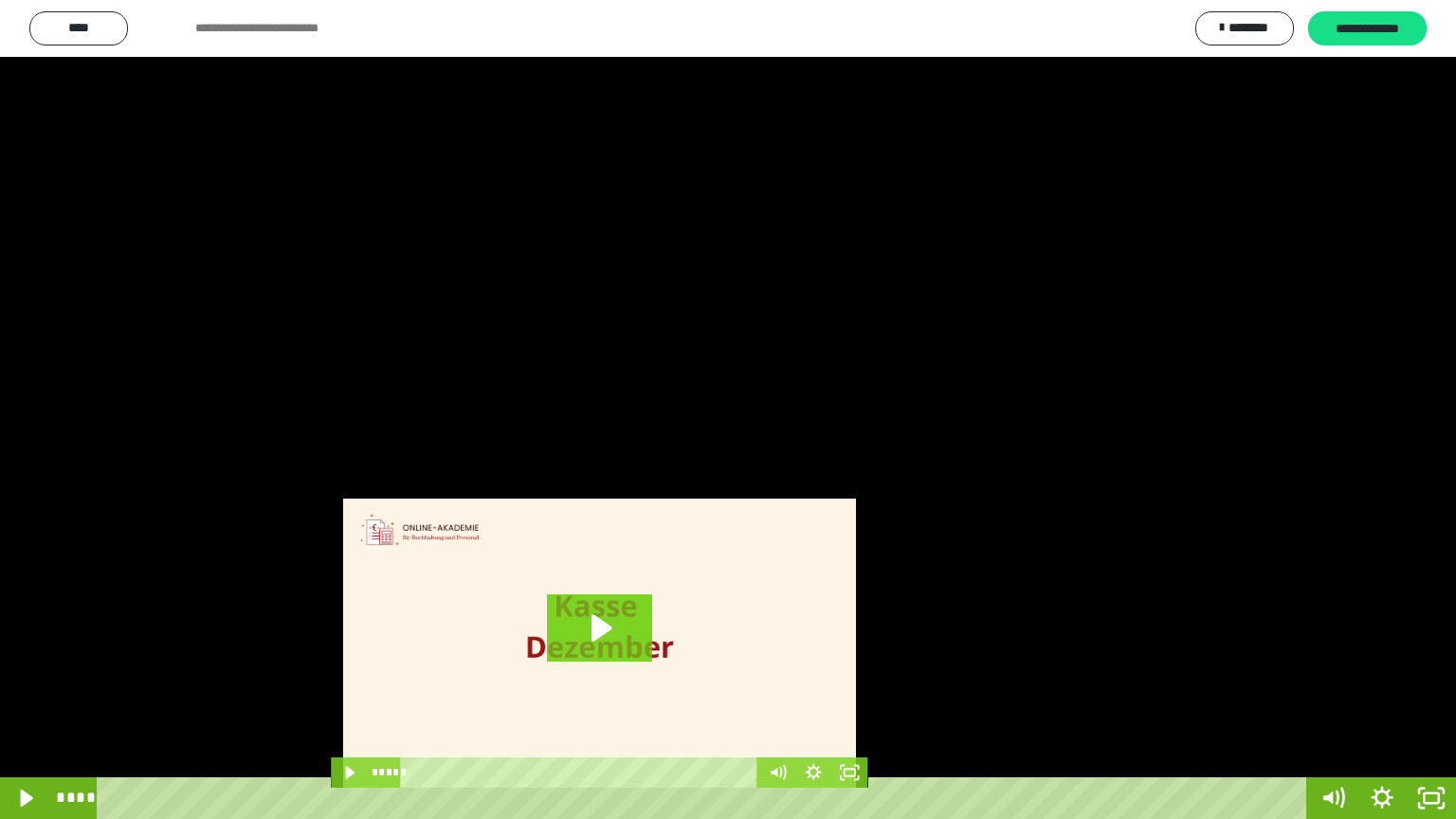 click at bounding box center (728, 410) 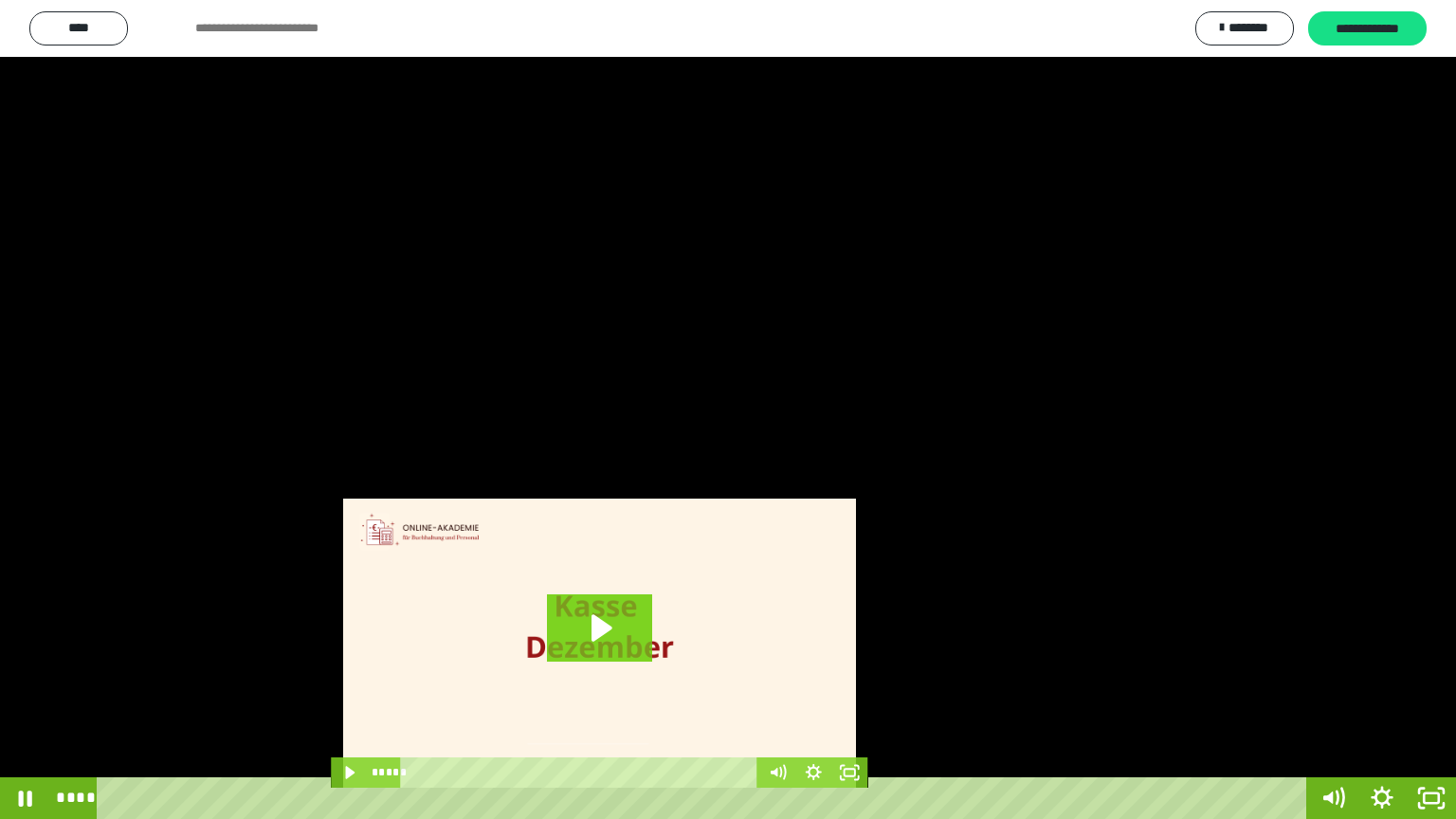 click at bounding box center [728, 410] 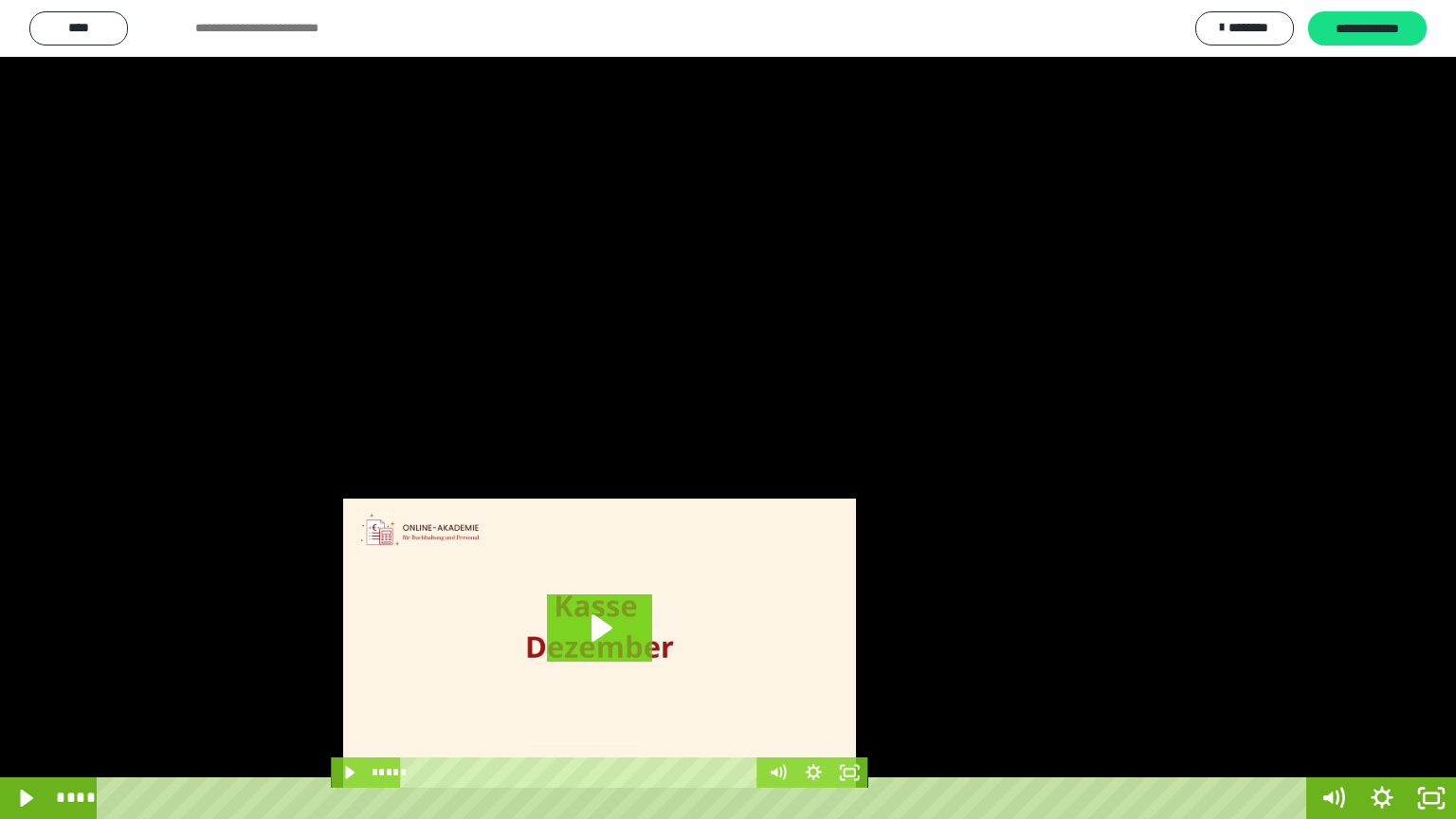 click at bounding box center [728, 410] 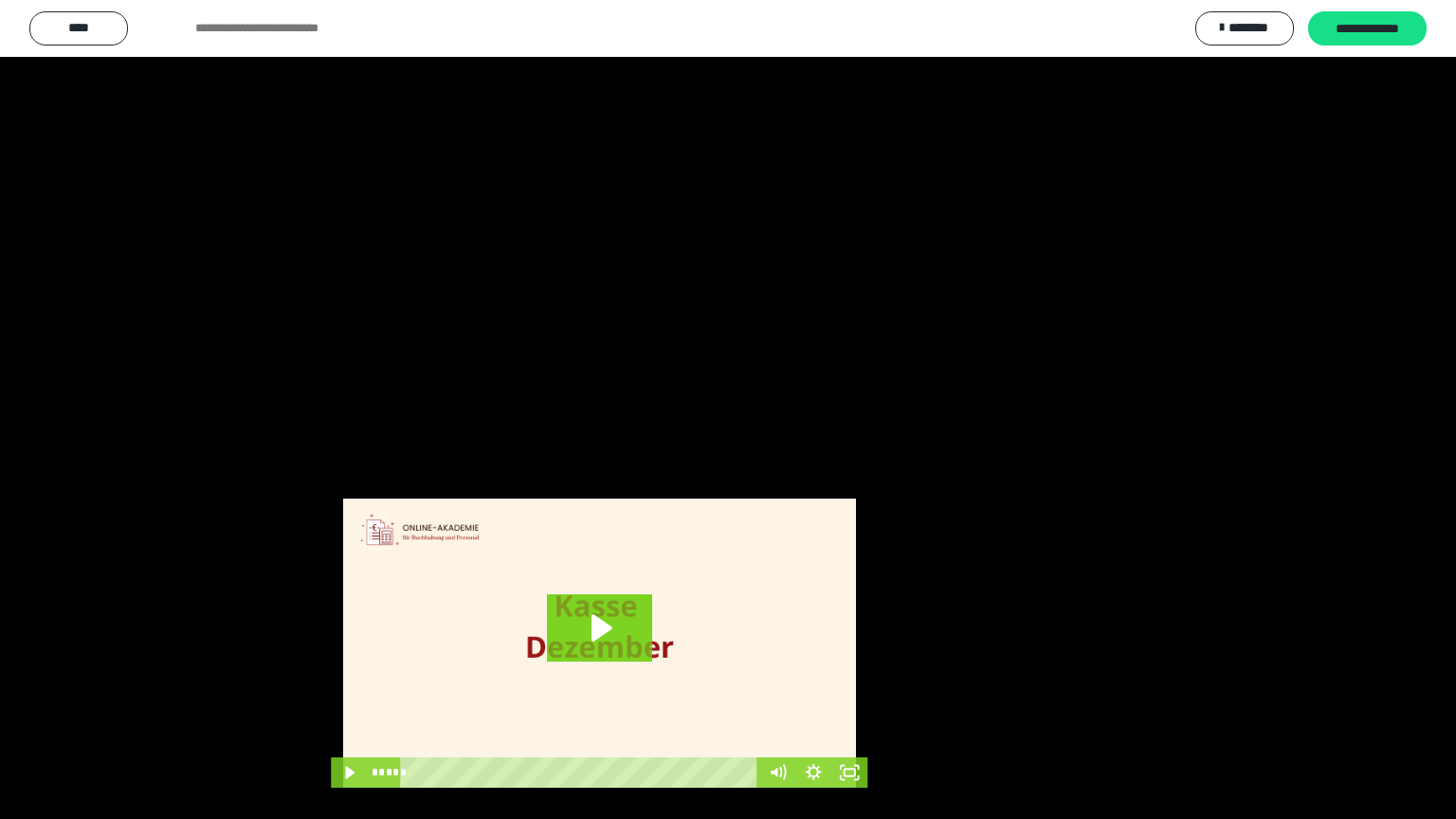 click at bounding box center (728, 410) 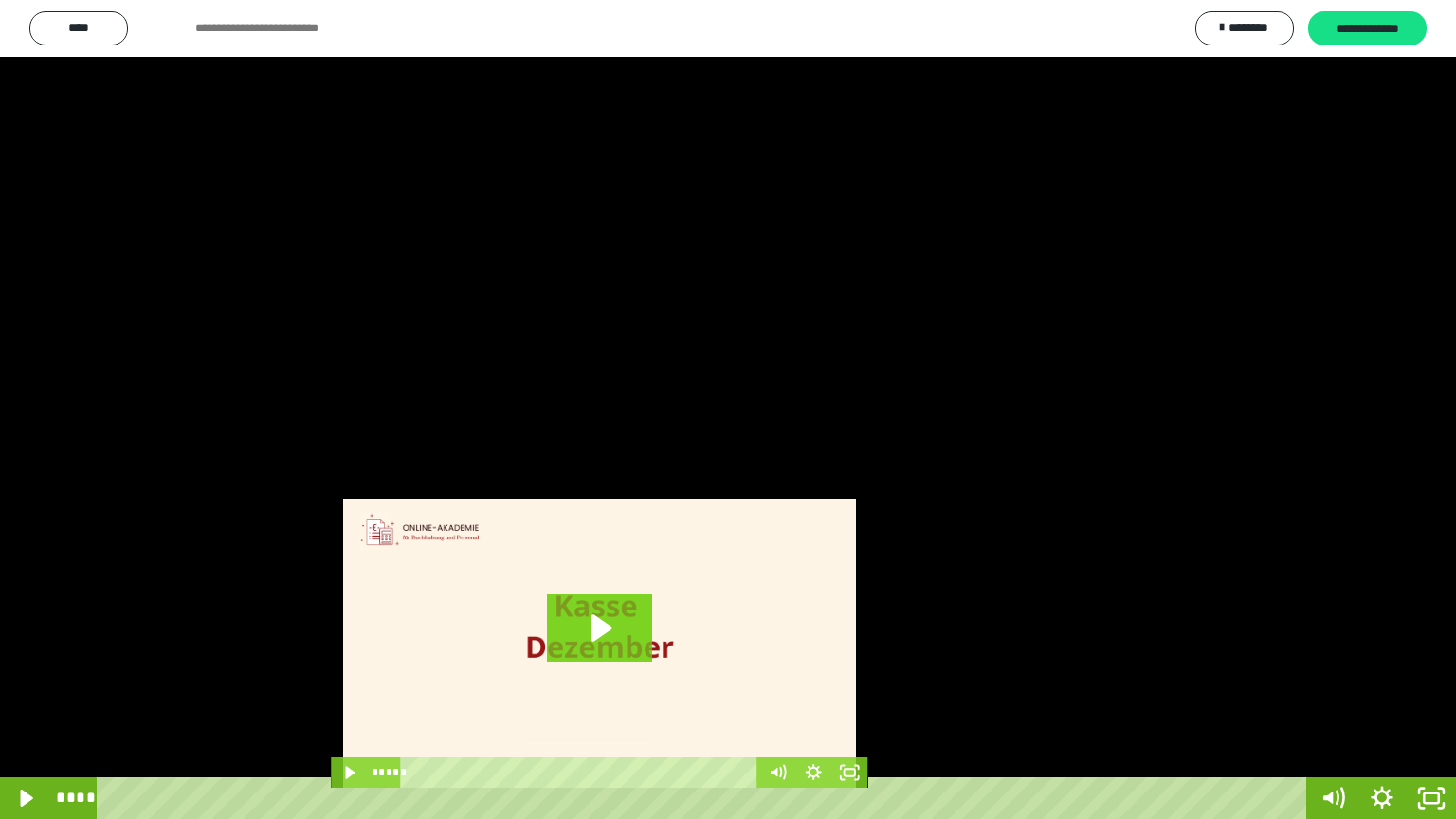 click at bounding box center (728, 410) 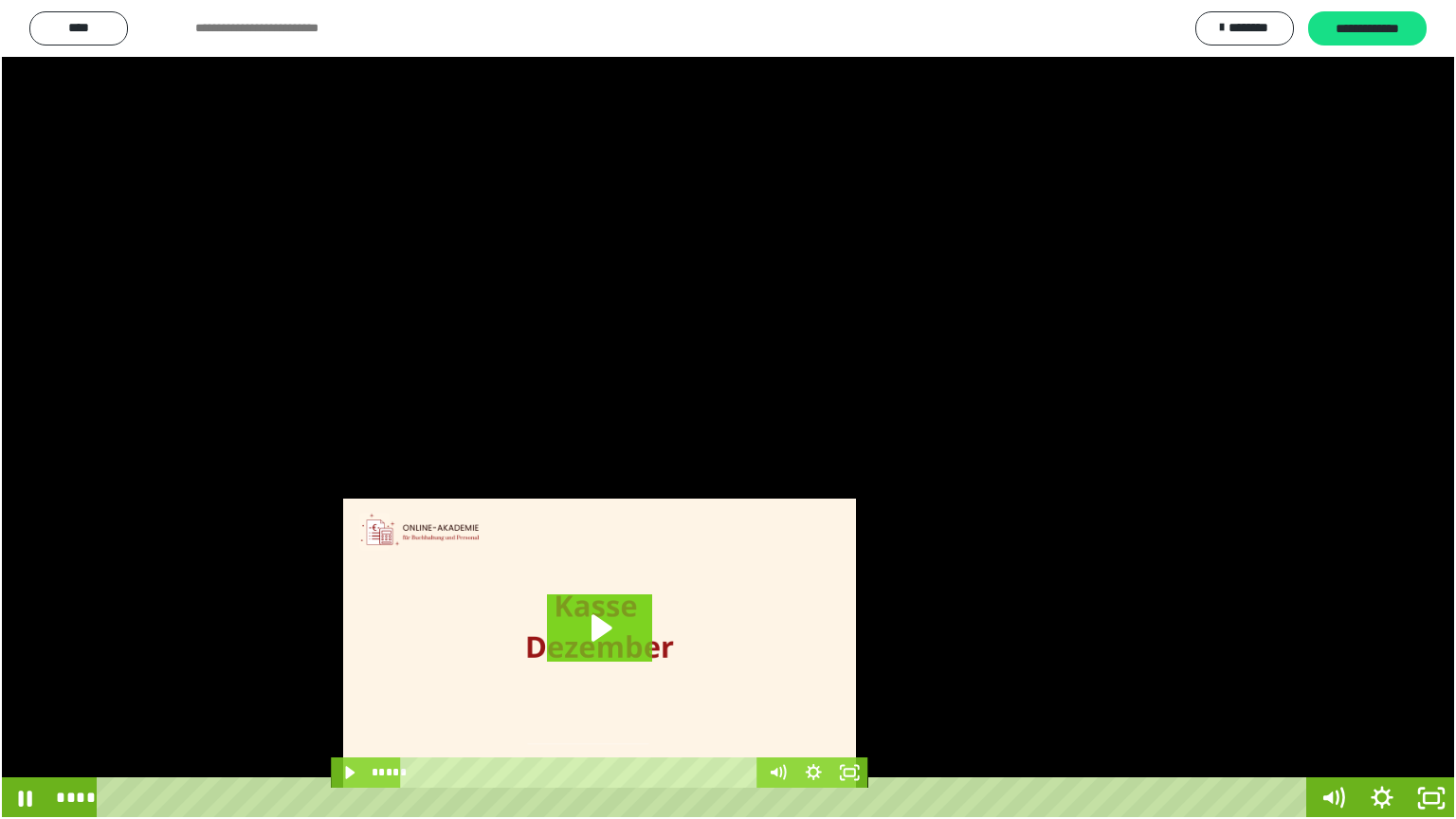 click at bounding box center (728, 410) 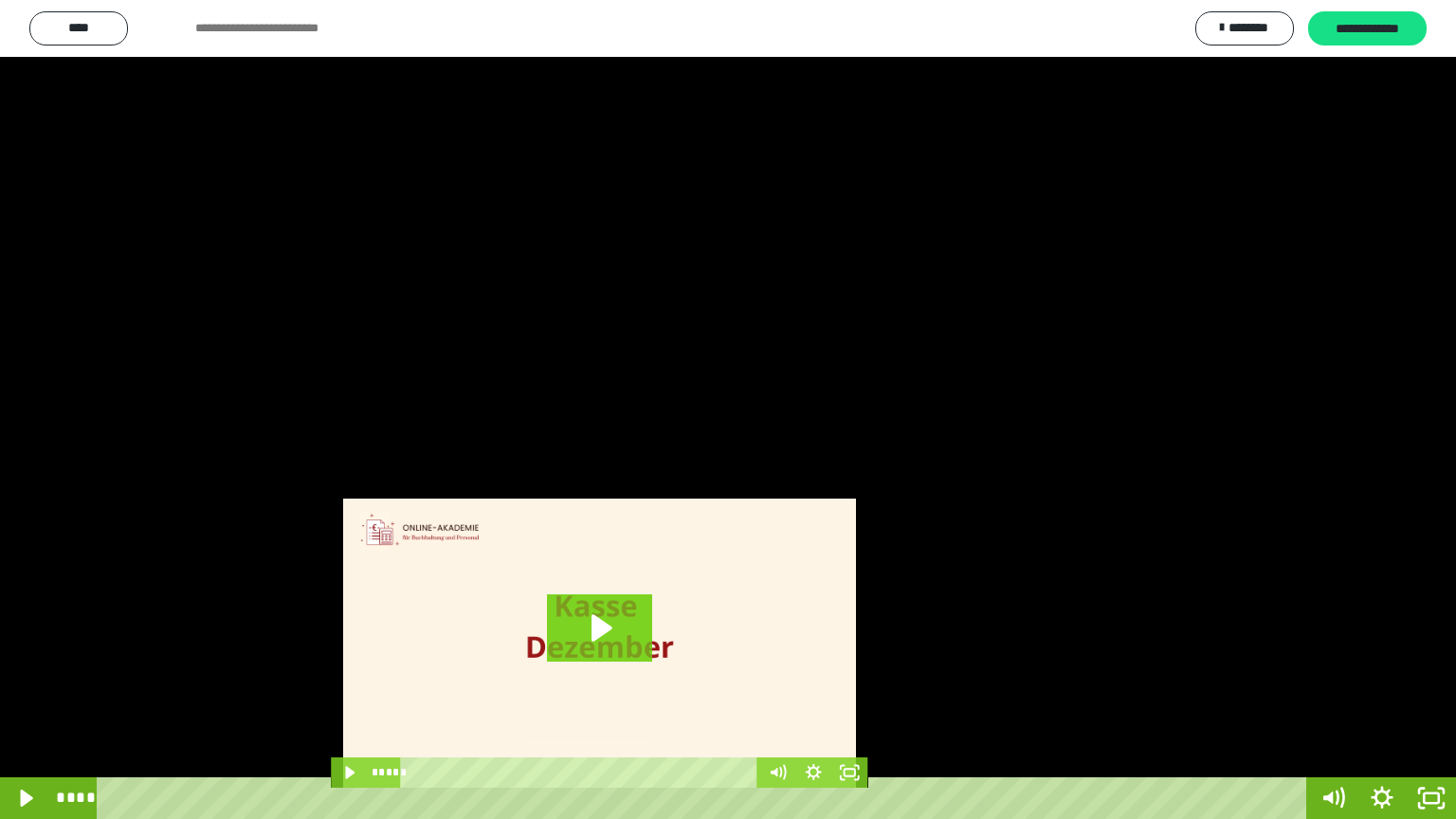 click at bounding box center (728, 410) 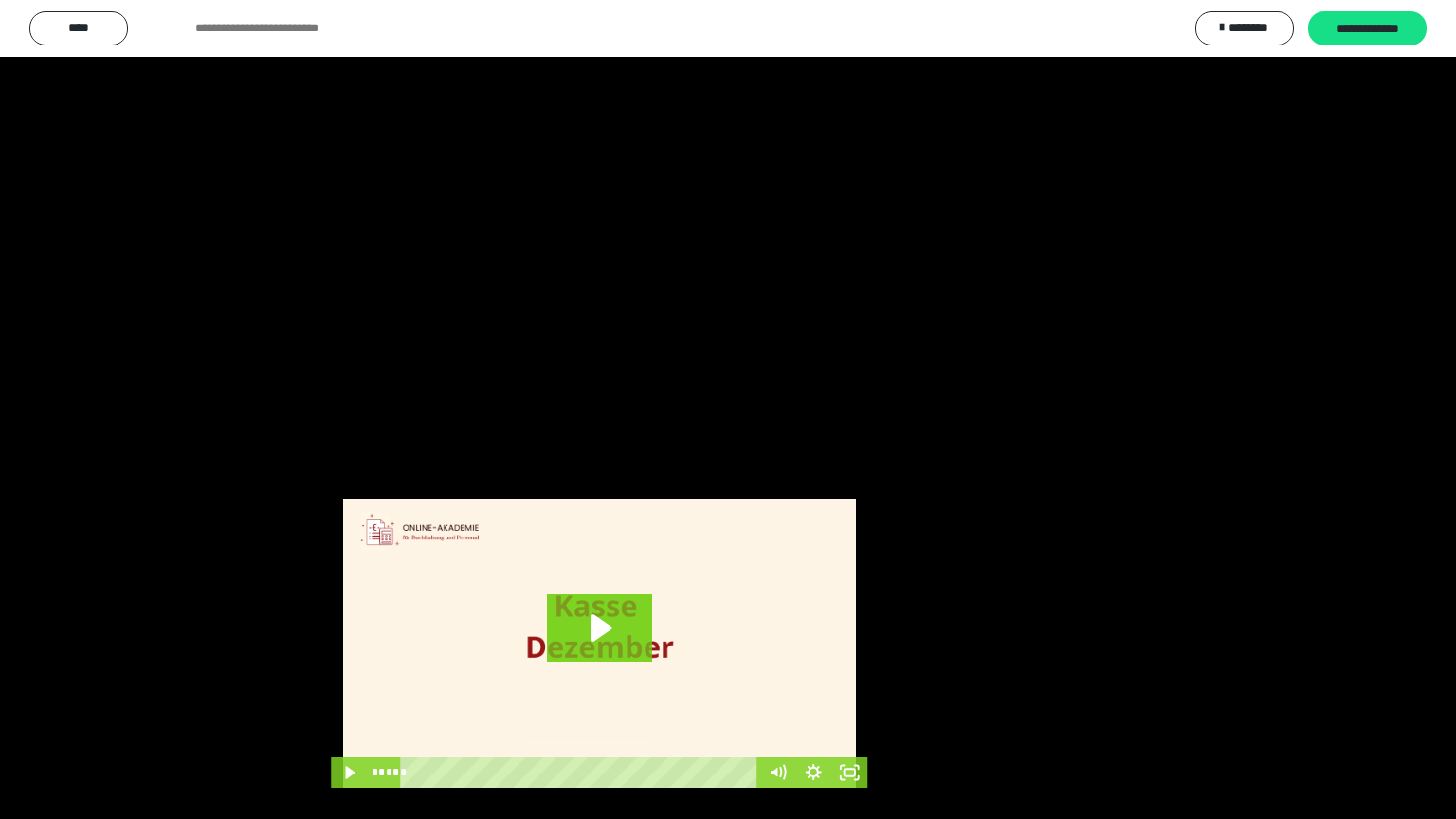 click at bounding box center (728, 410) 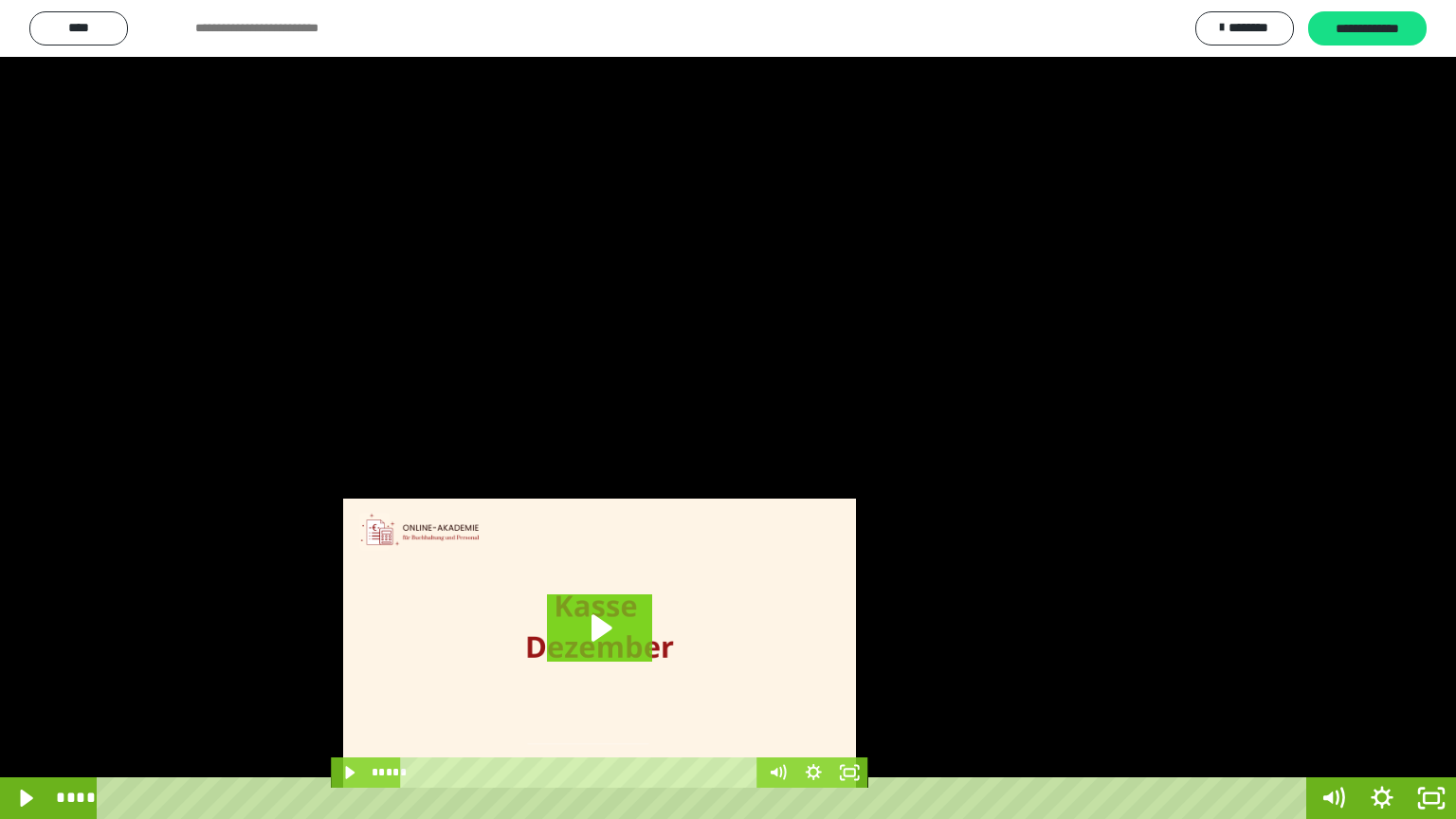 click at bounding box center (728, 410) 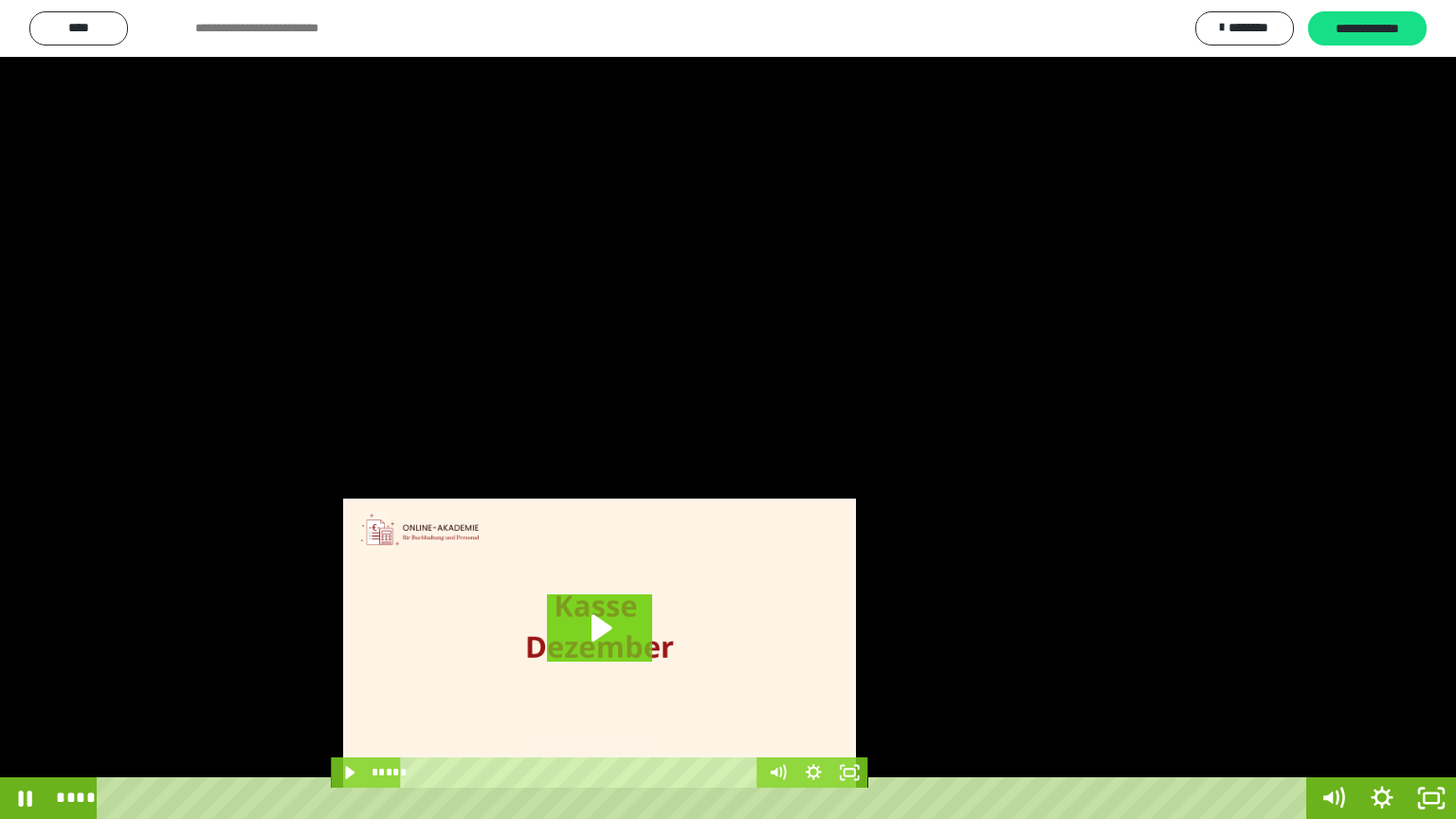 click at bounding box center (728, 410) 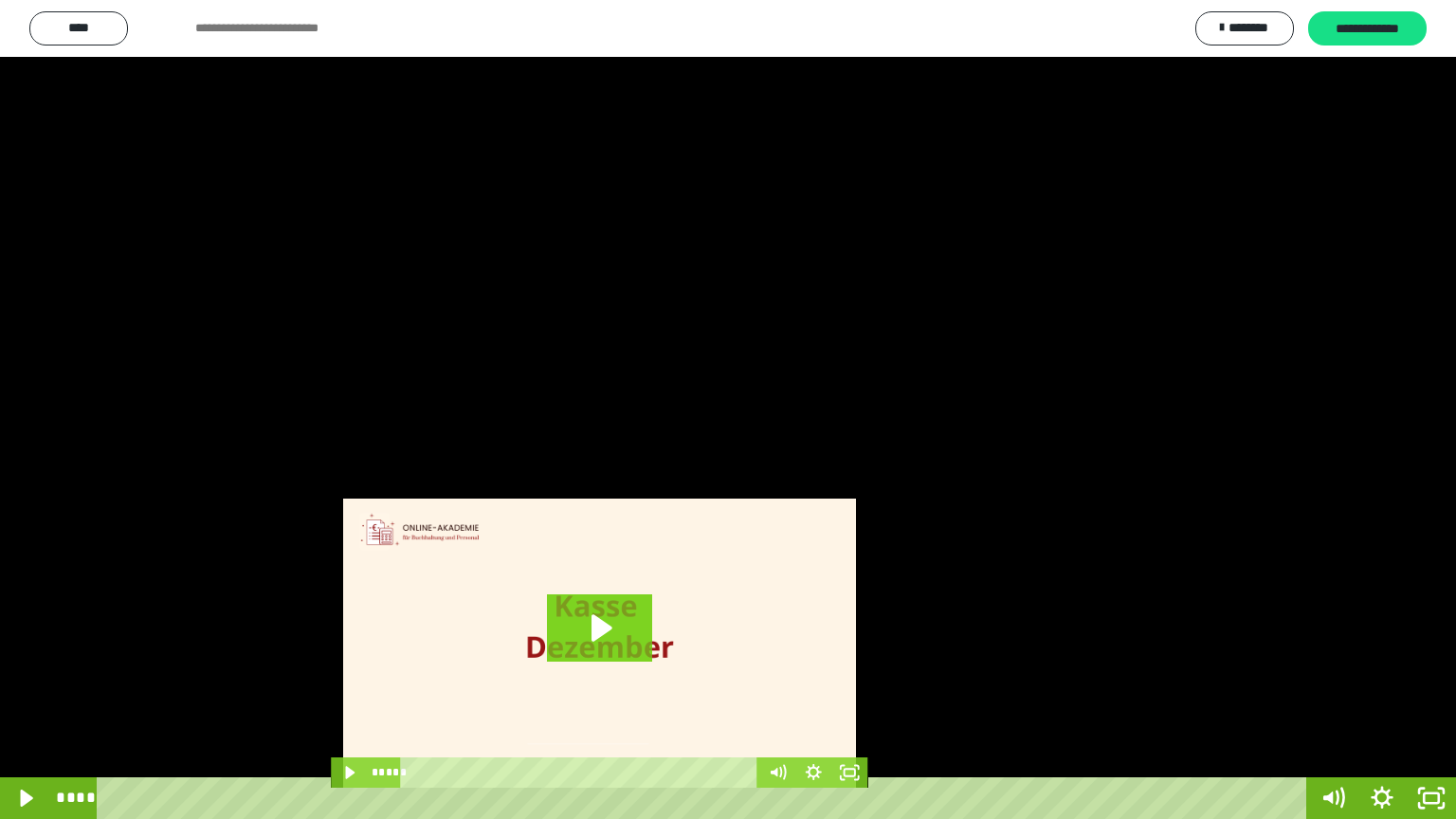 click at bounding box center [728, 410] 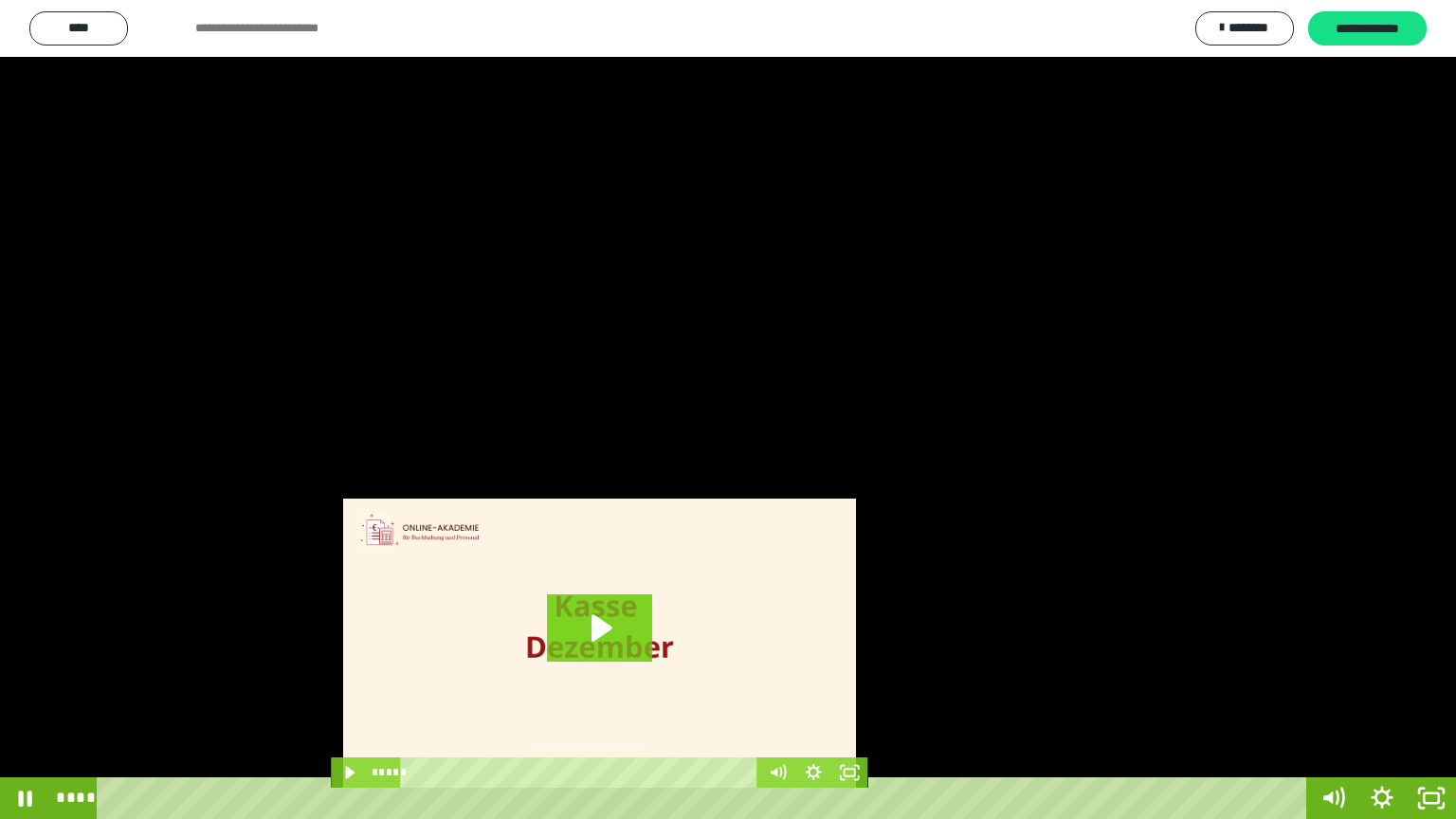 click at bounding box center [728, 410] 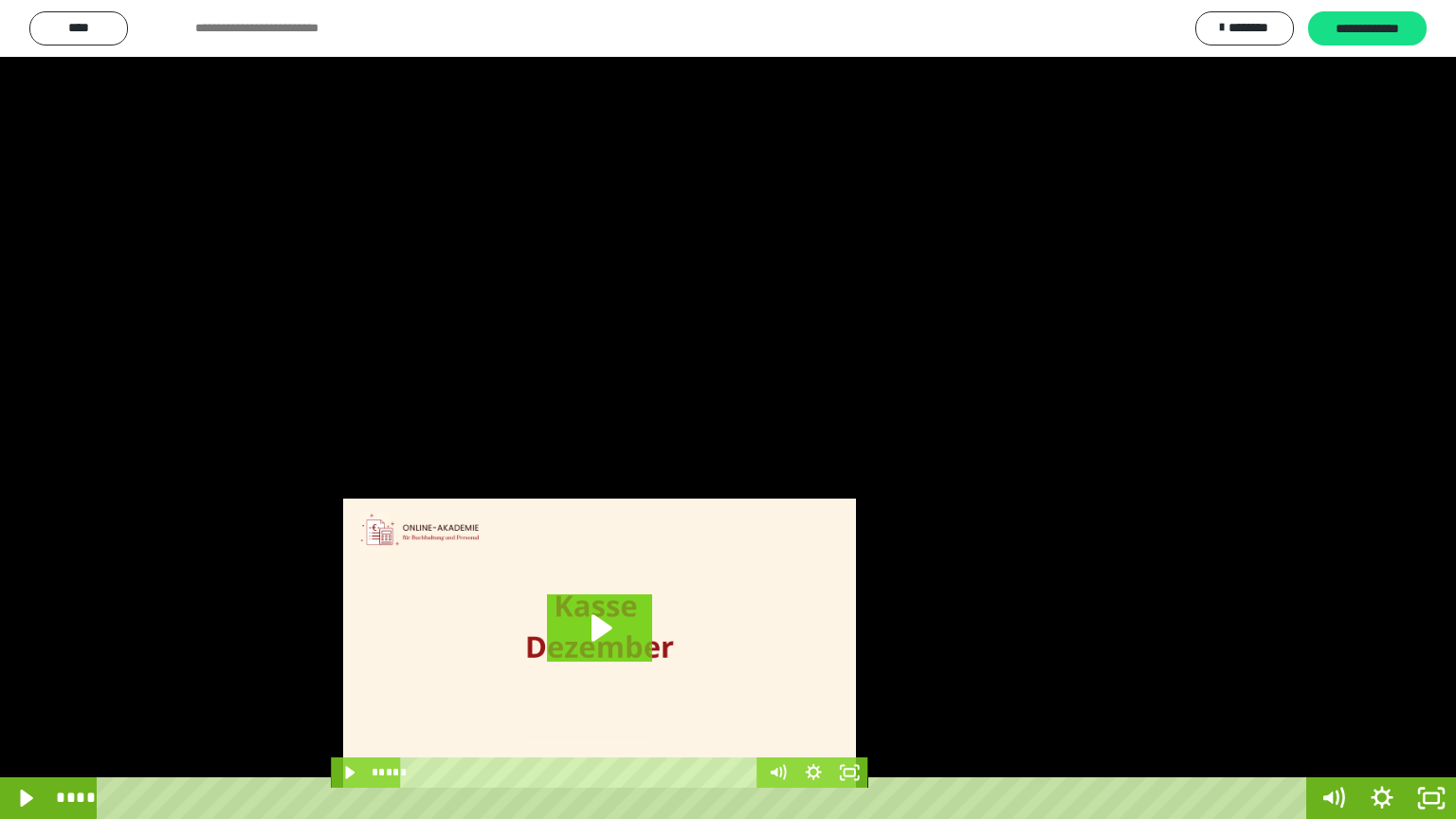 click at bounding box center (728, 410) 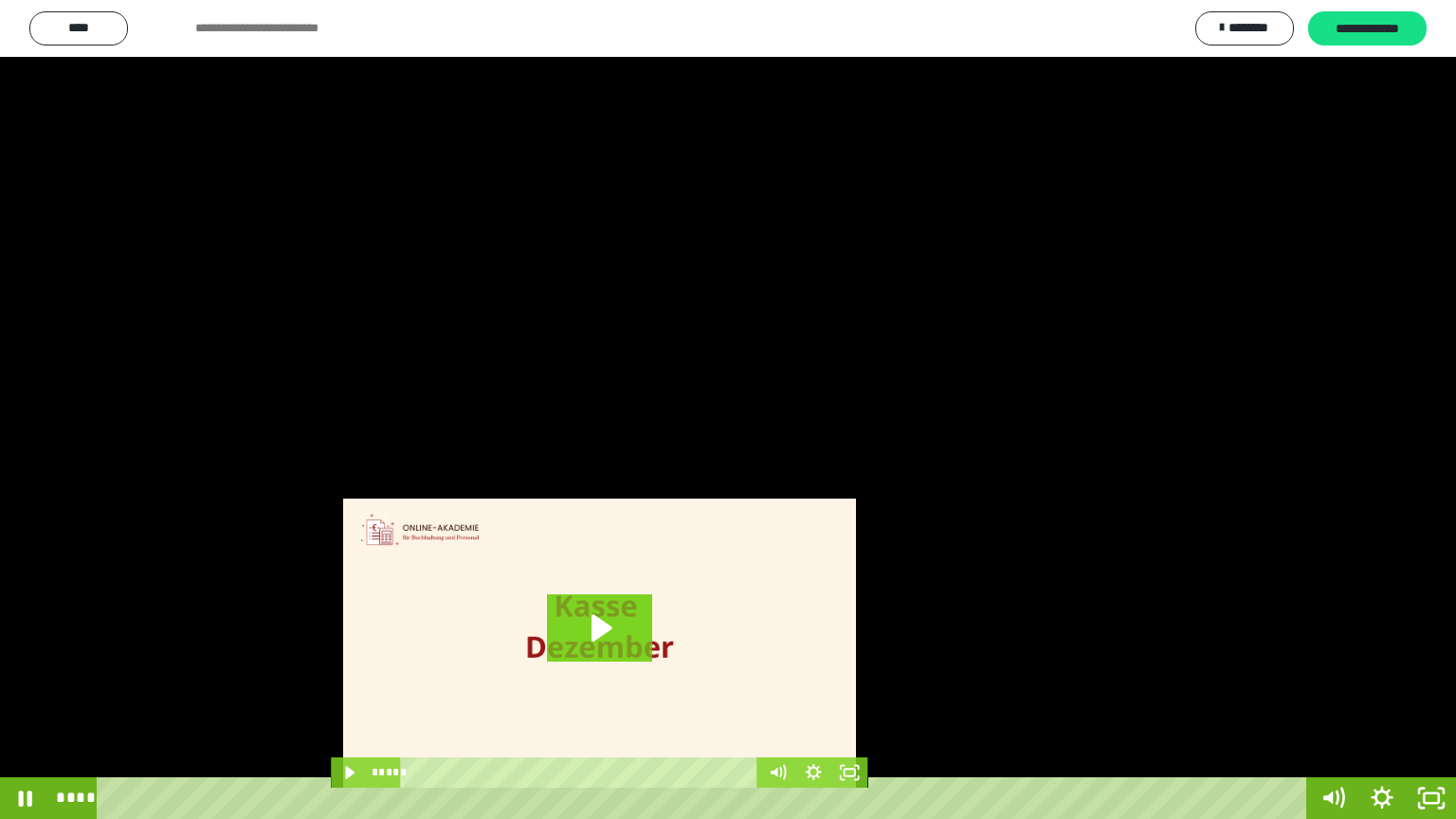 click at bounding box center (728, 410) 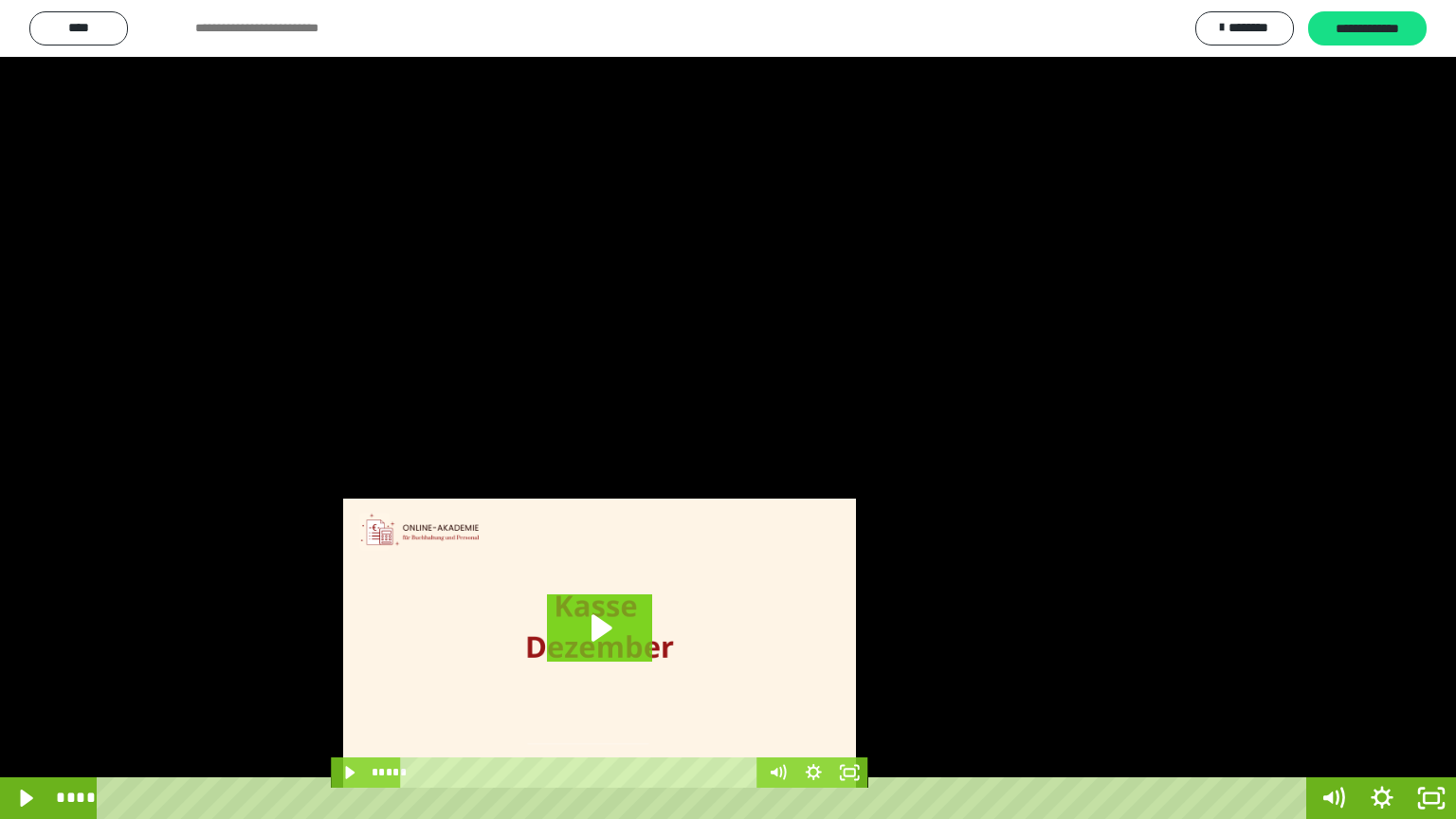 click at bounding box center (728, 410) 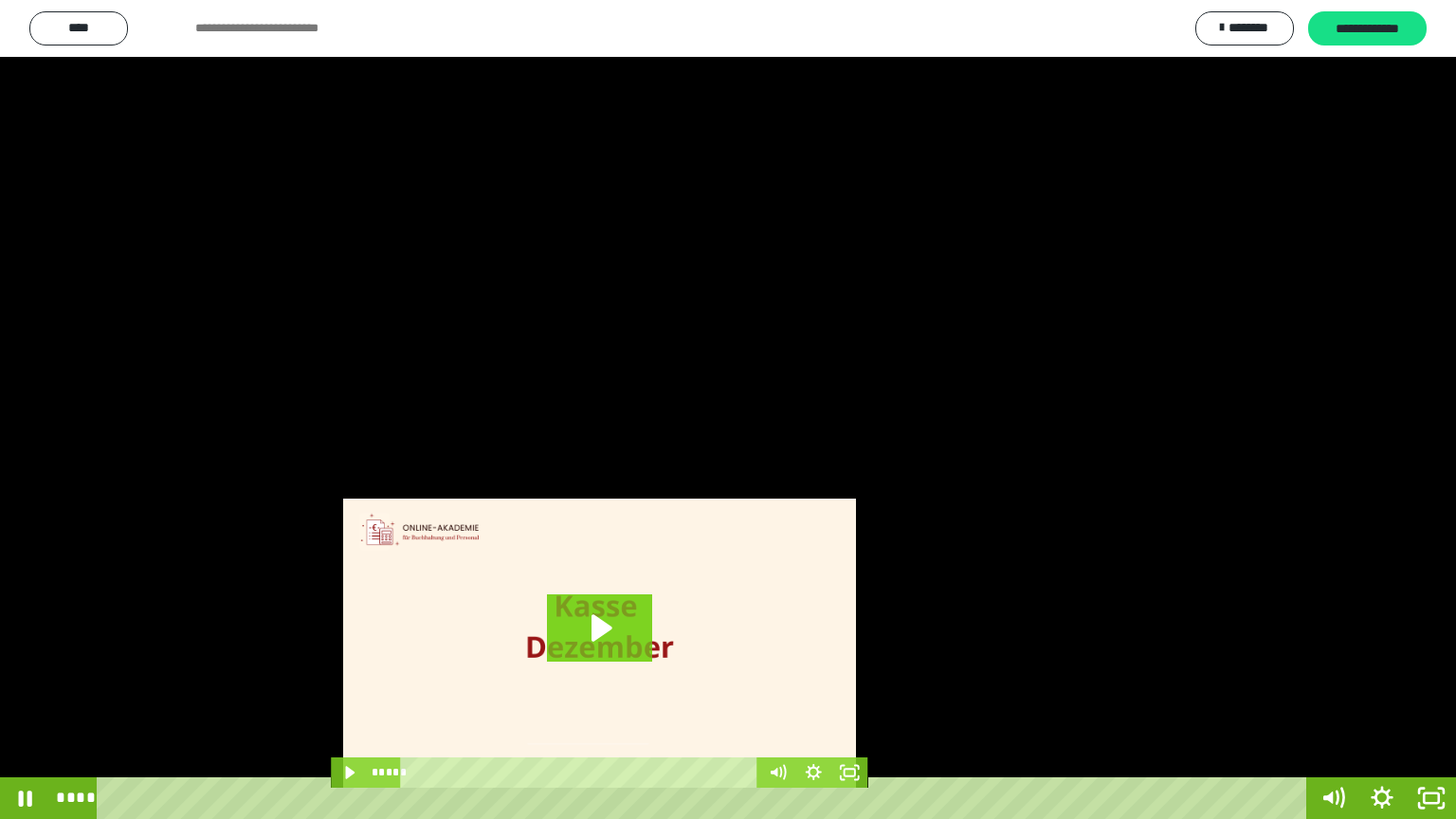 click at bounding box center (728, 410) 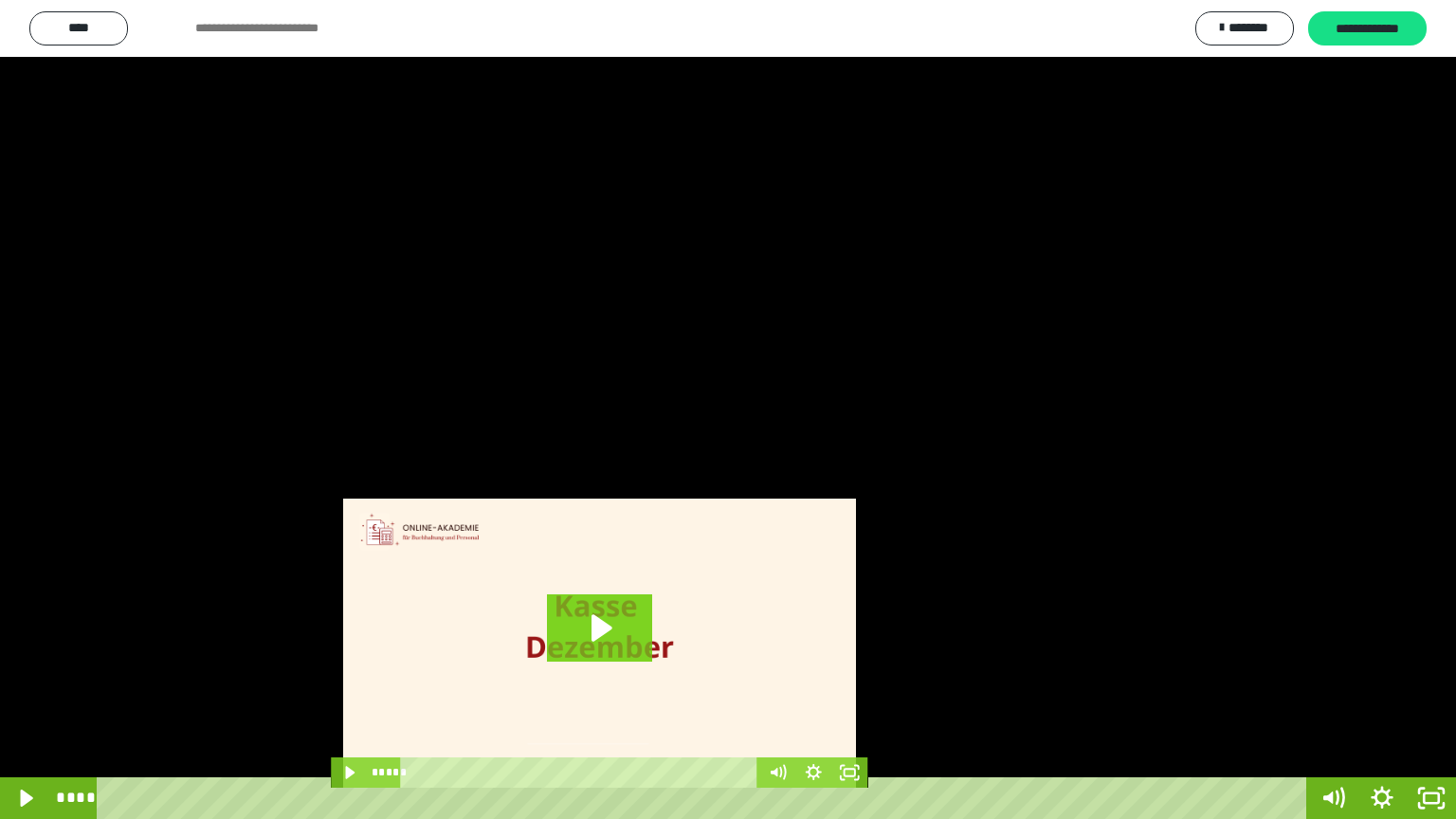 click at bounding box center [728, 410] 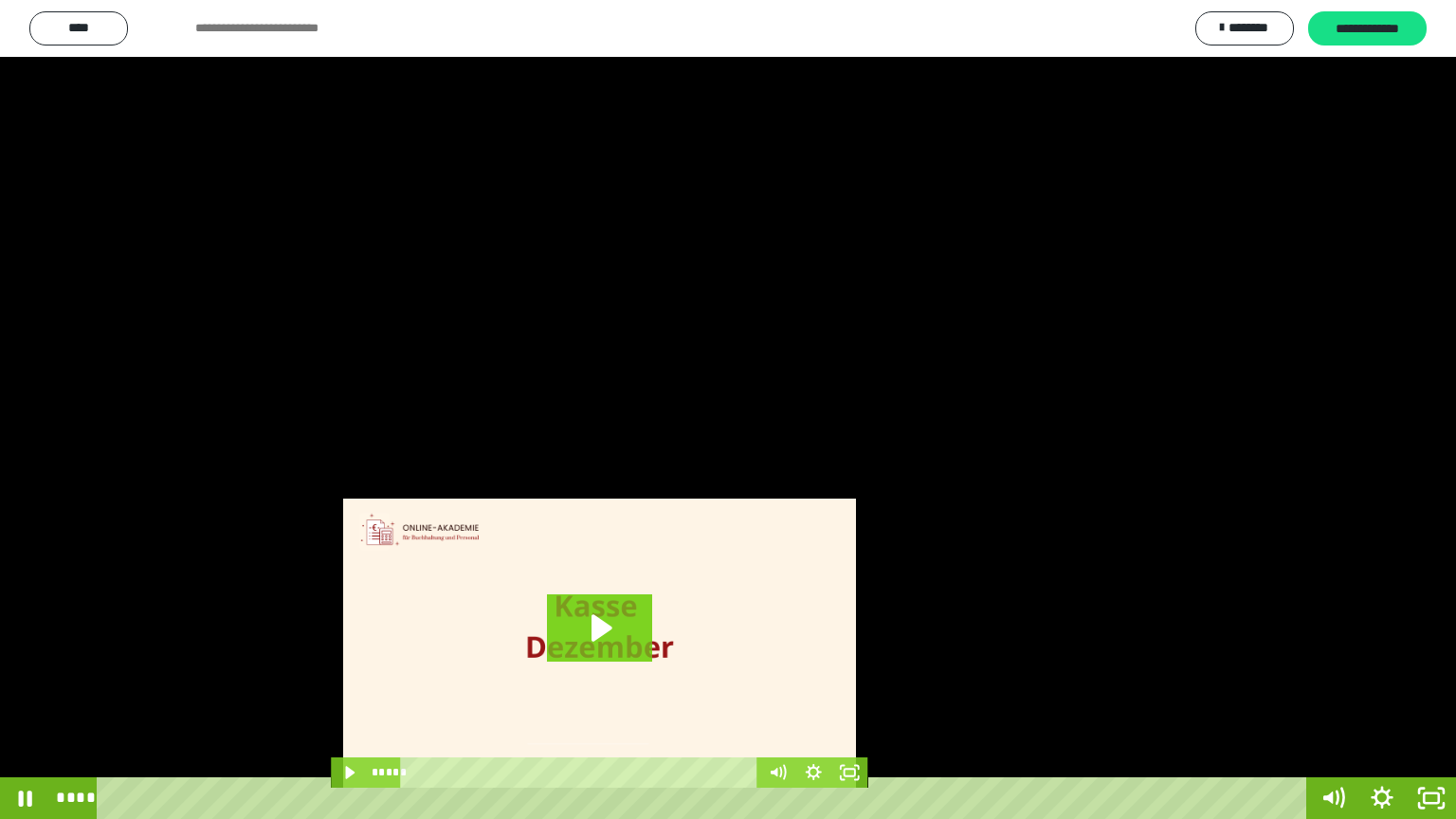 click at bounding box center (728, 410) 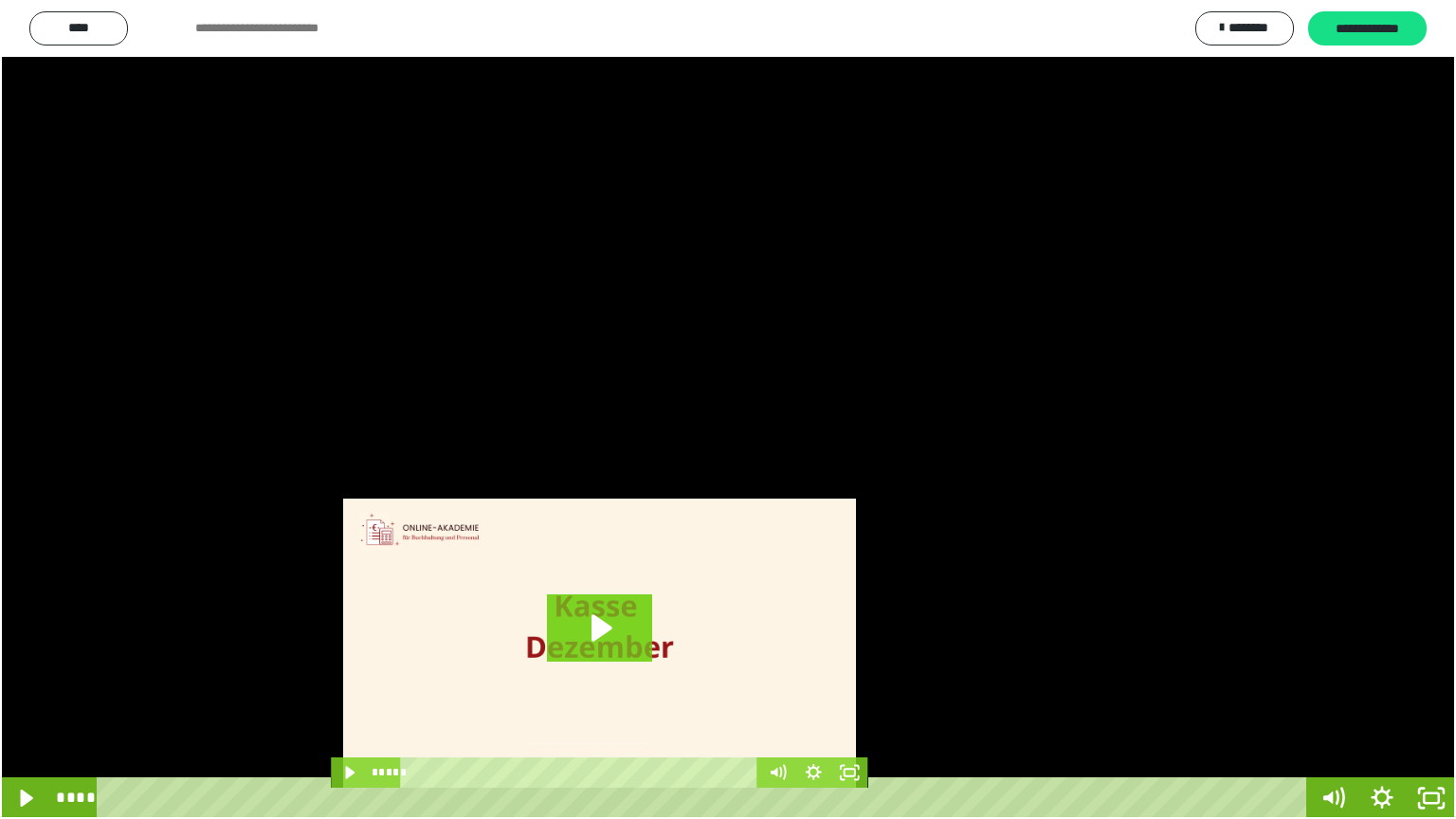 click at bounding box center (728, 410) 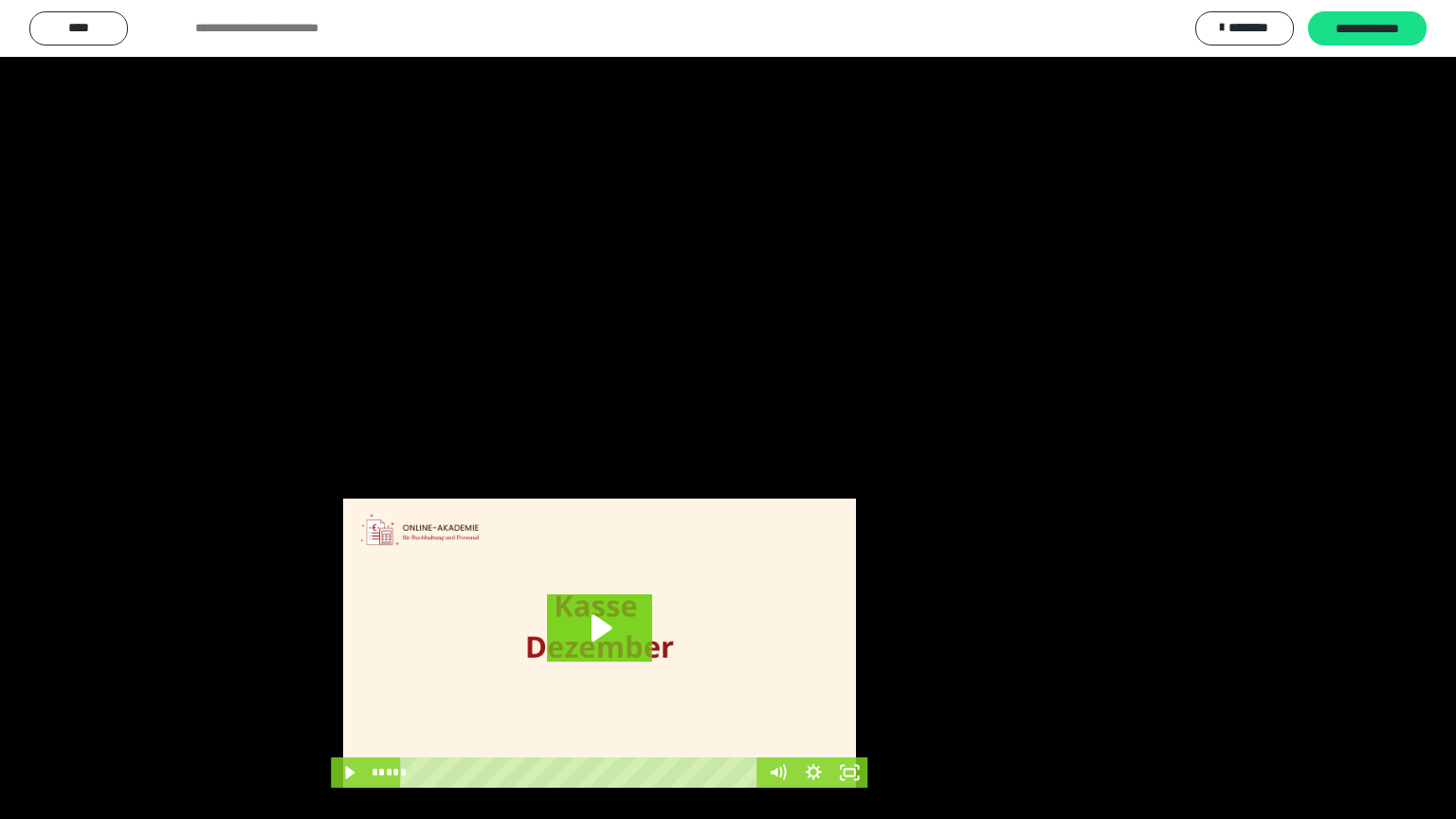 click at bounding box center [728, 410] 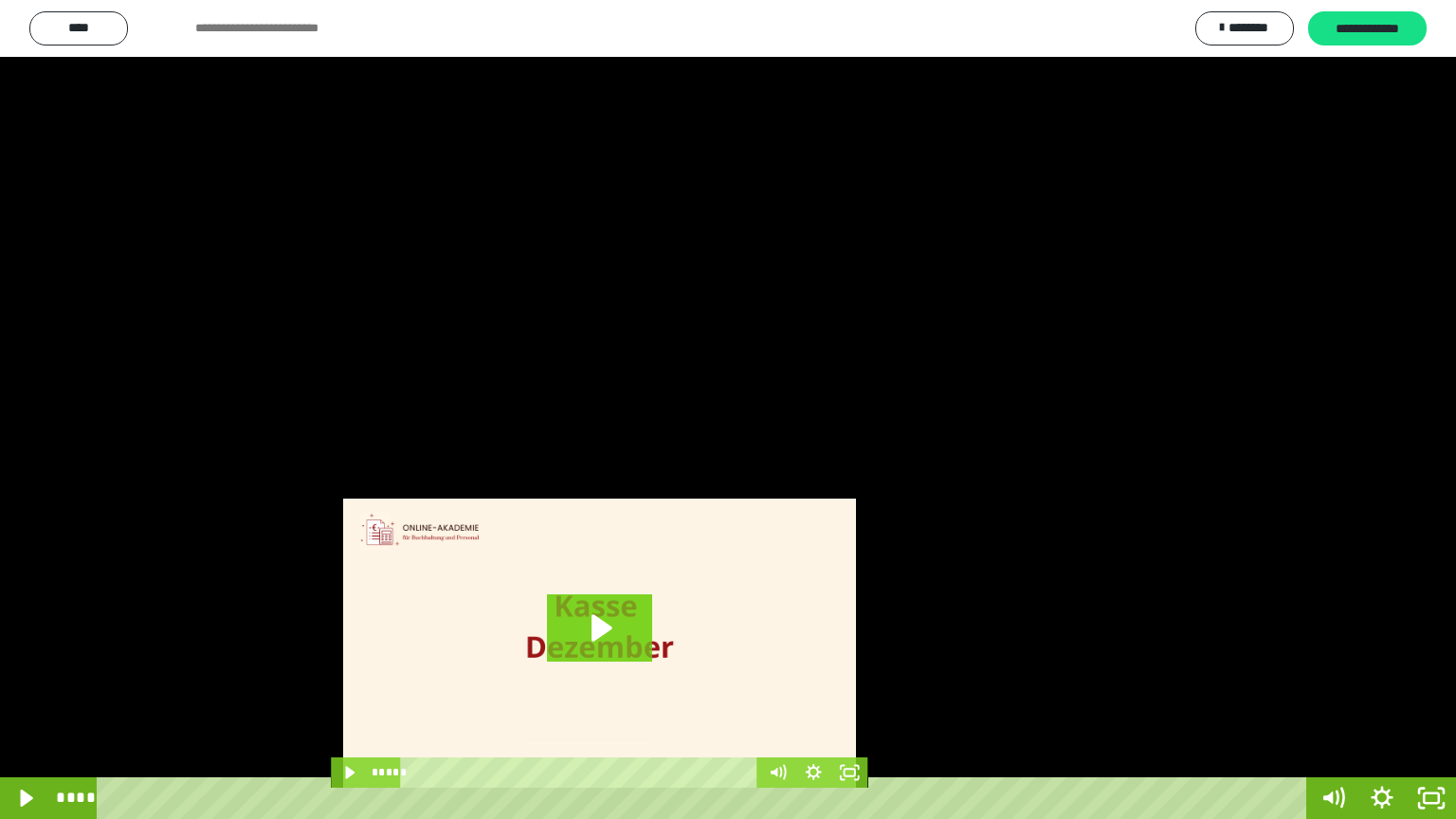 click at bounding box center (728, 410) 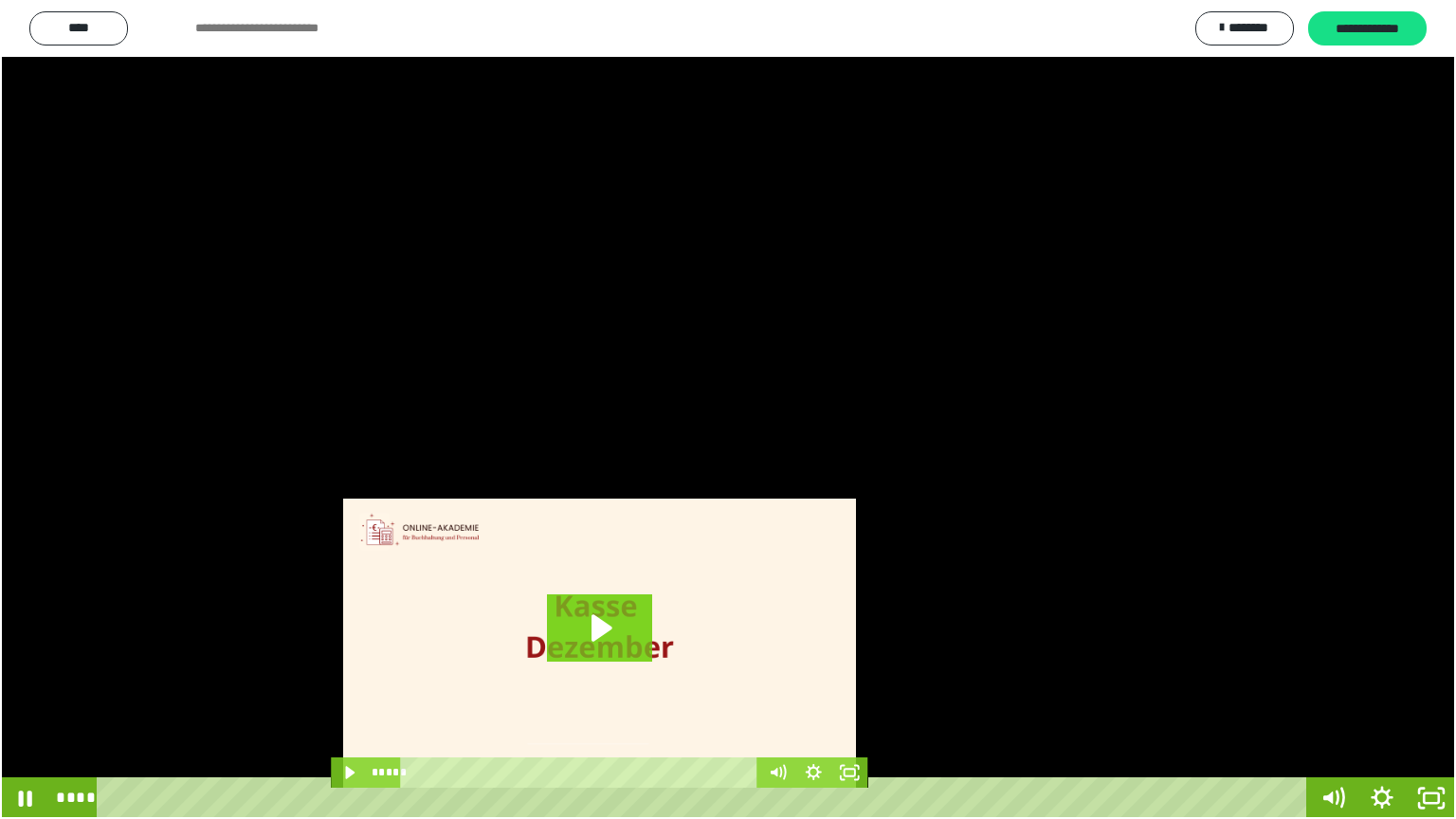 click at bounding box center [728, 410] 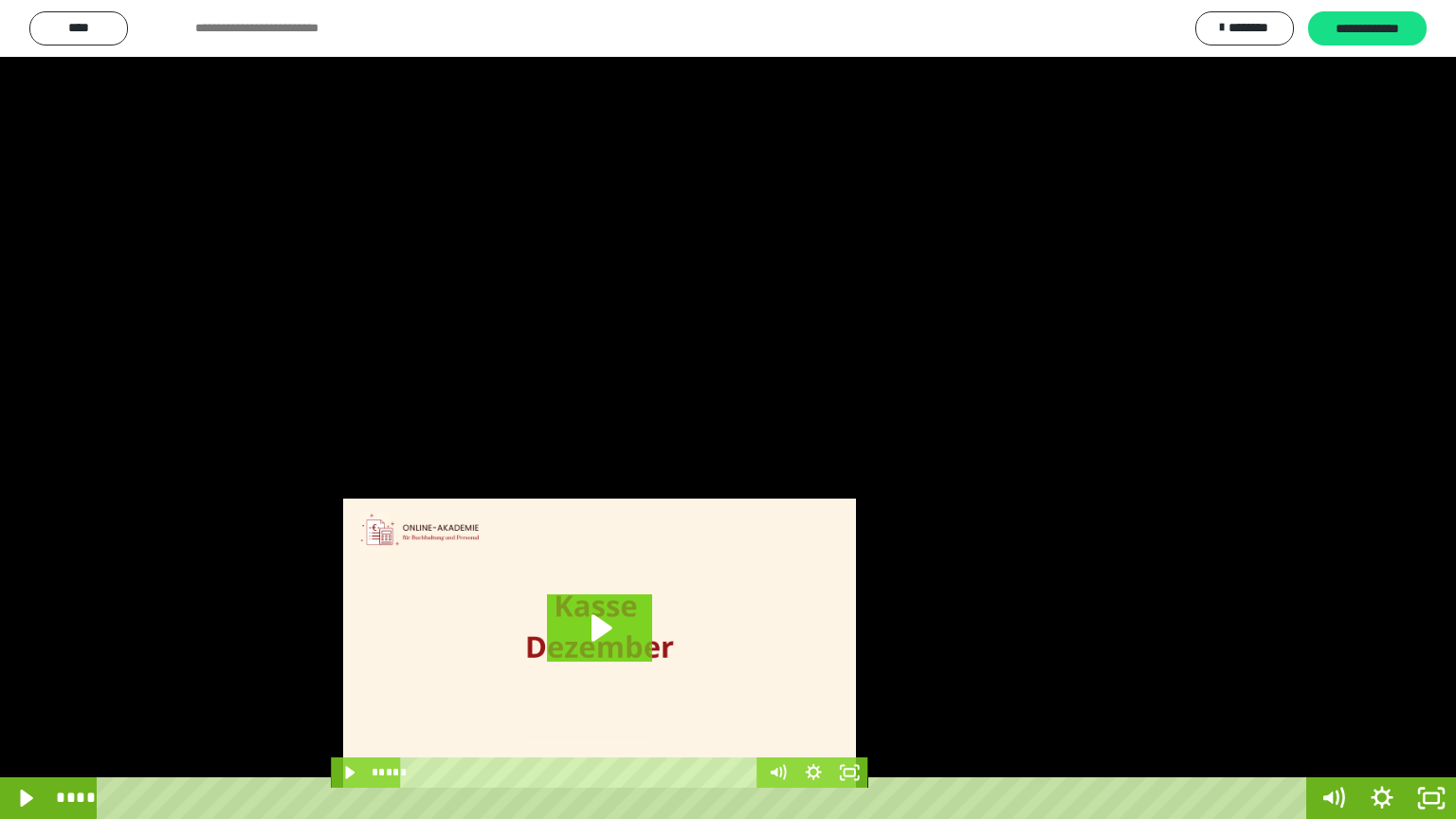 click at bounding box center (728, 410) 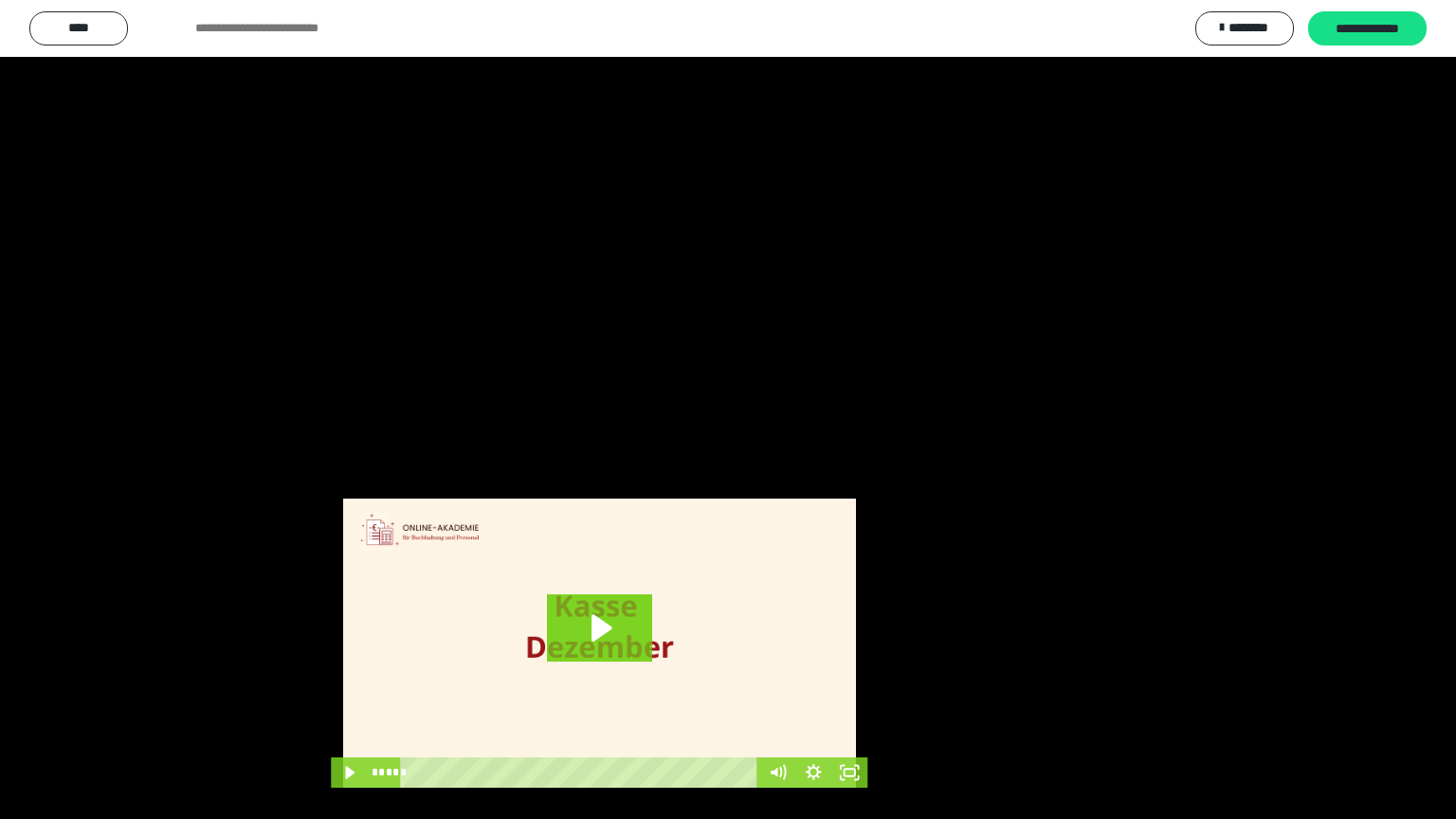 click at bounding box center (728, 410) 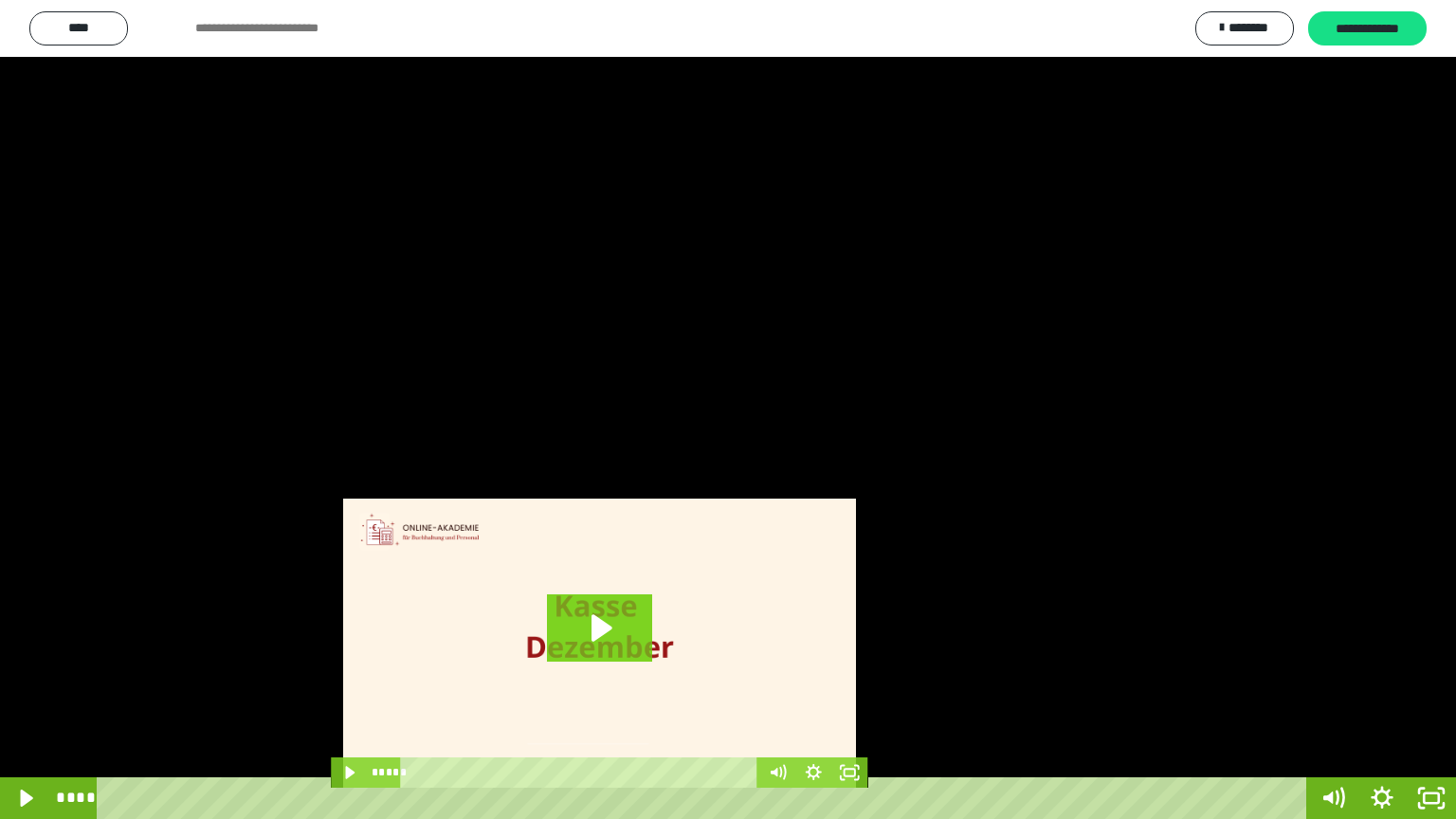 click at bounding box center [728, 410] 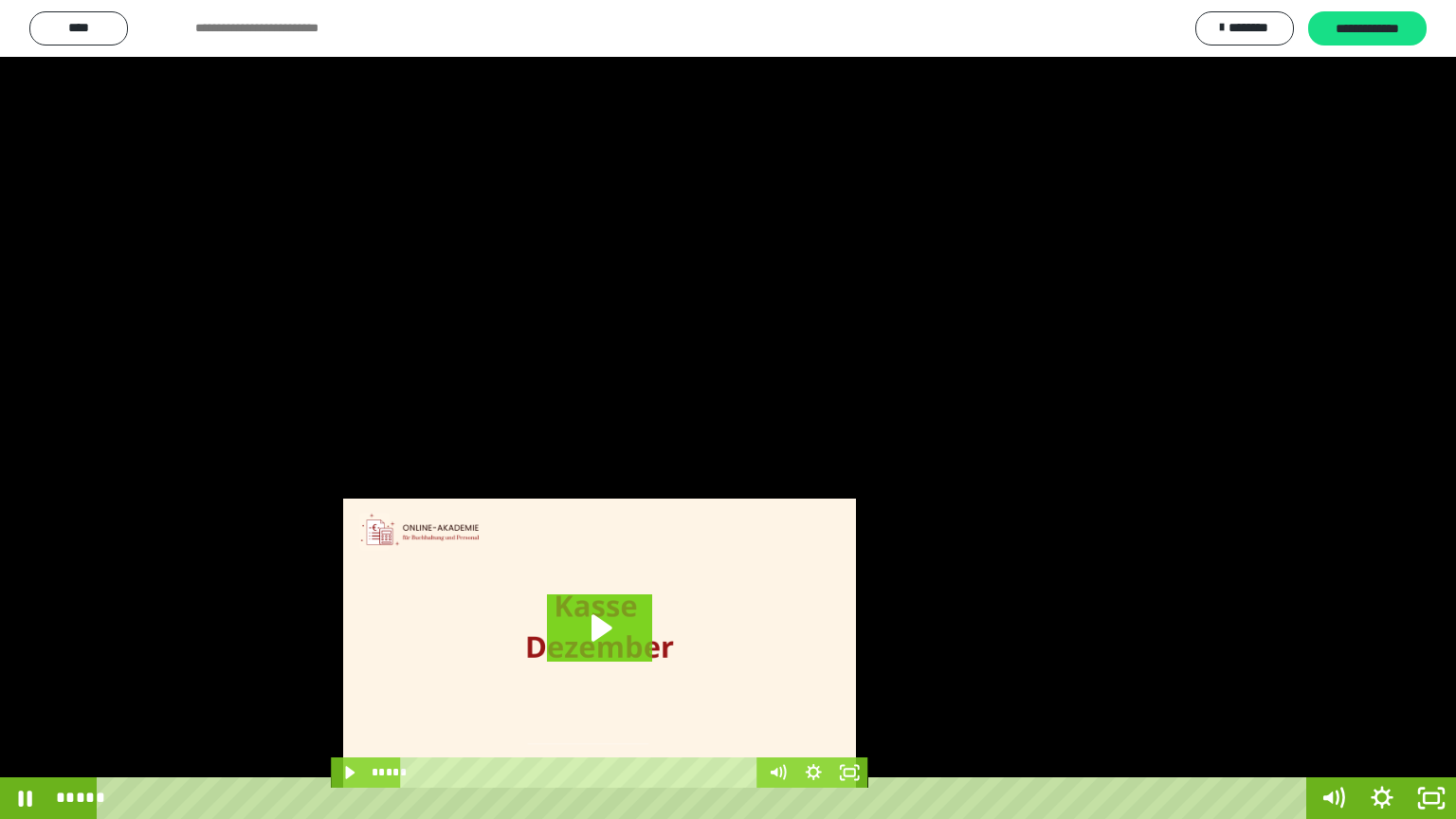 click at bounding box center (728, 410) 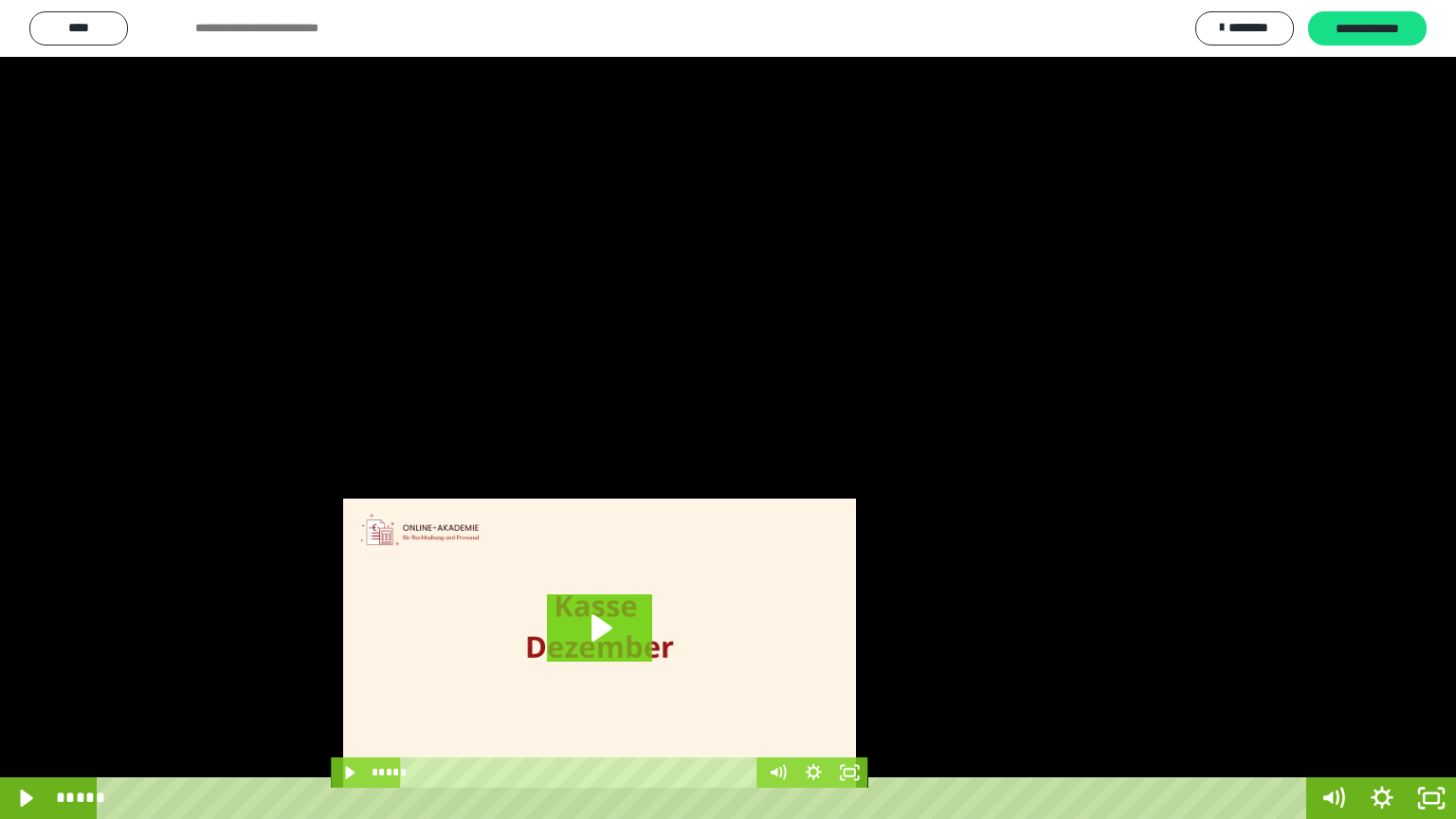 click at bounding box center [728, 410] 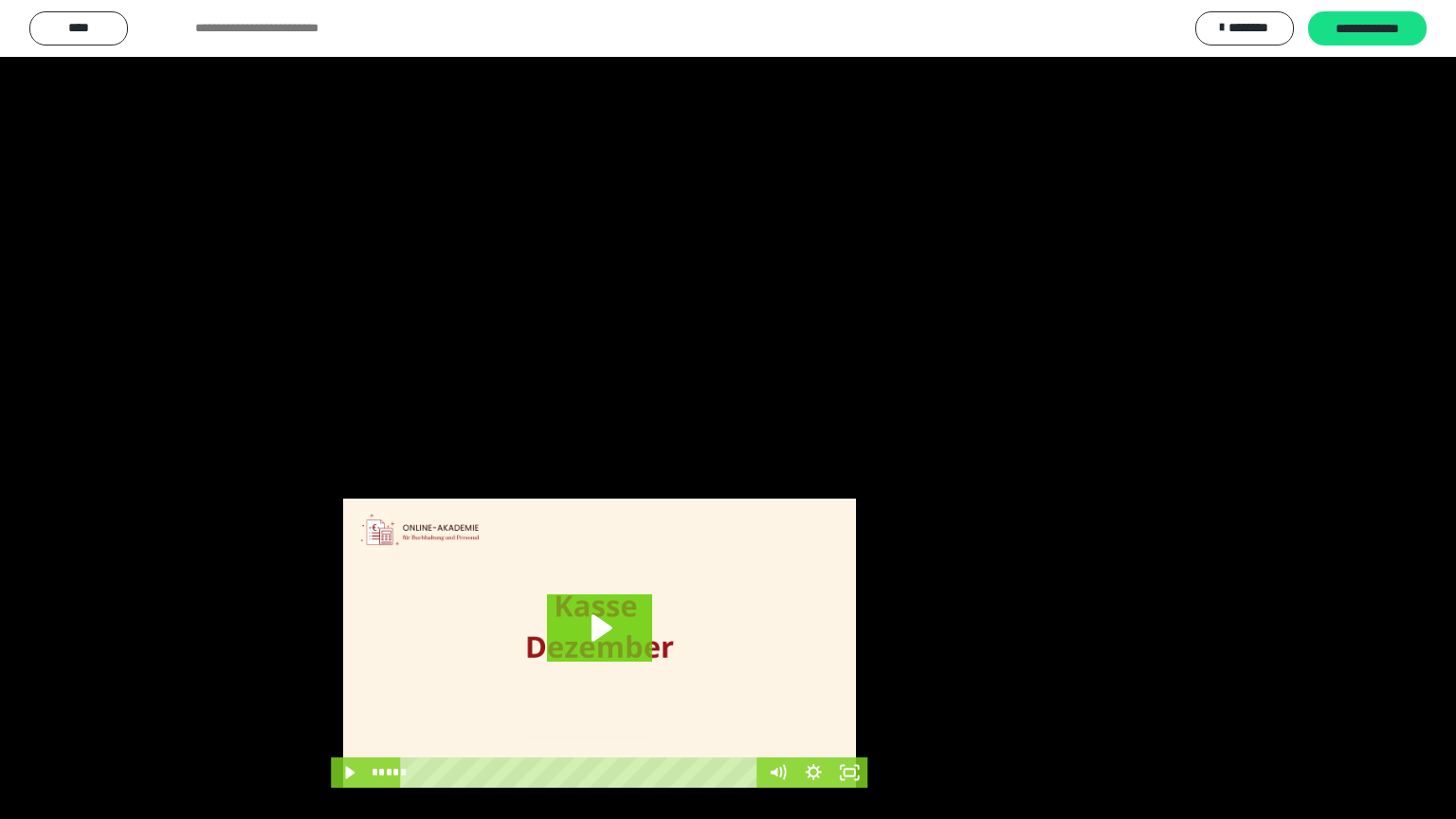 click at bounding box center (728, 410) 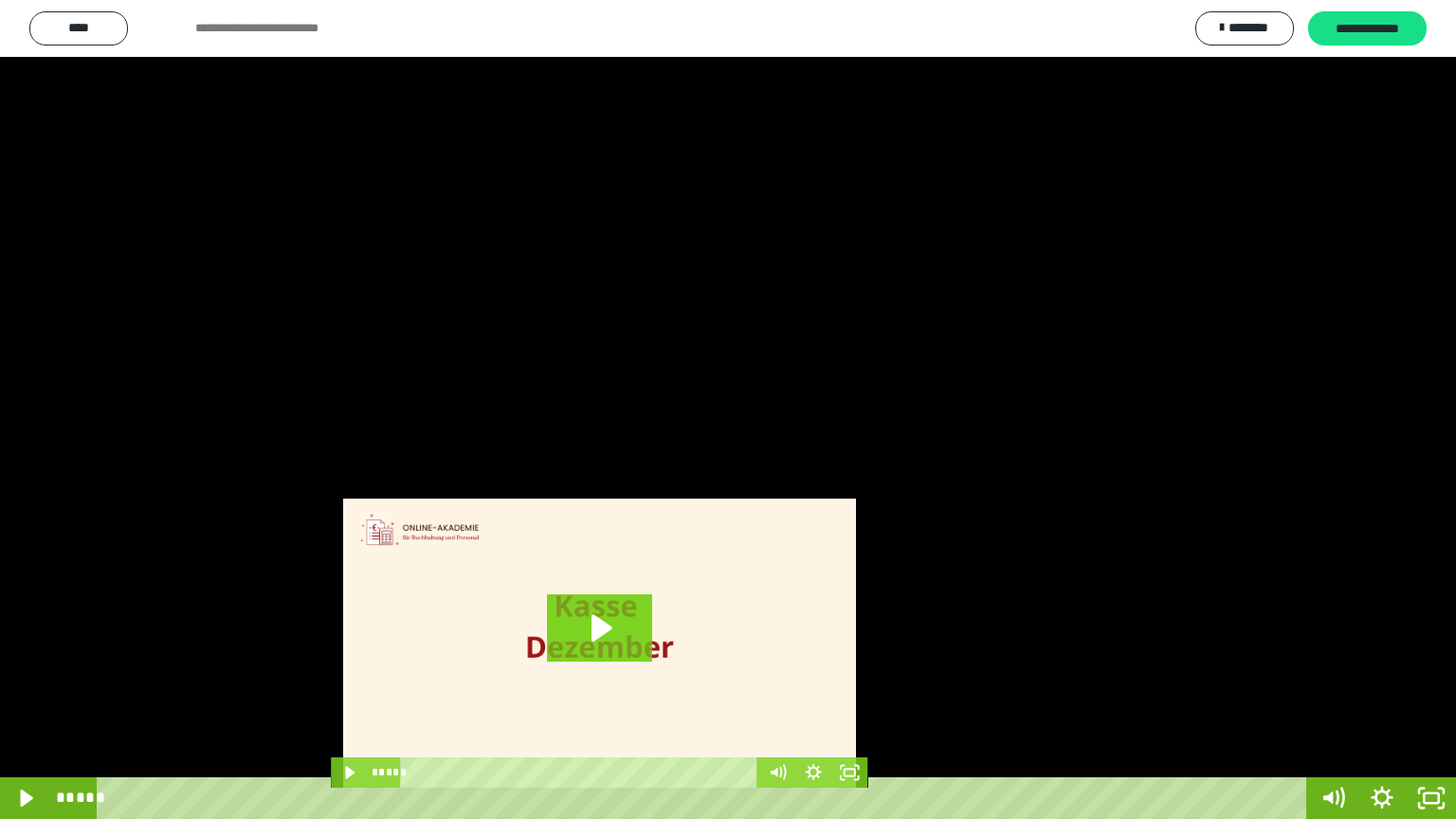click at bounding box center [728, 410] 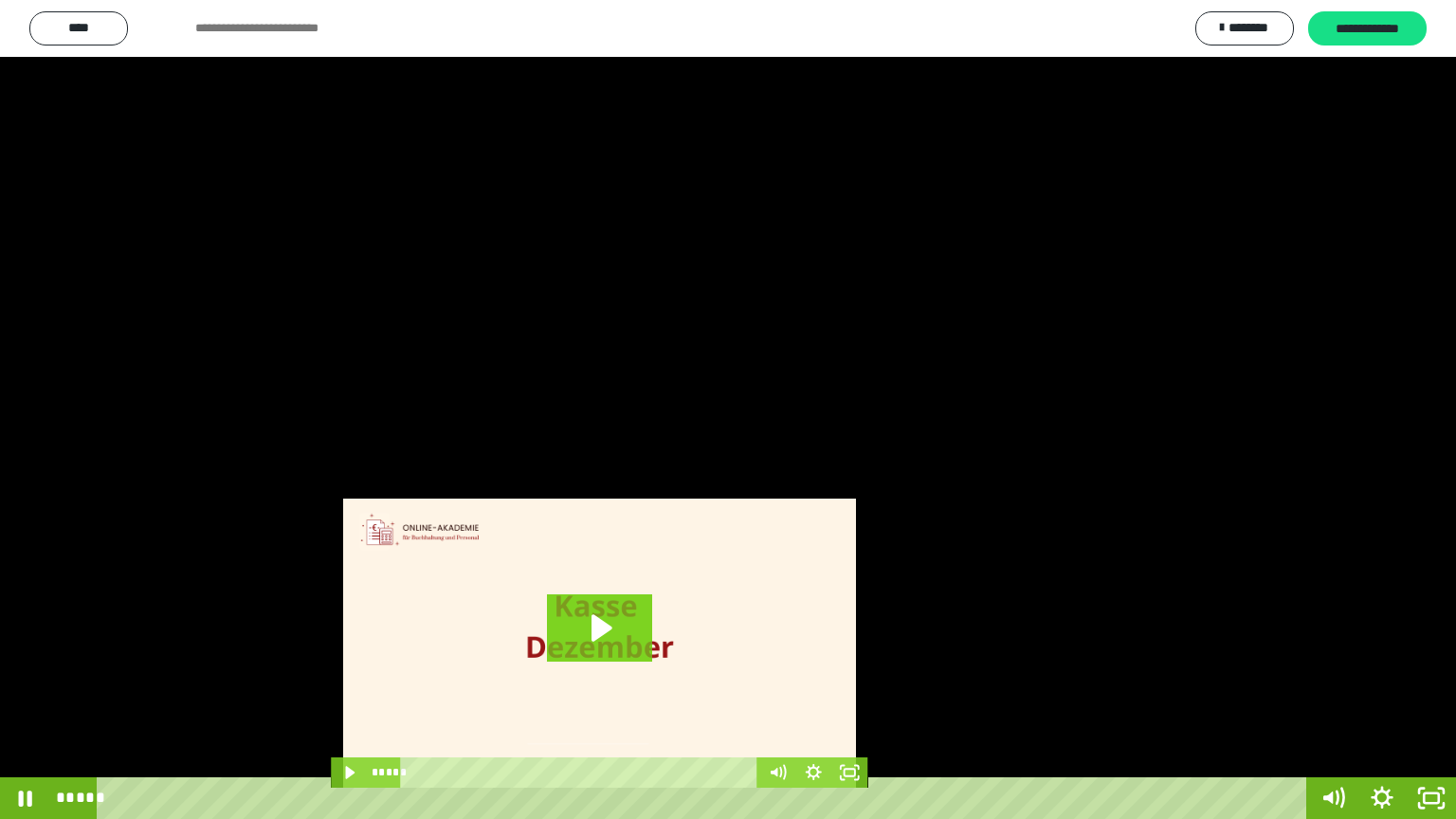 click at bounding box center [728, 410] 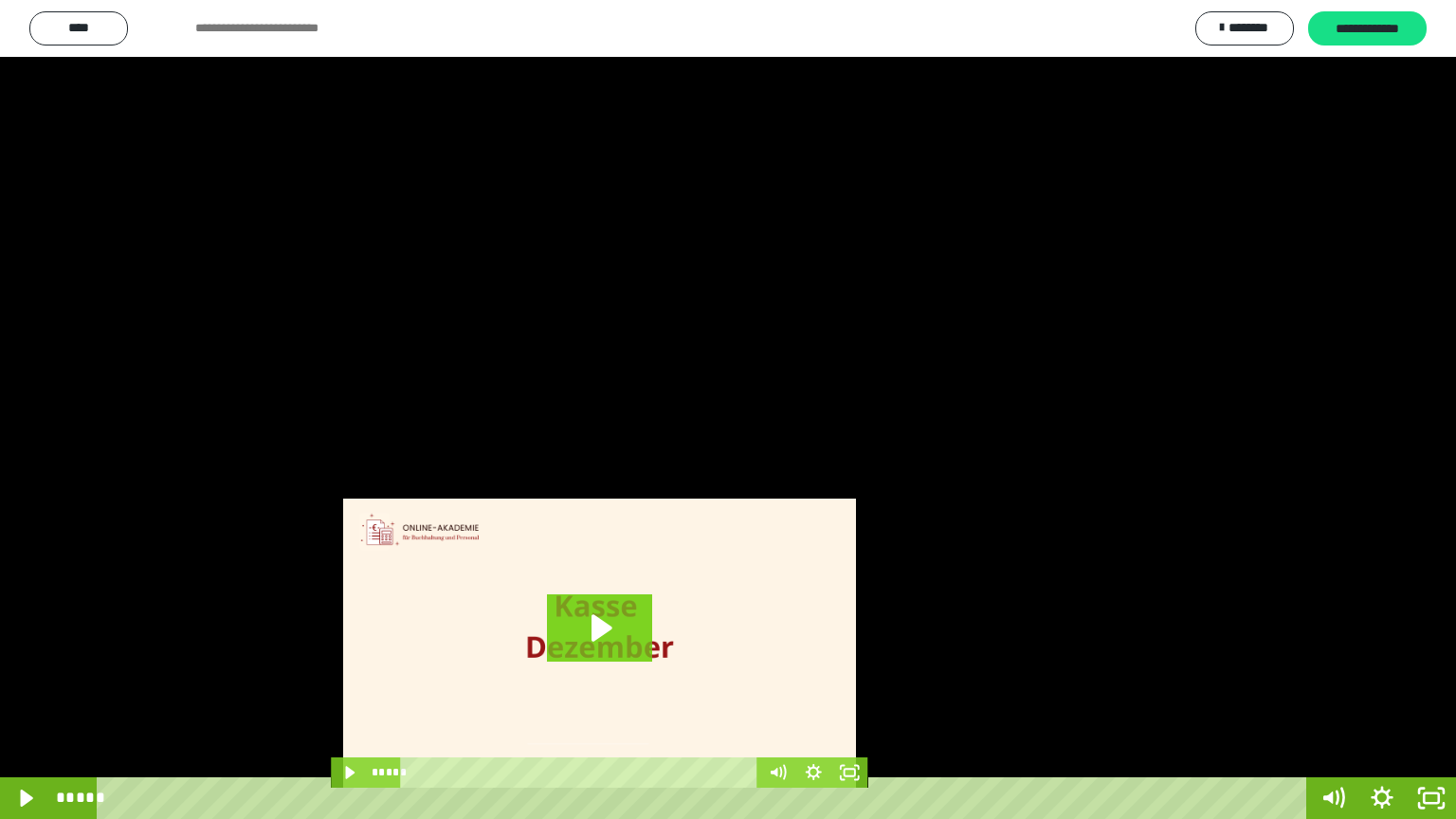 click at bounding box center (728, 410) 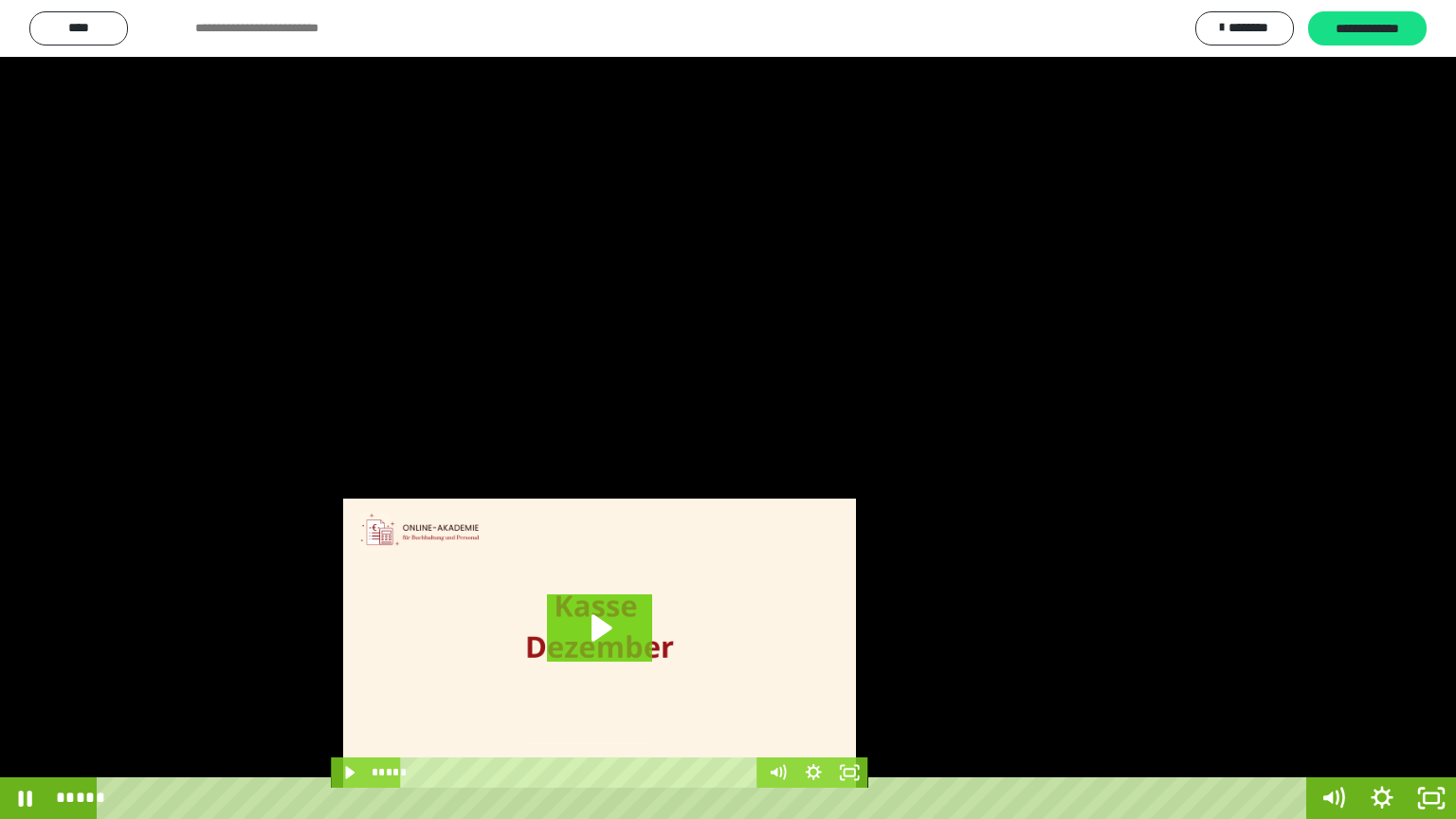 click at bounding box center (728, 410) 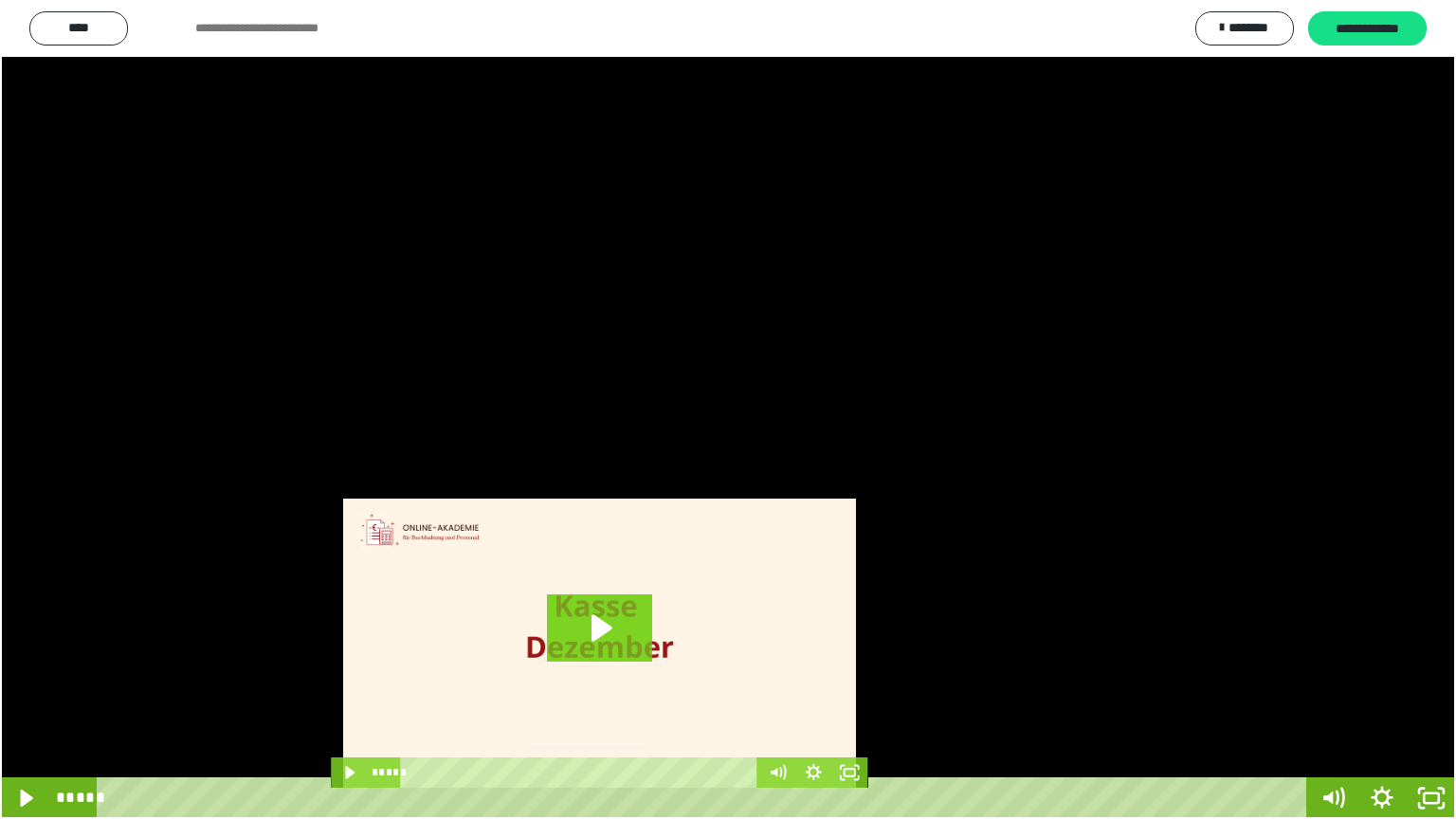 click at bounding box center (728, 410) 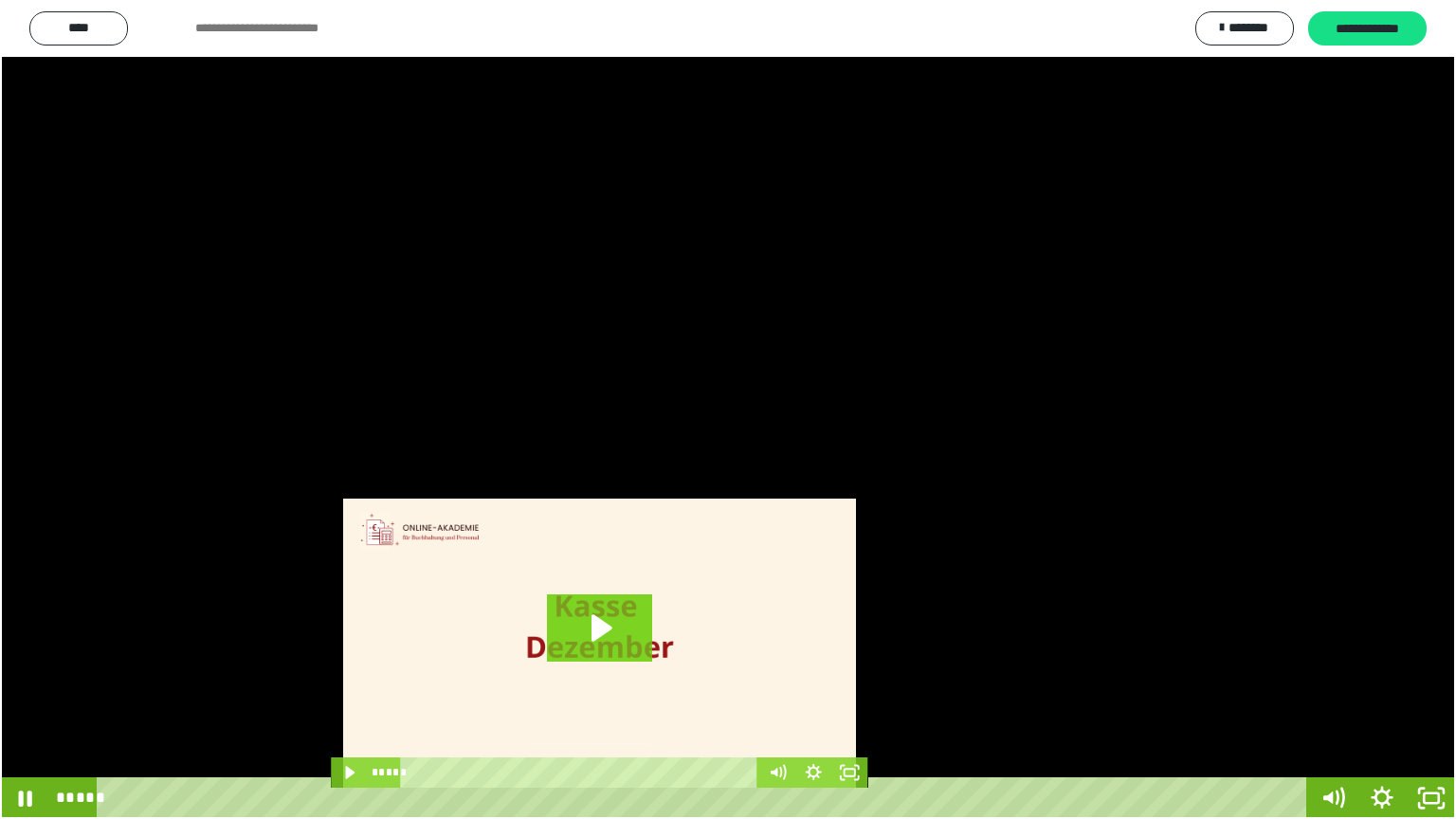 click at bounding box center [728, 410] 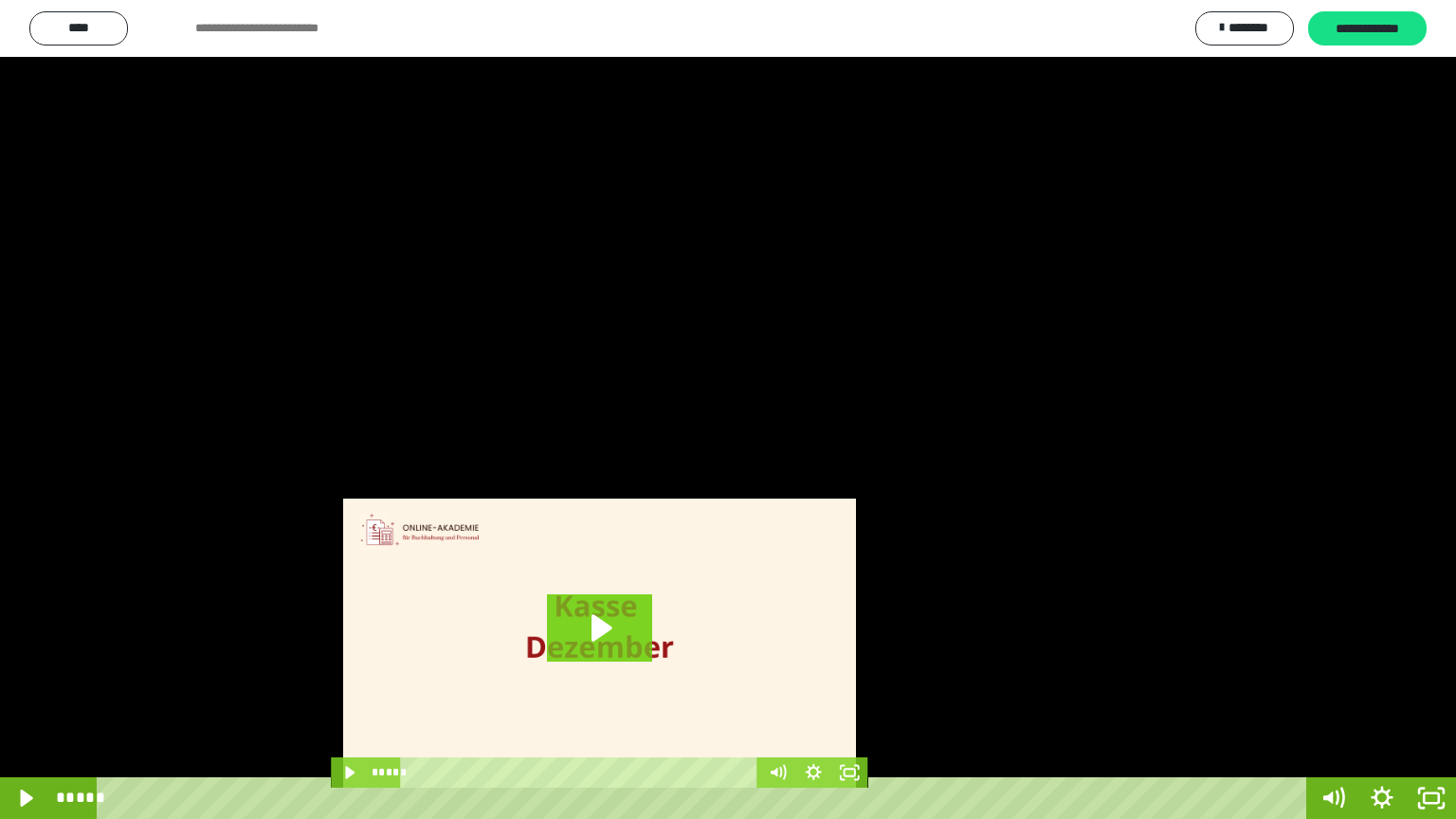 click at bounding box center [728, 410] 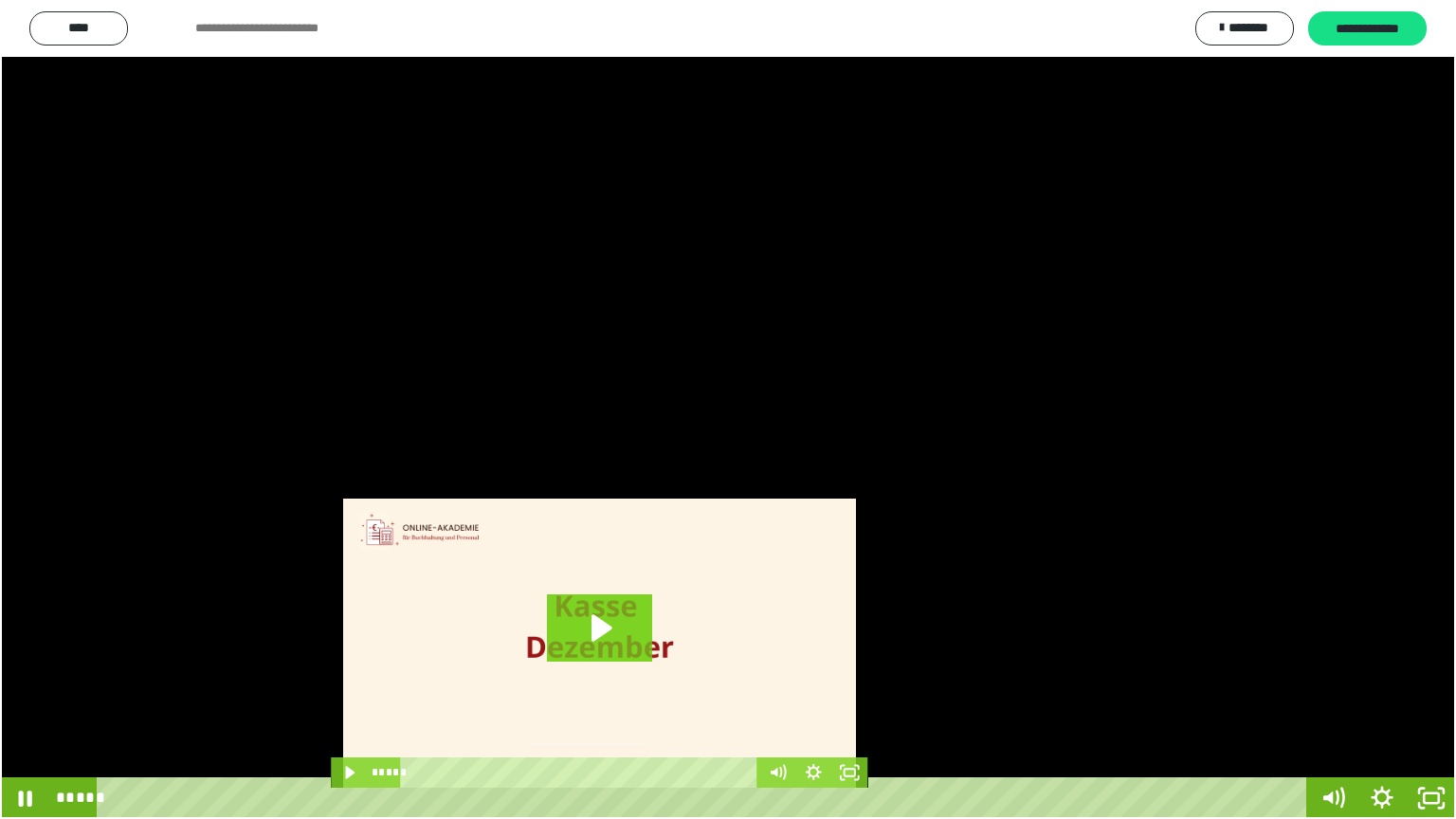 click at bounding box center (728, 410) 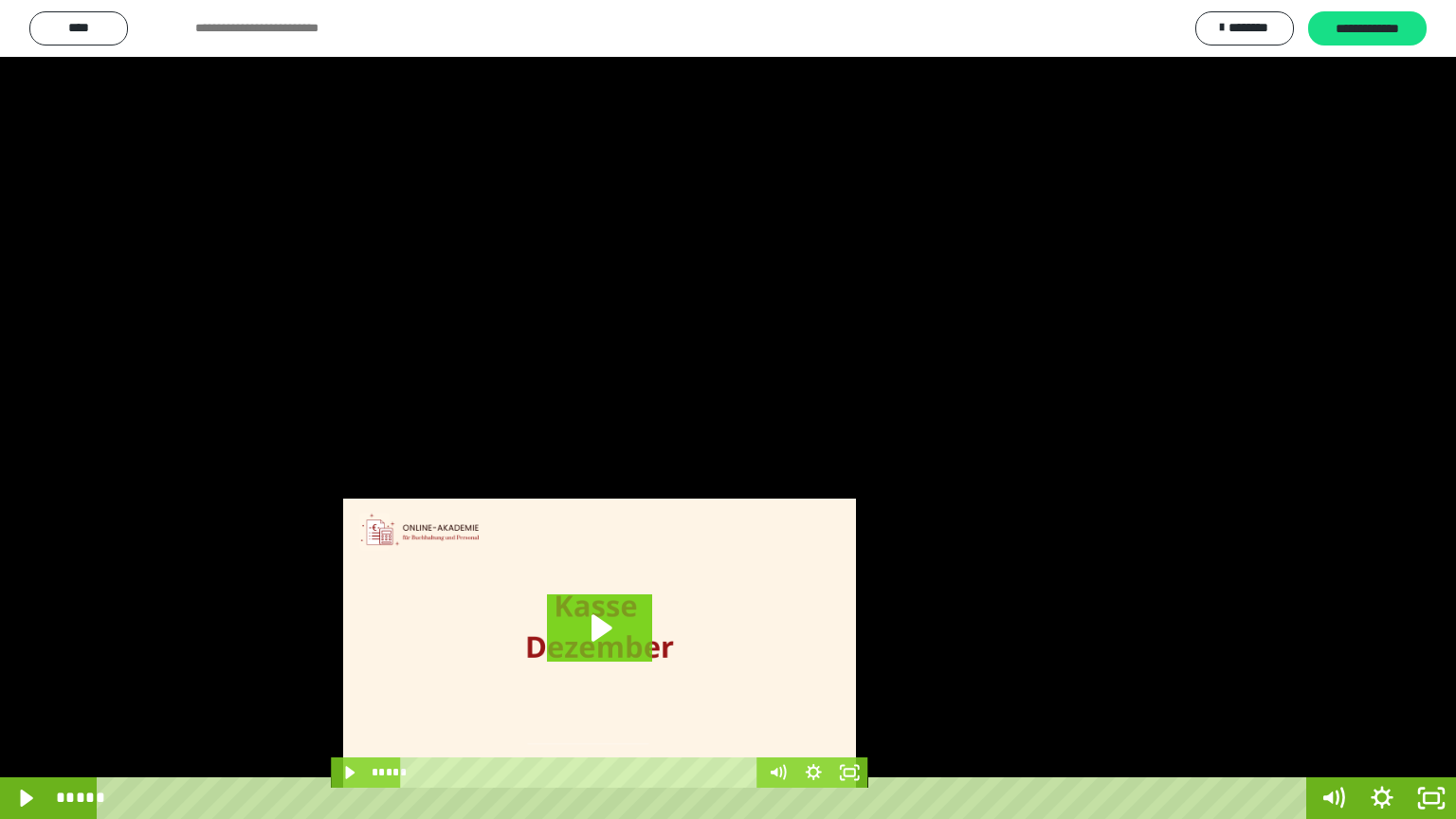 click at bounding box center (728, 410) 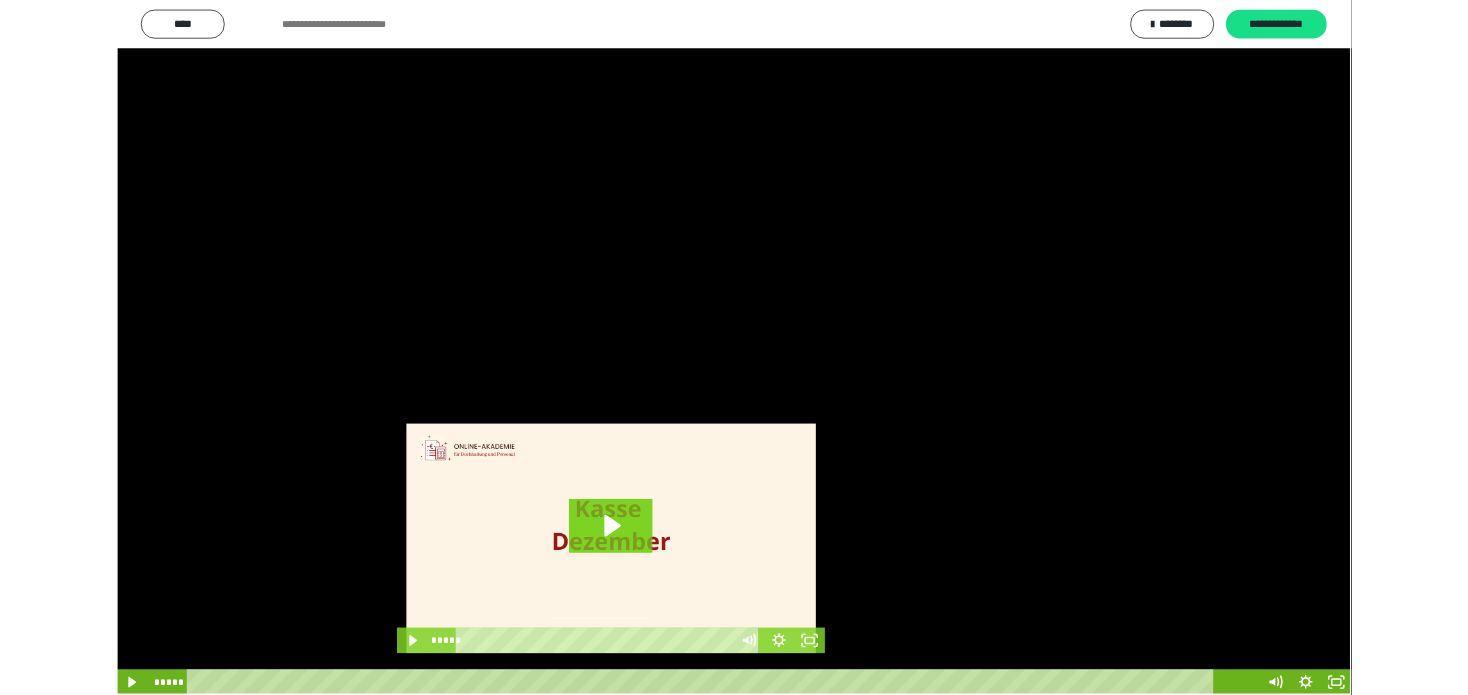 scroll, scrollTop: 3816, scrollLeft: 0, axis: vertical 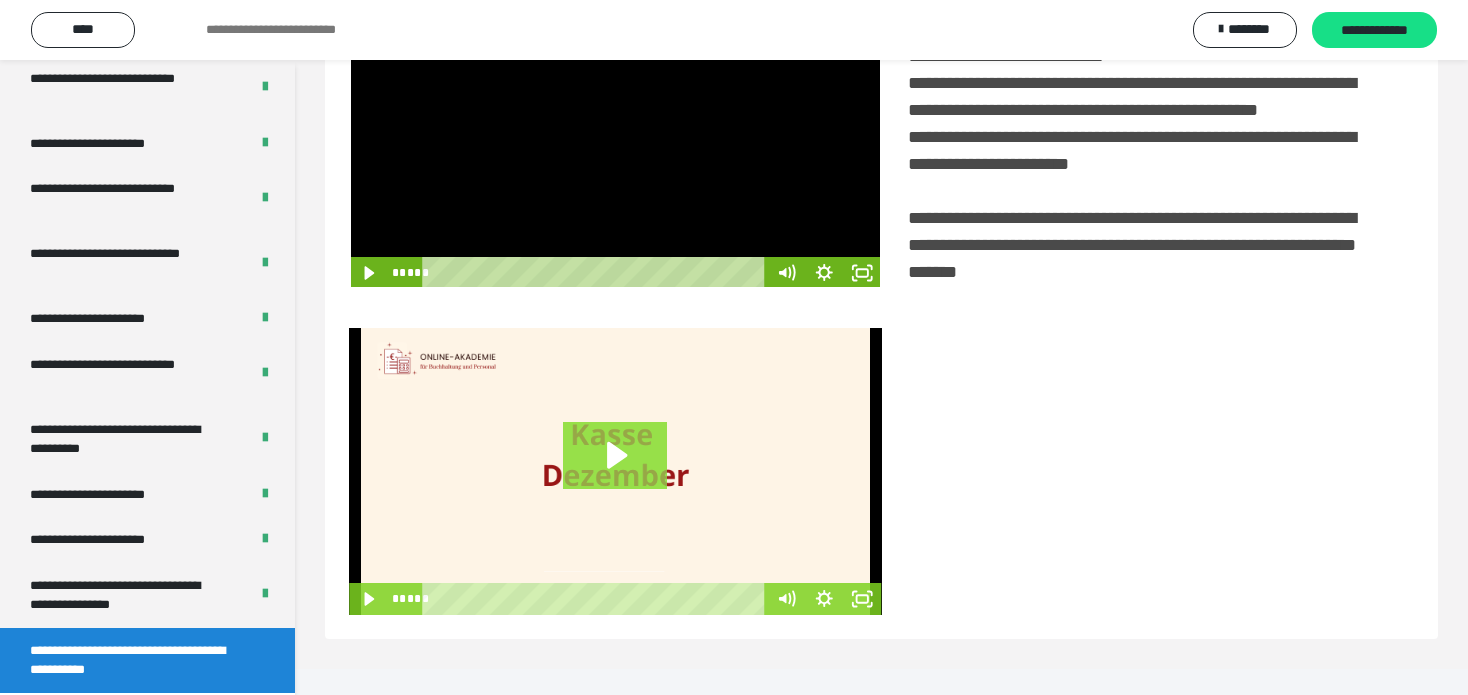 click 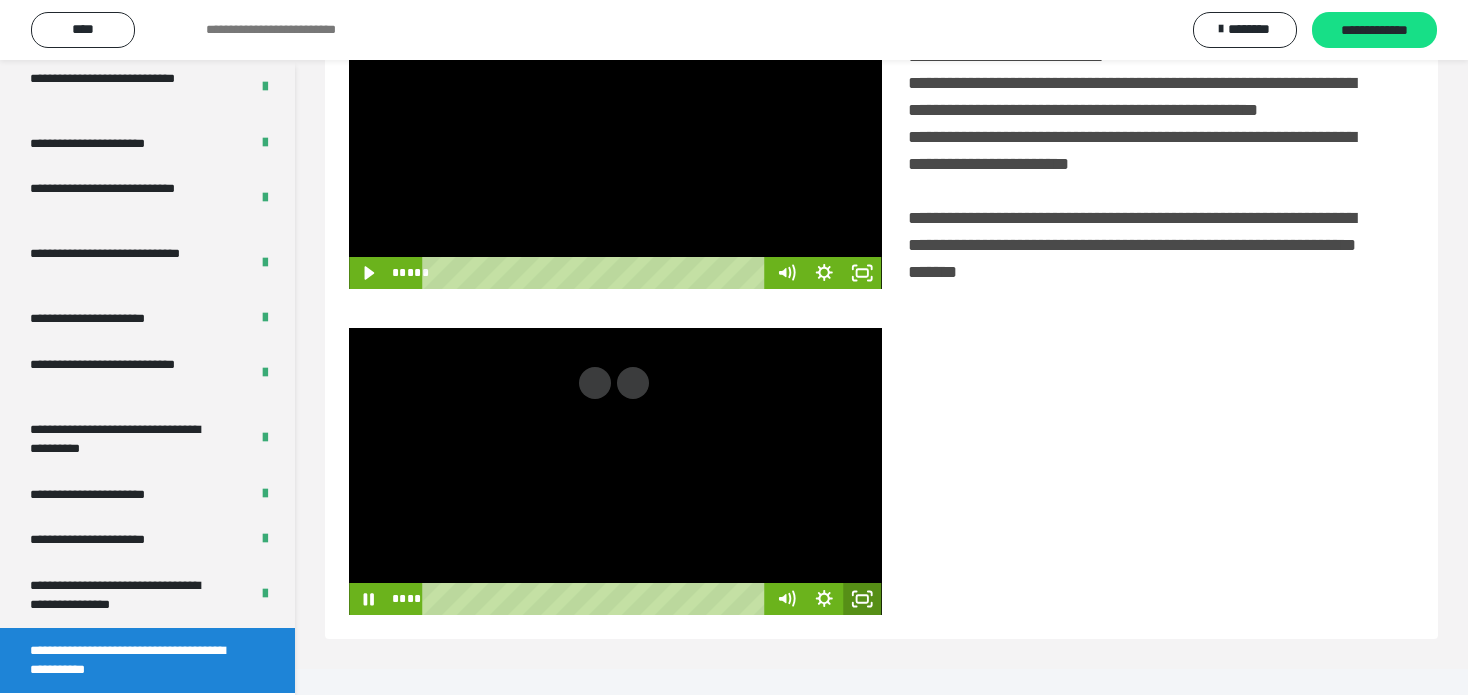 click 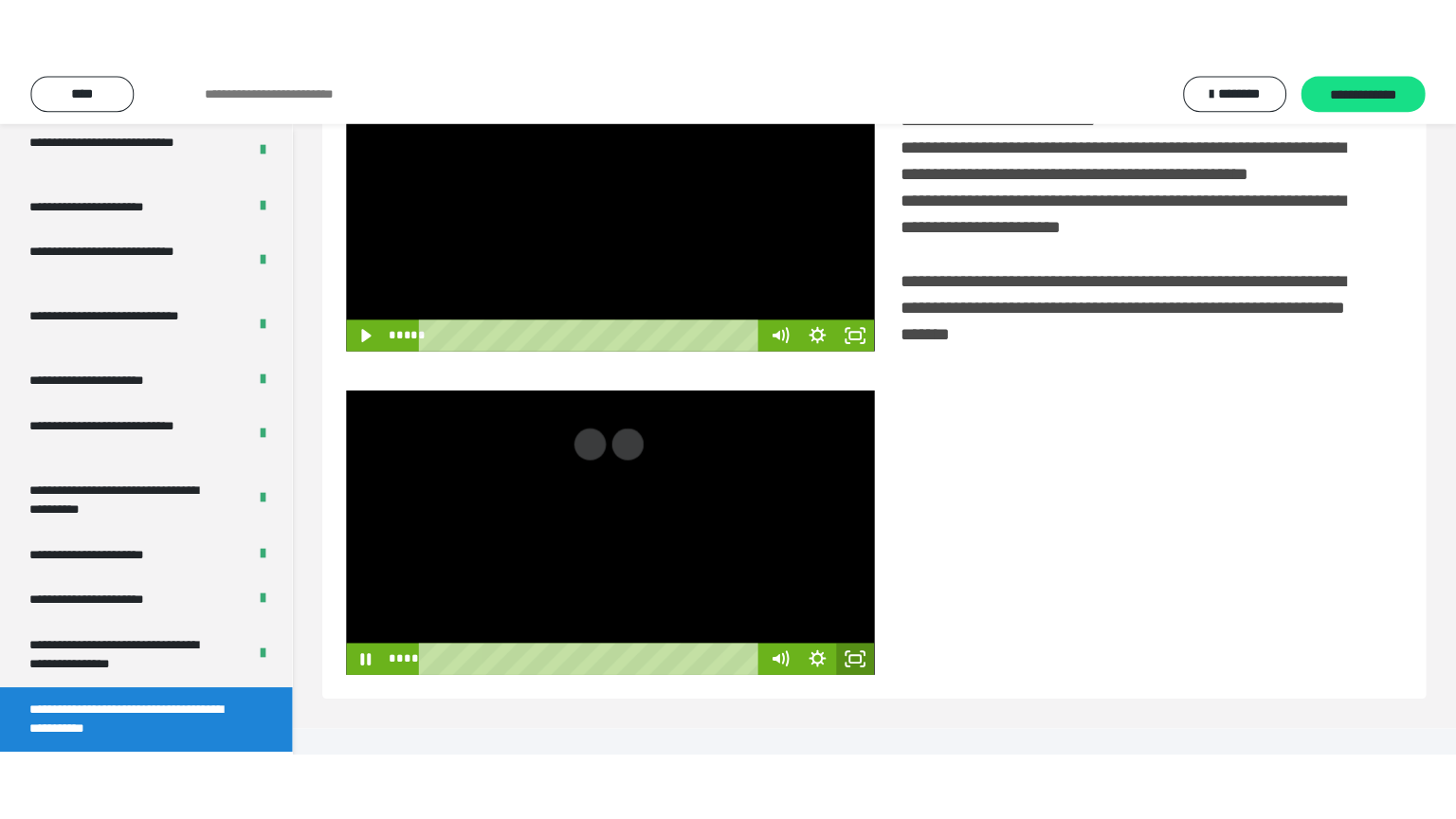 scroll, scrollTop: 317, scrollLeft: 0, axis: vertical 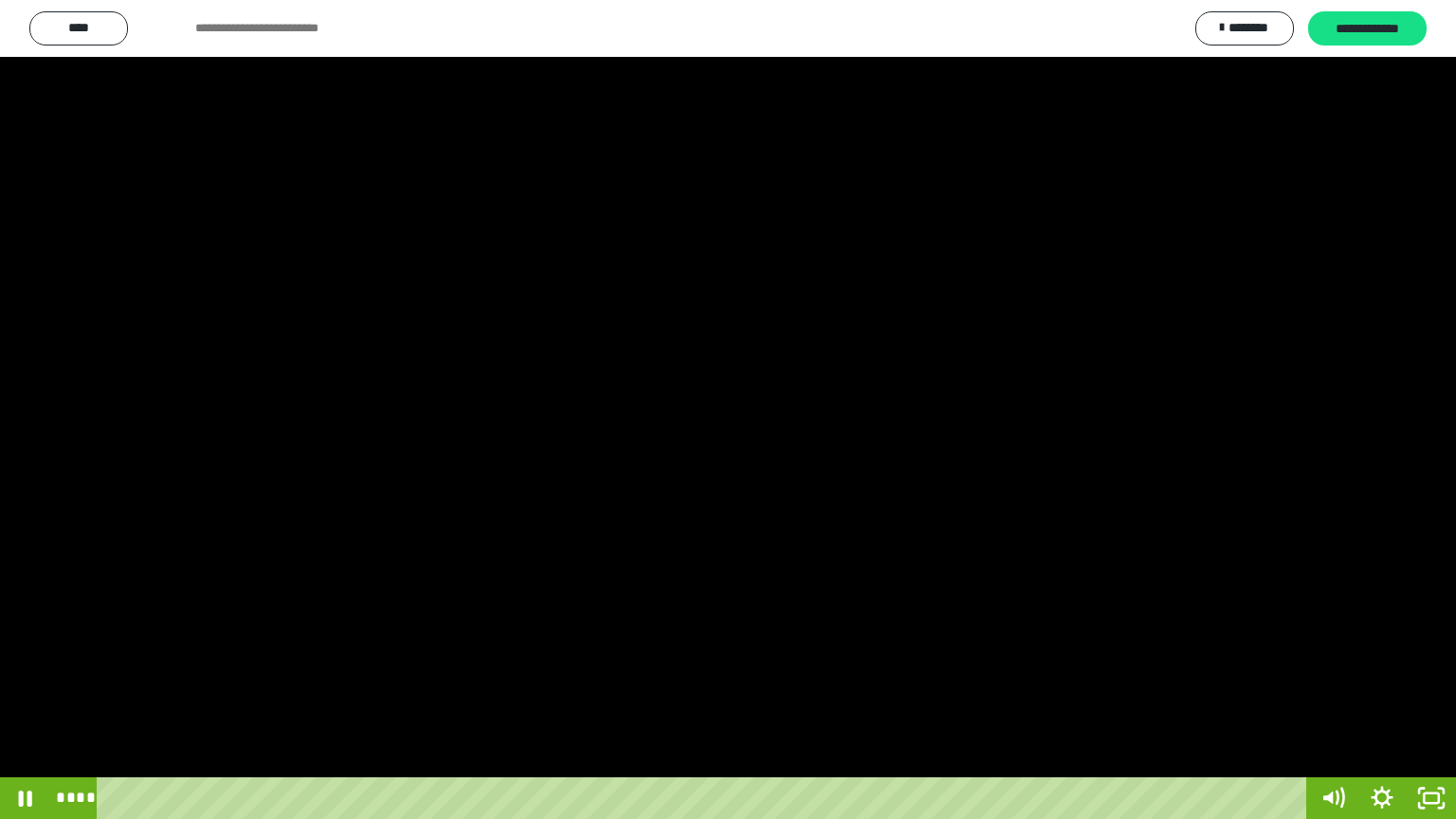 type 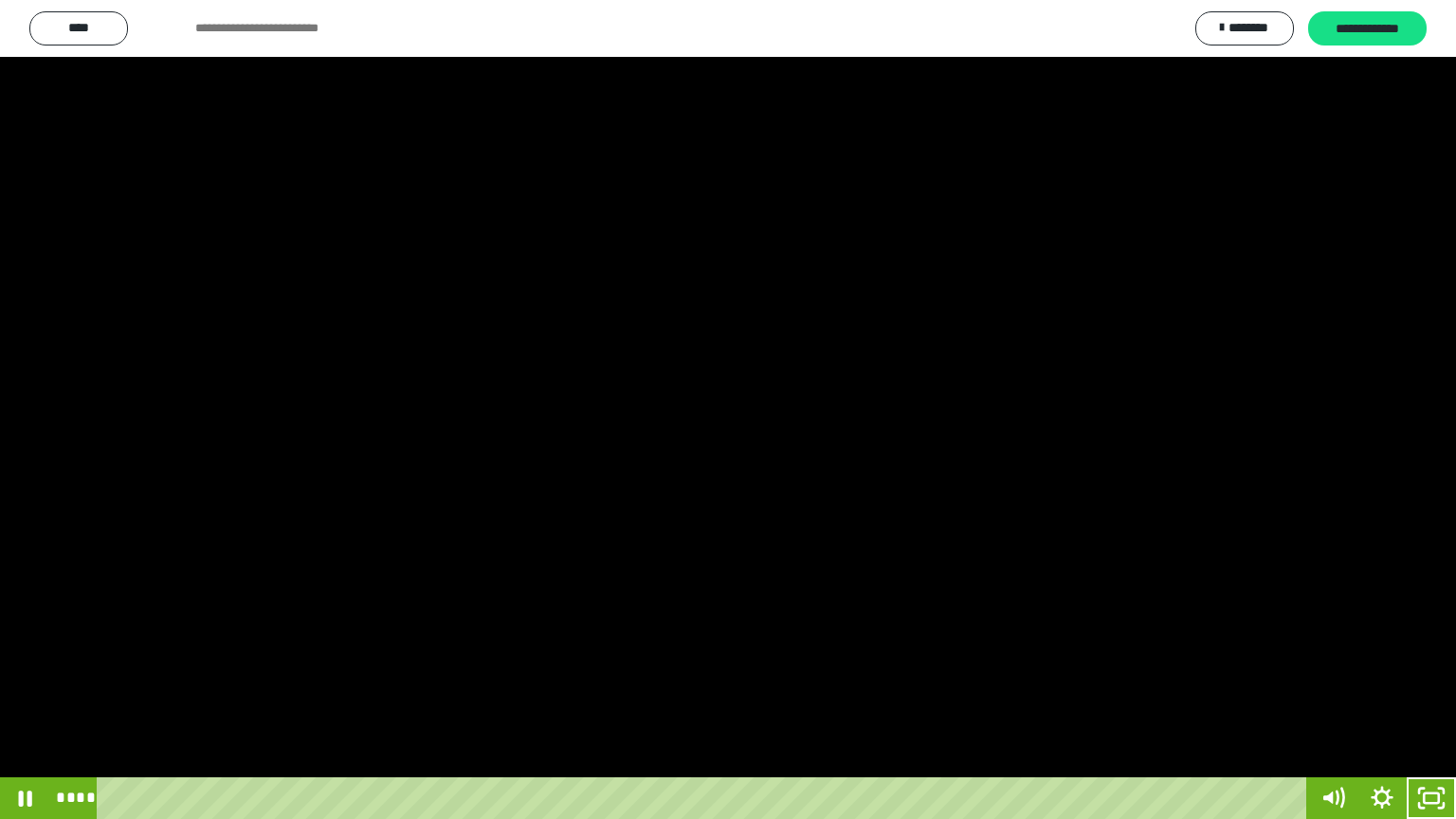 click at bounding box center [728, 410] 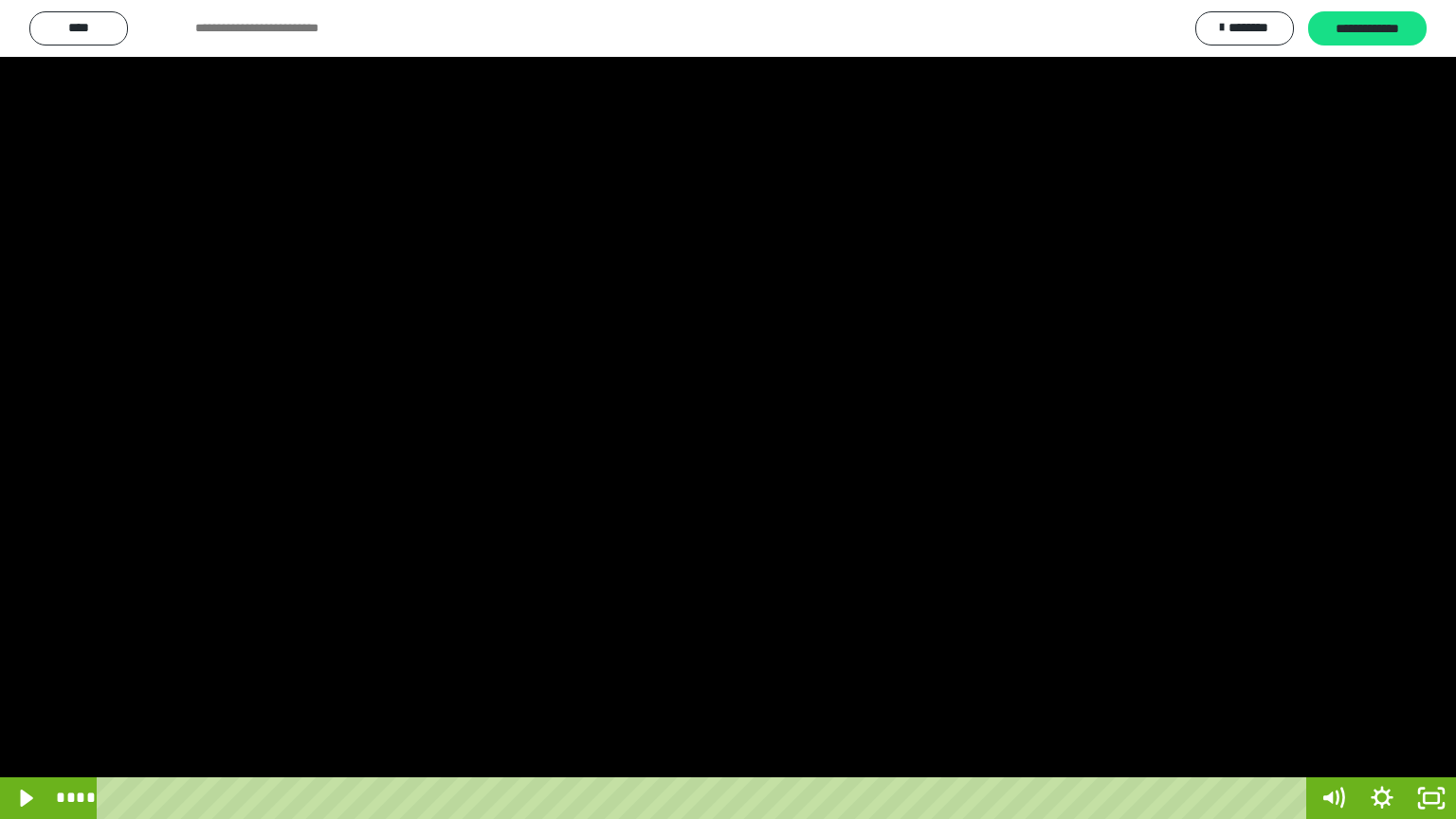 type 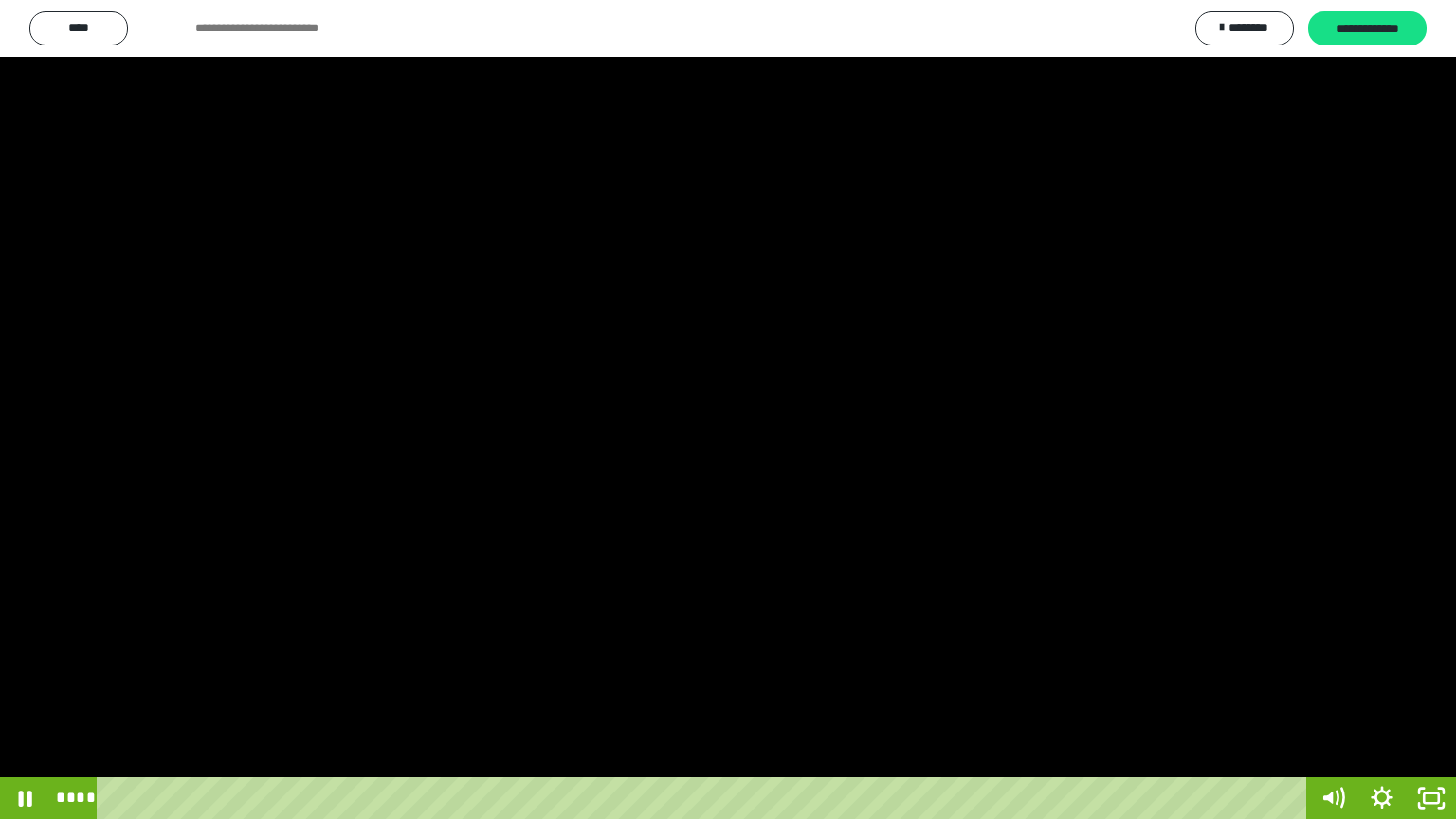 click at bounding box center (728, 410) 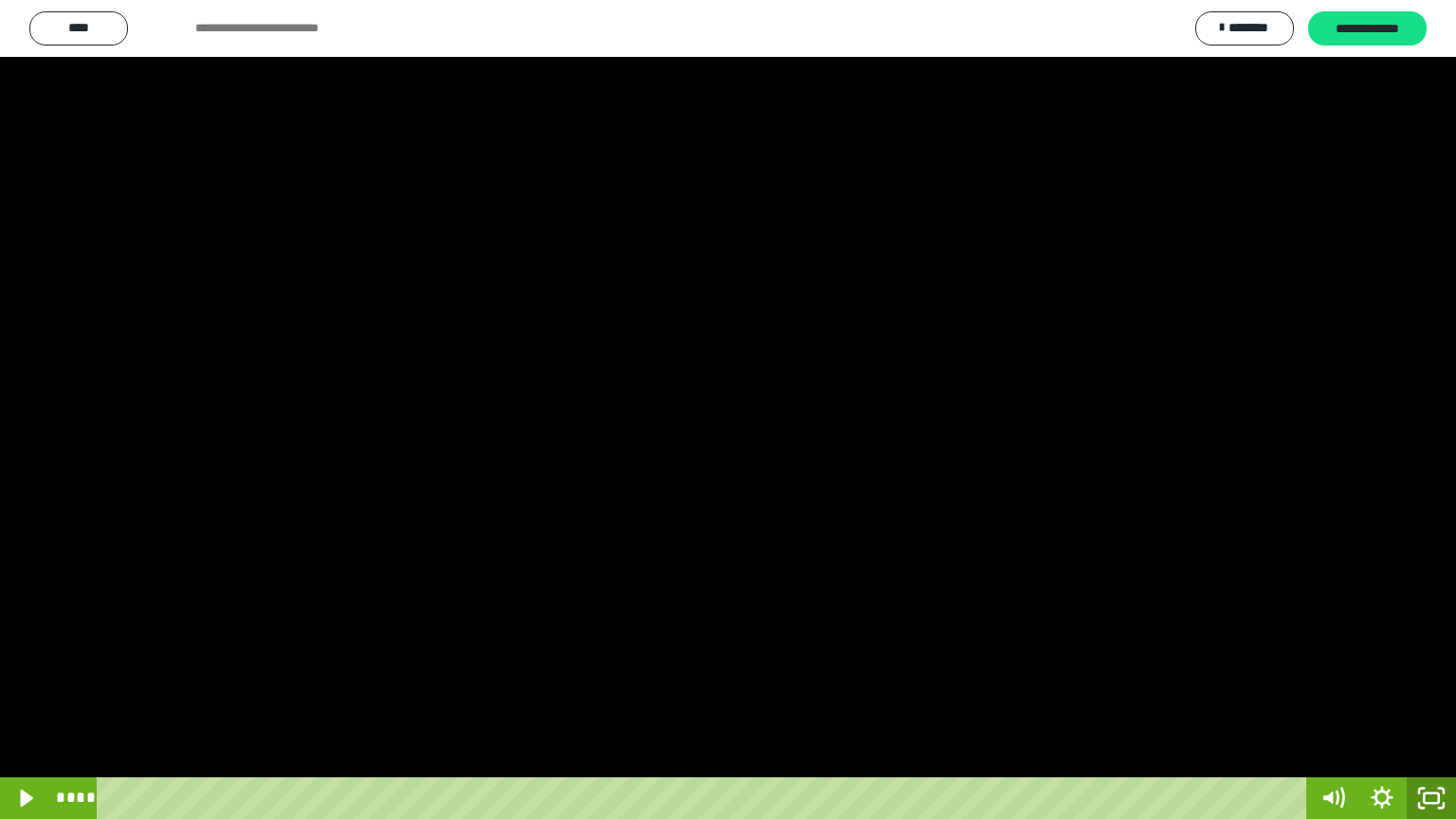 click 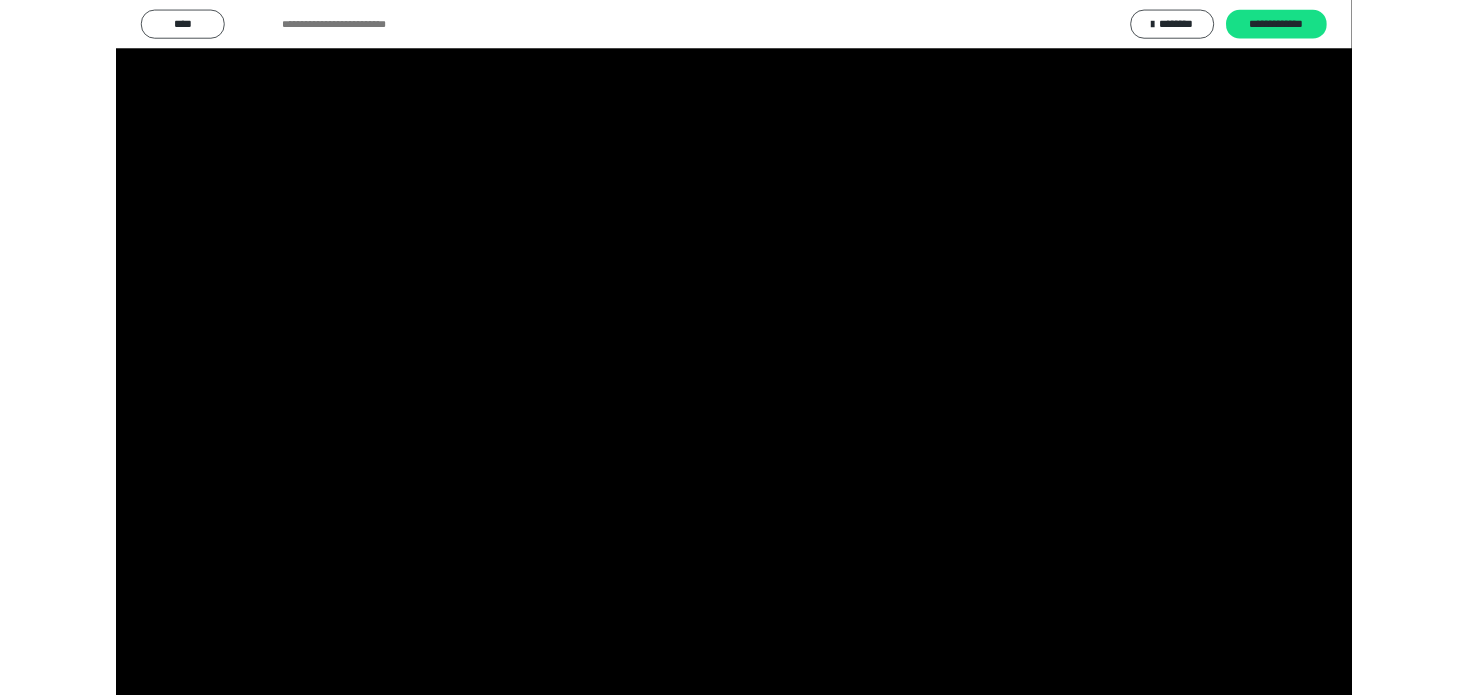 scroll, scrollTop: 3816, scrollLeft: 0, axis: vertical 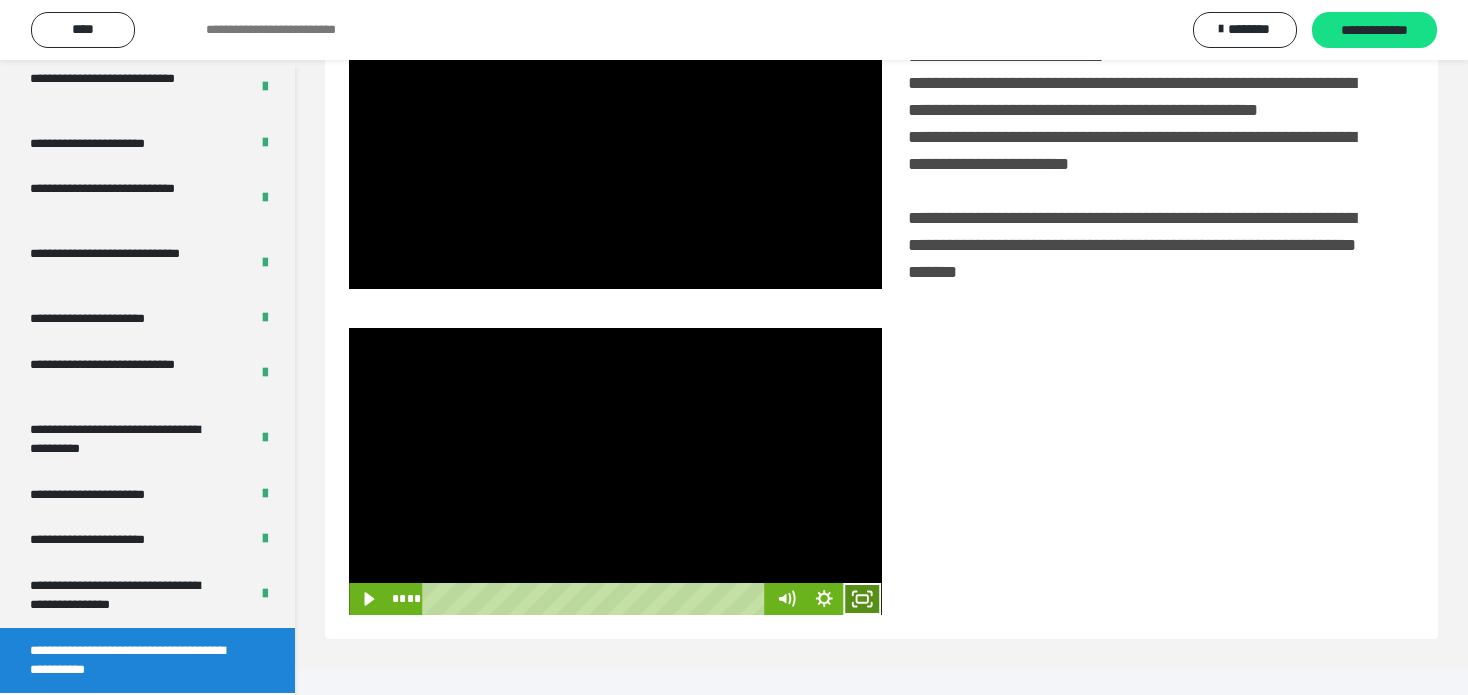 click 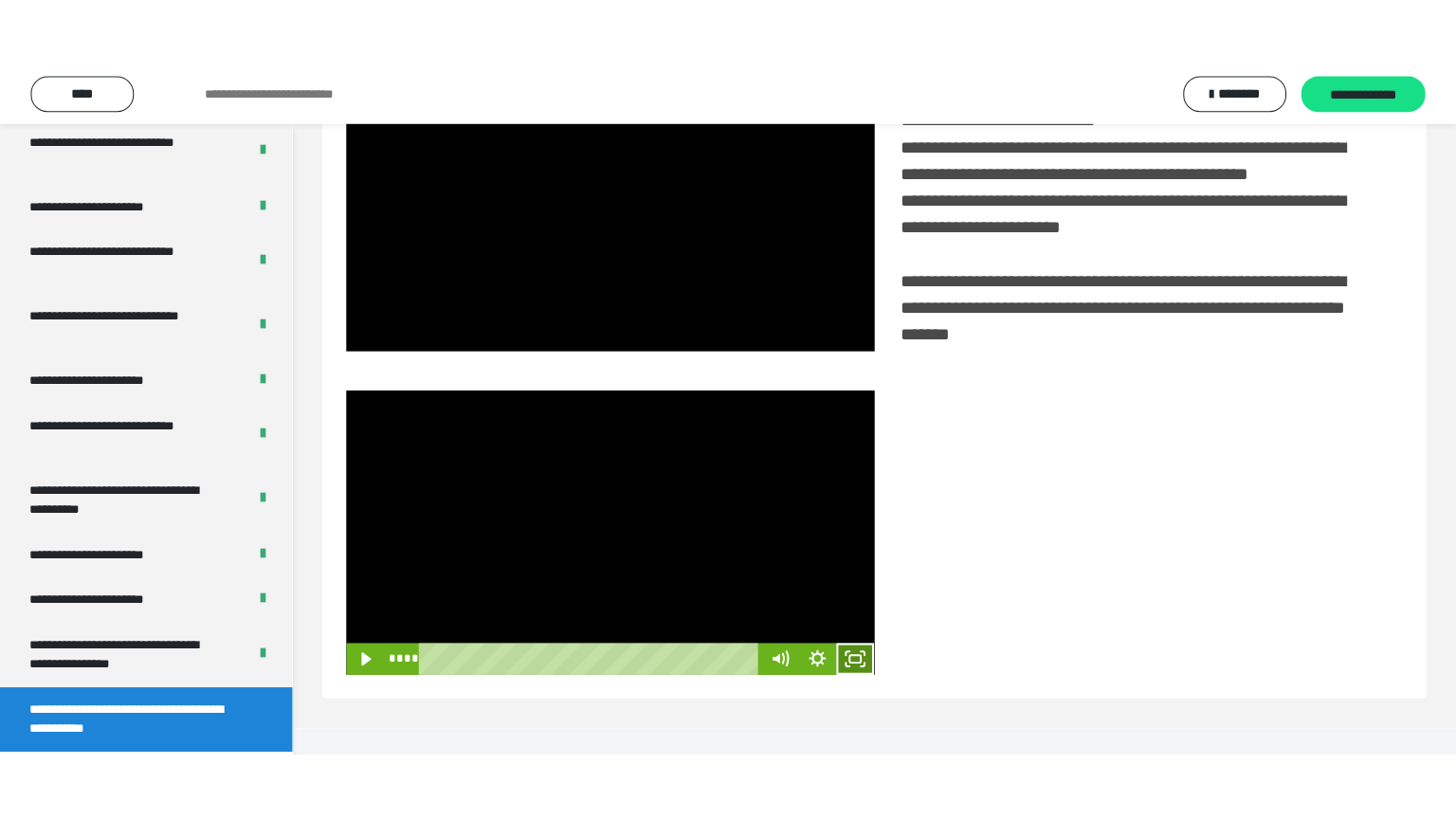 scroll, scrollTop: 317, scrollLeft: 0, axis: vertical 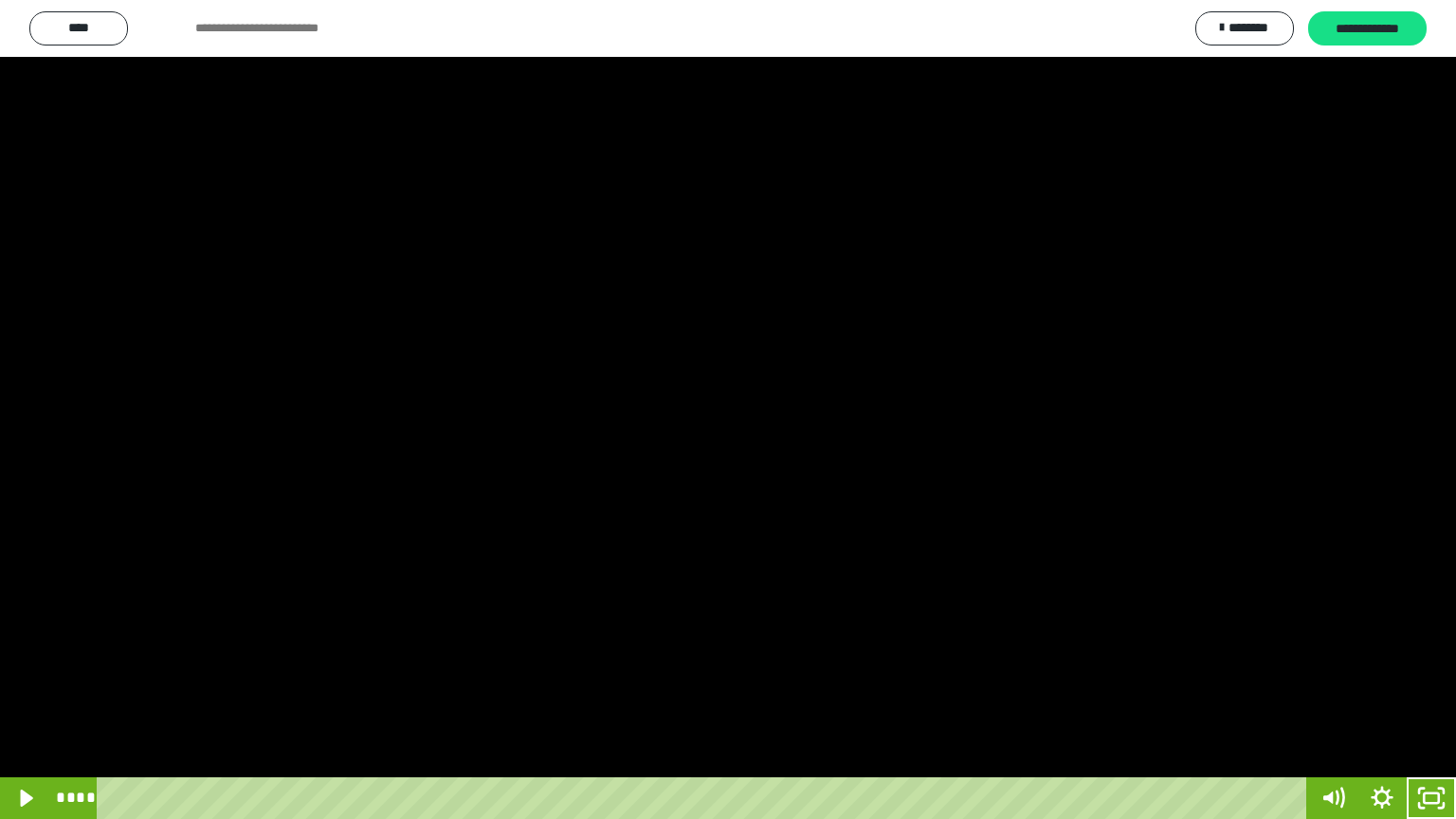 click at bounding box center [728, 410] 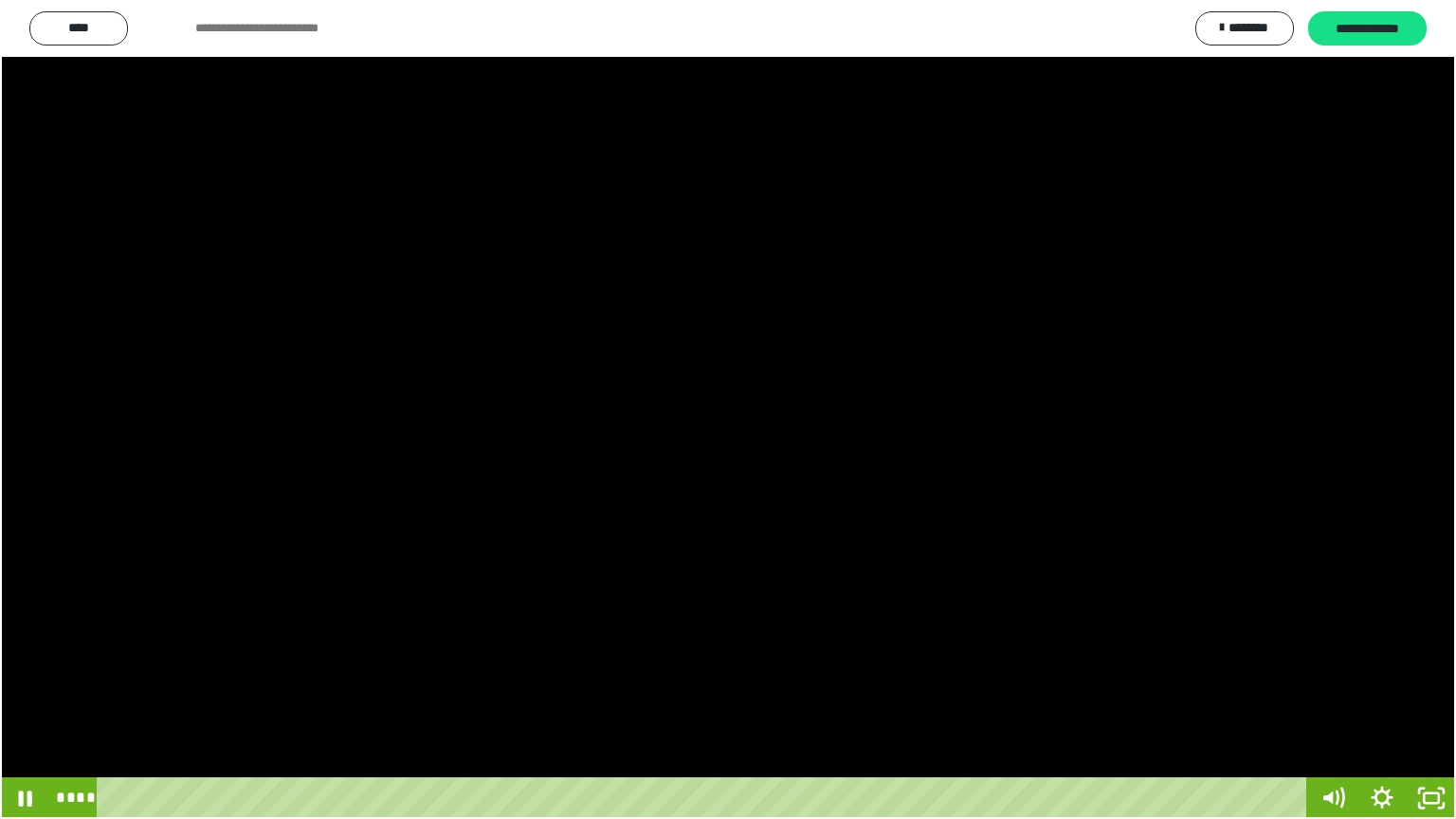 click at bounding box center (728, 410) 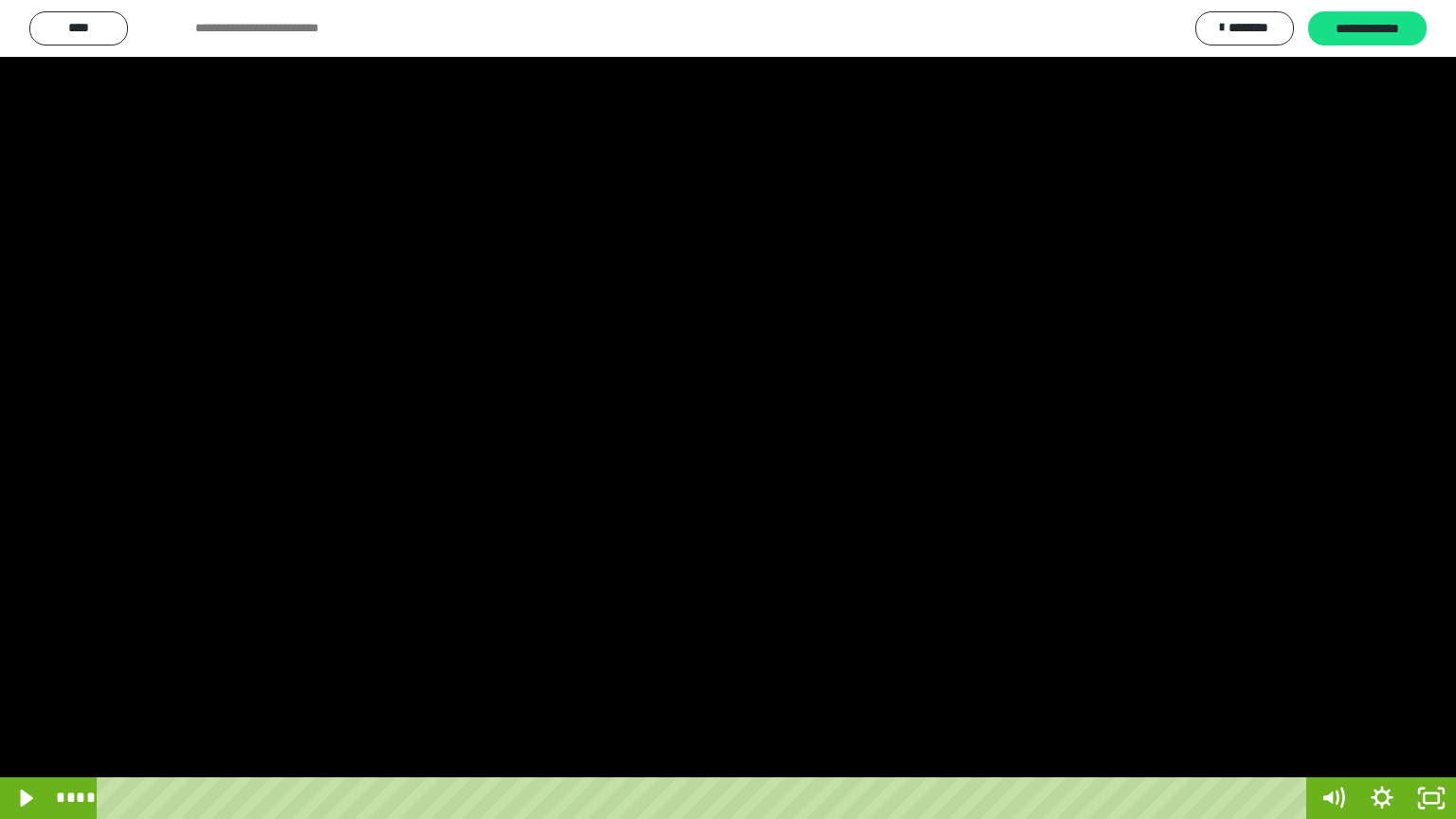 click at bounding box center [0, 0] 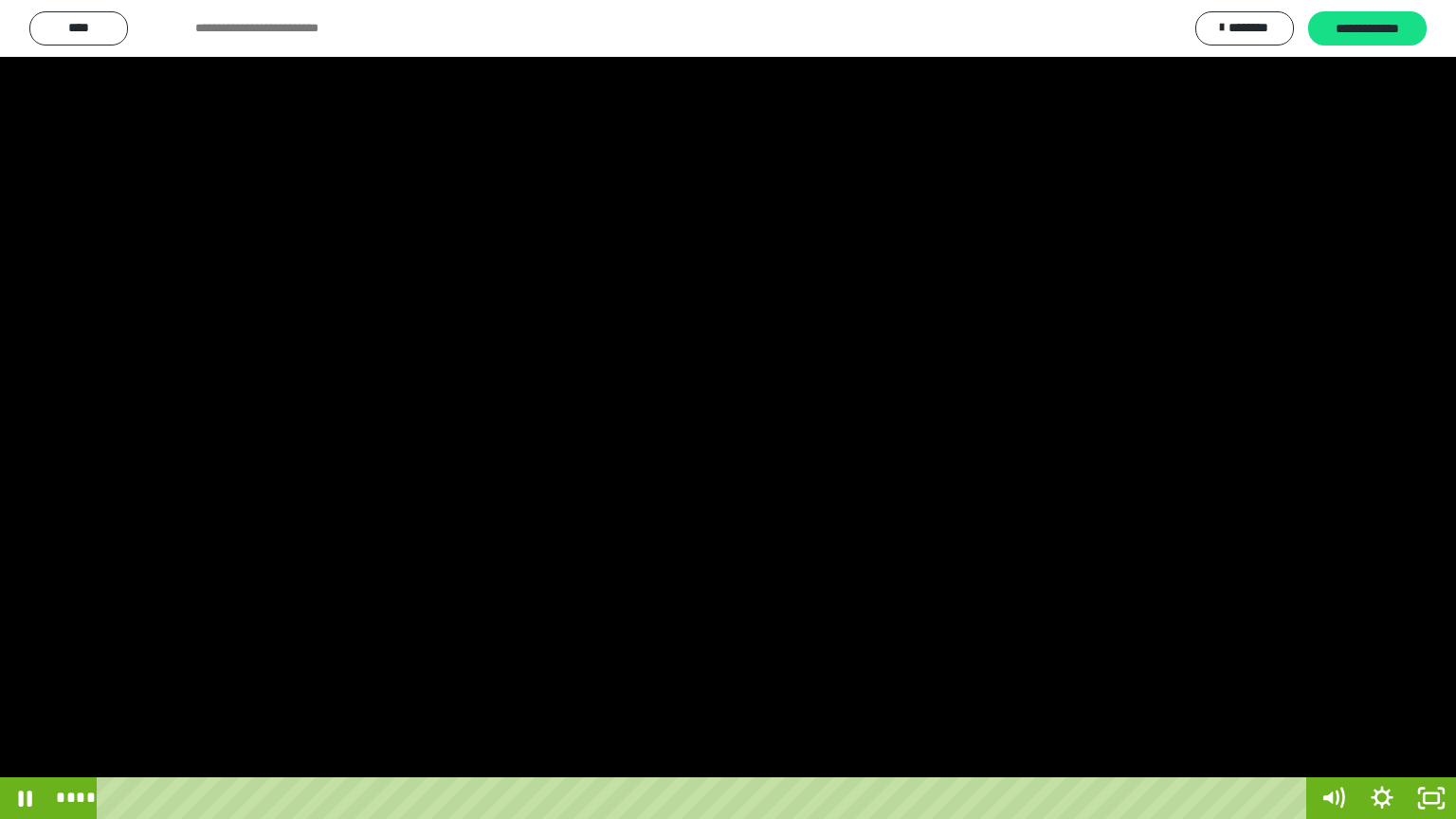 click at bounding box center (0, 0) 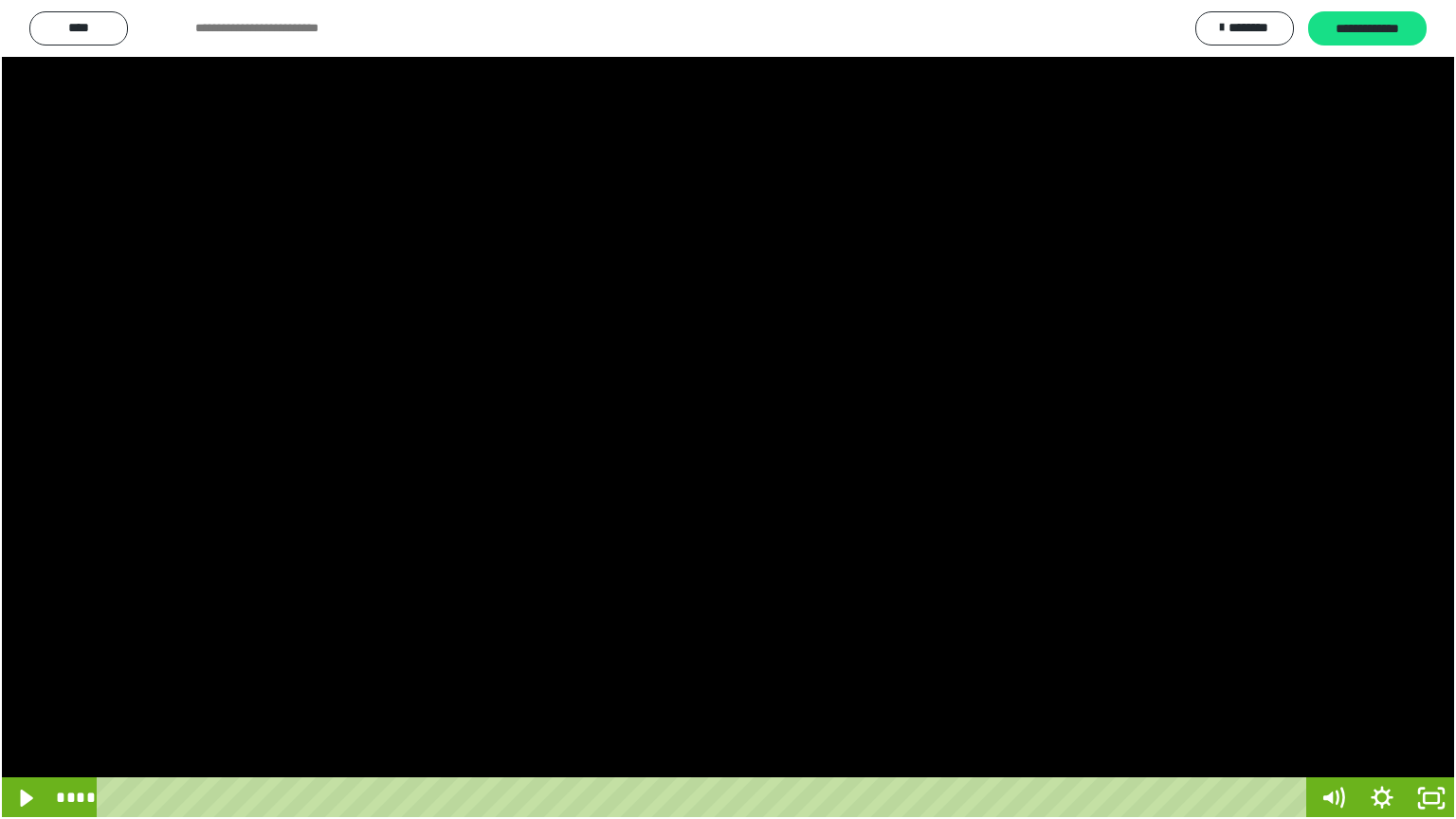click at bounding box center [728, 410] 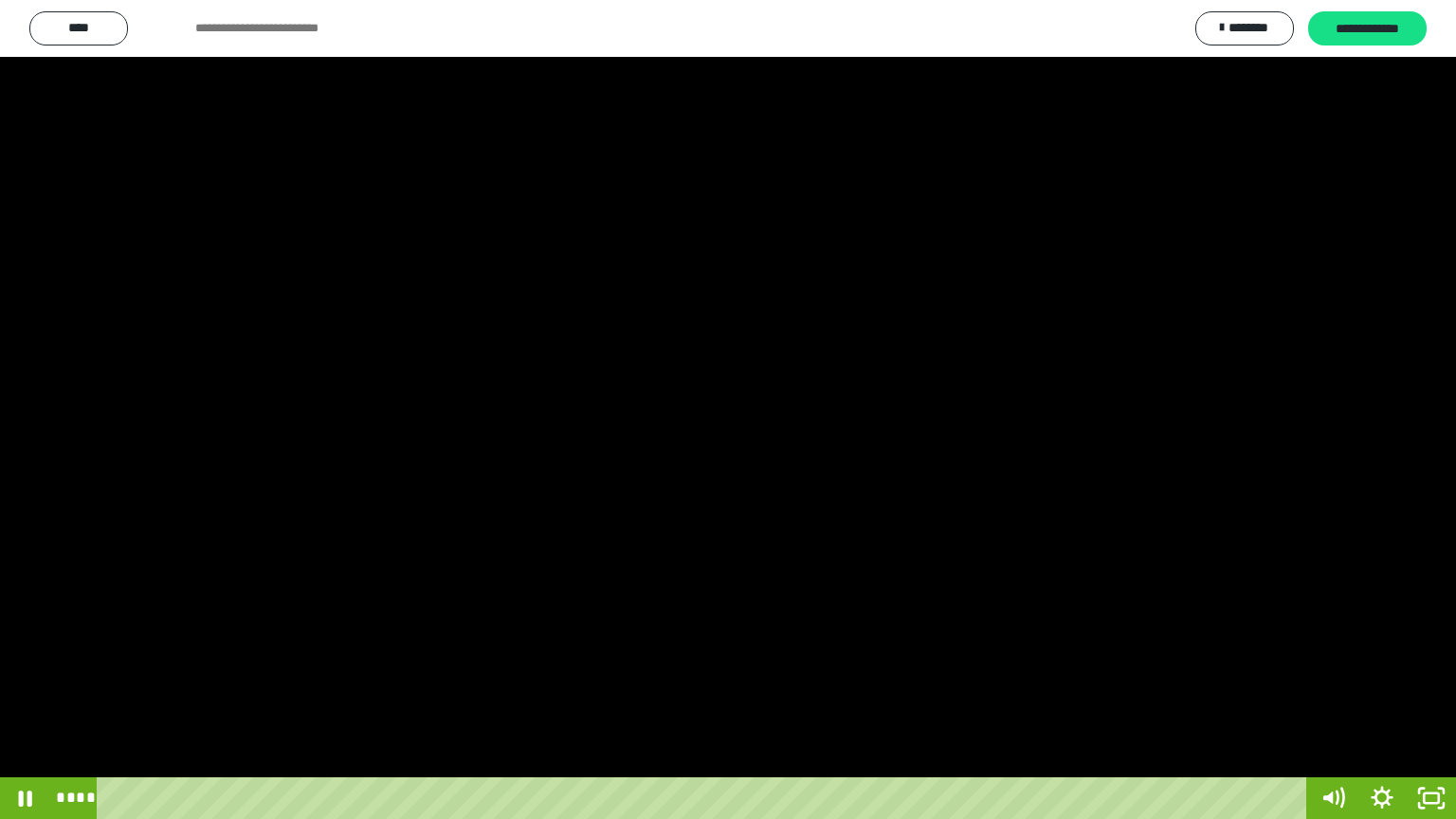 click at bounding box center (728, 410) 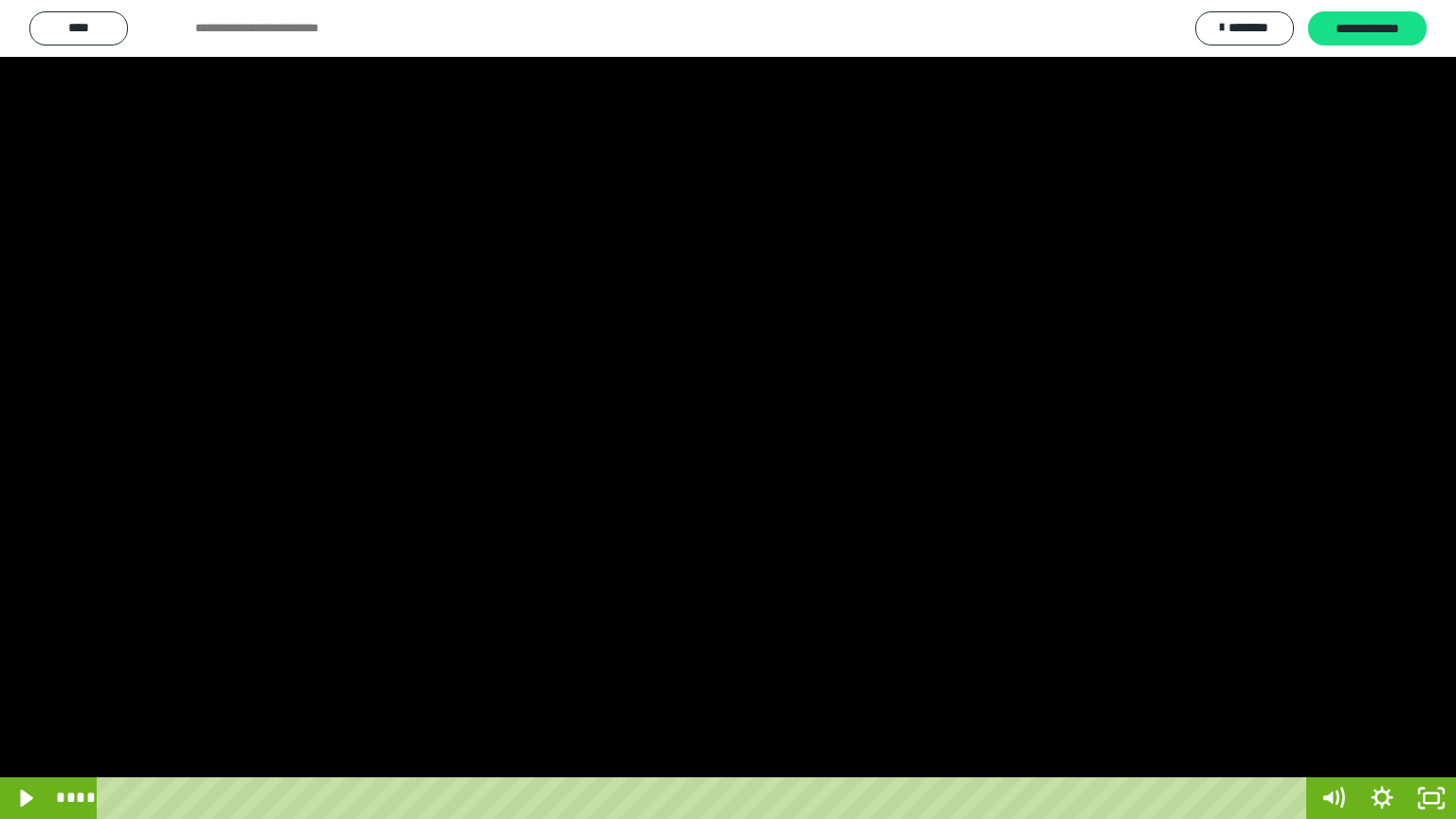 click at bounding box center (728, 410) 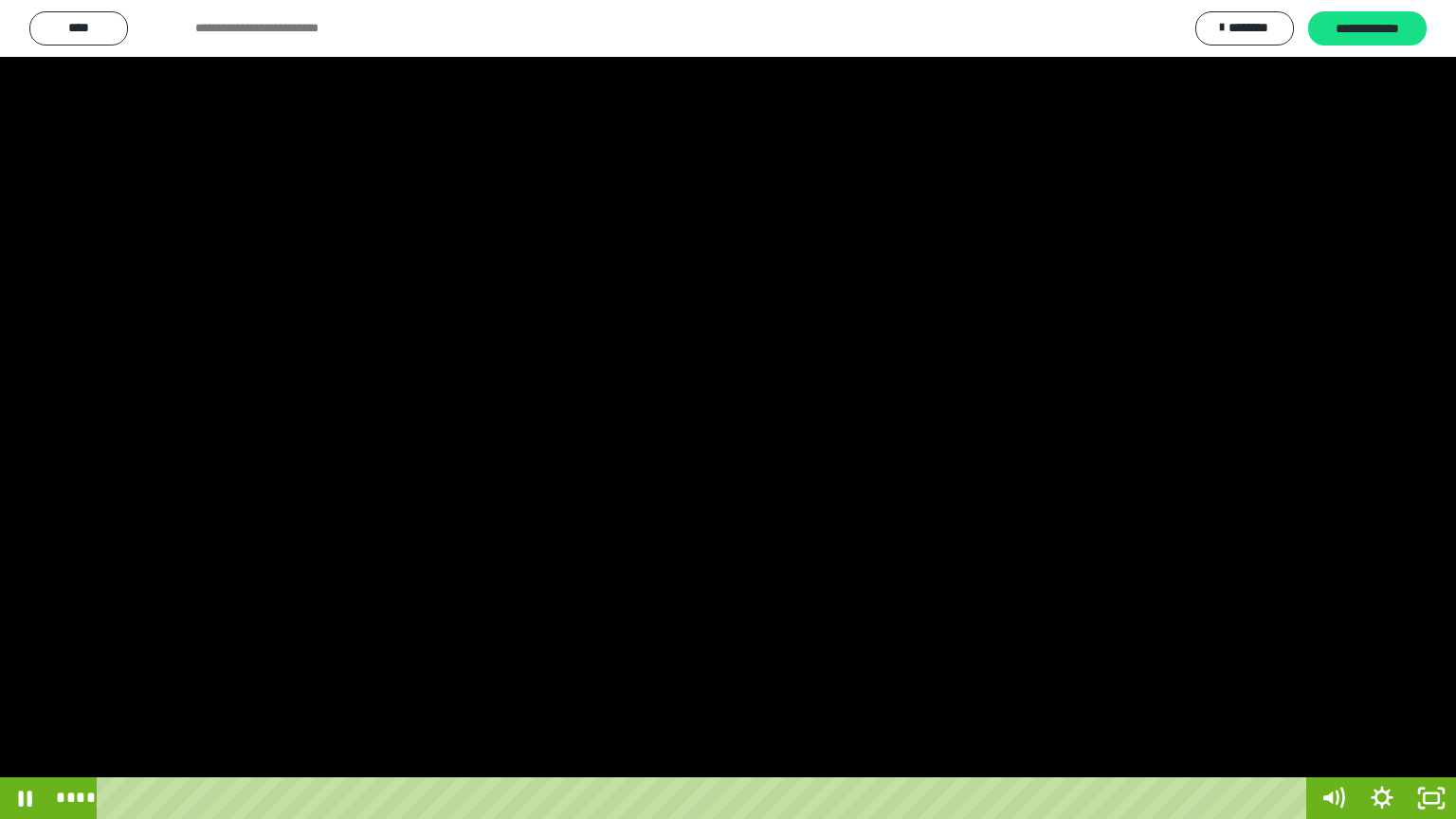 click at bounding box center [728, 410] 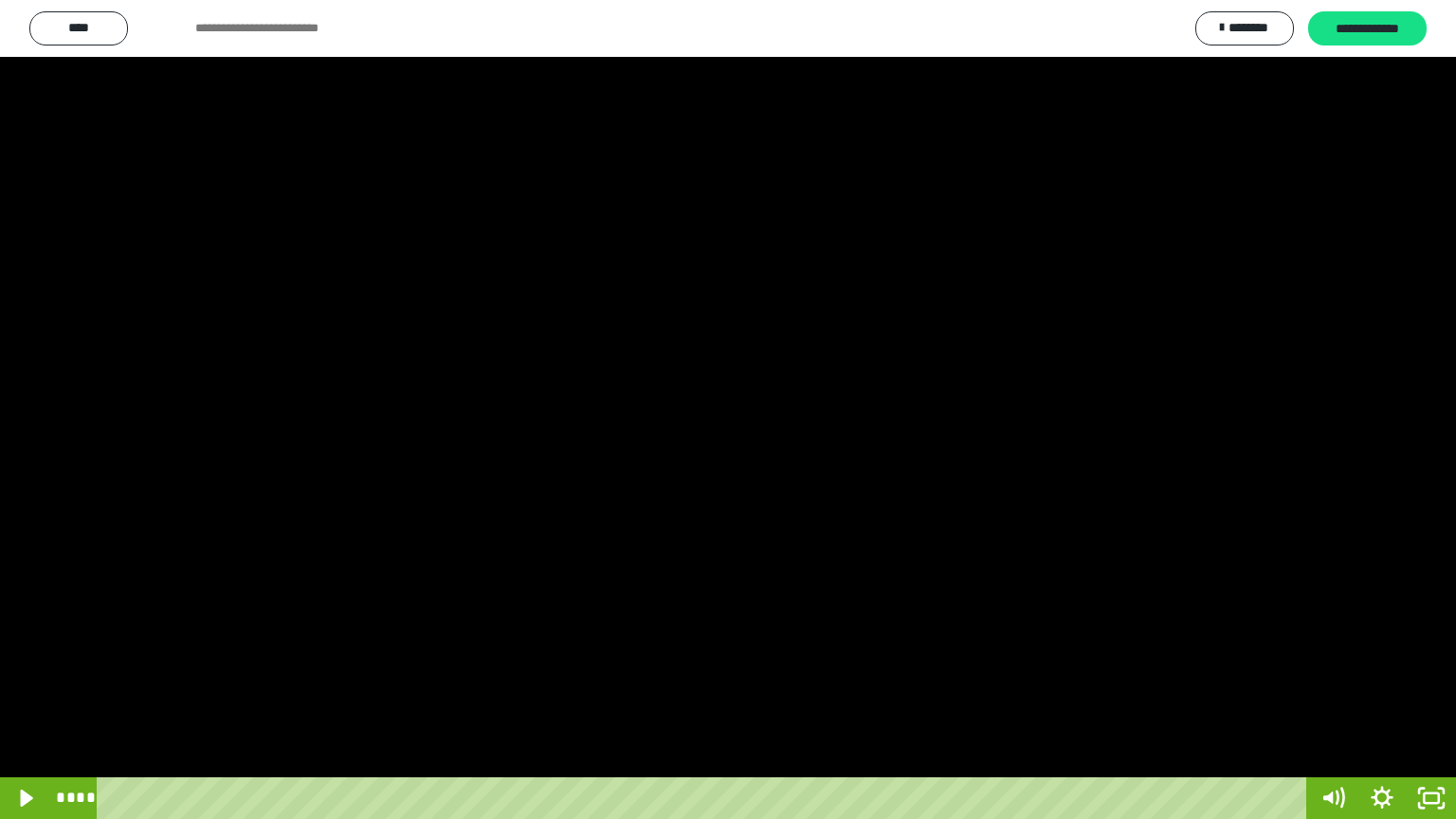 click at bounding box center (728, 410) 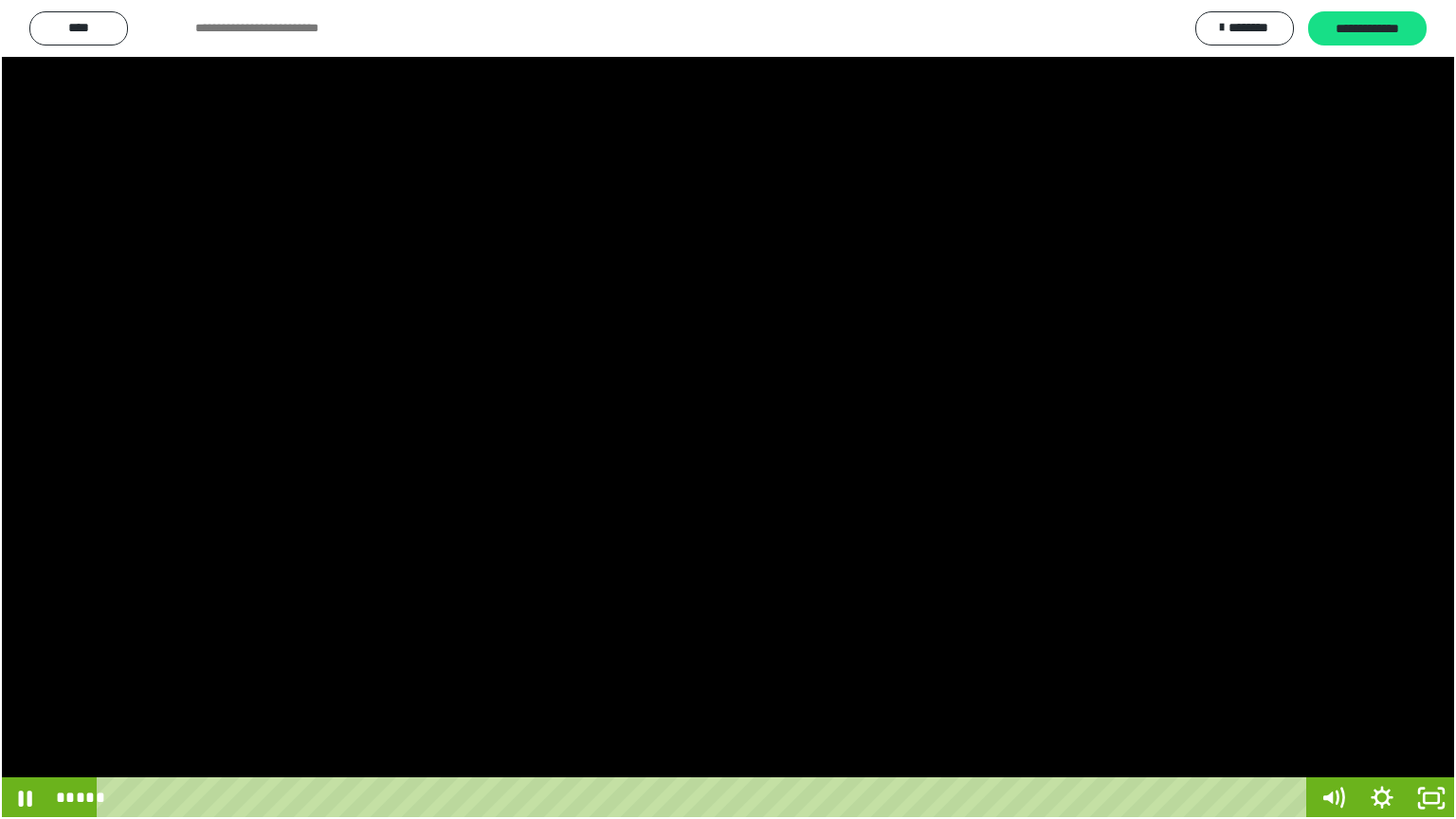 drag, startPoint x: 419, startPoint y: 463, endPoint x: 428, endPoint y: 462, distance: 9.055385 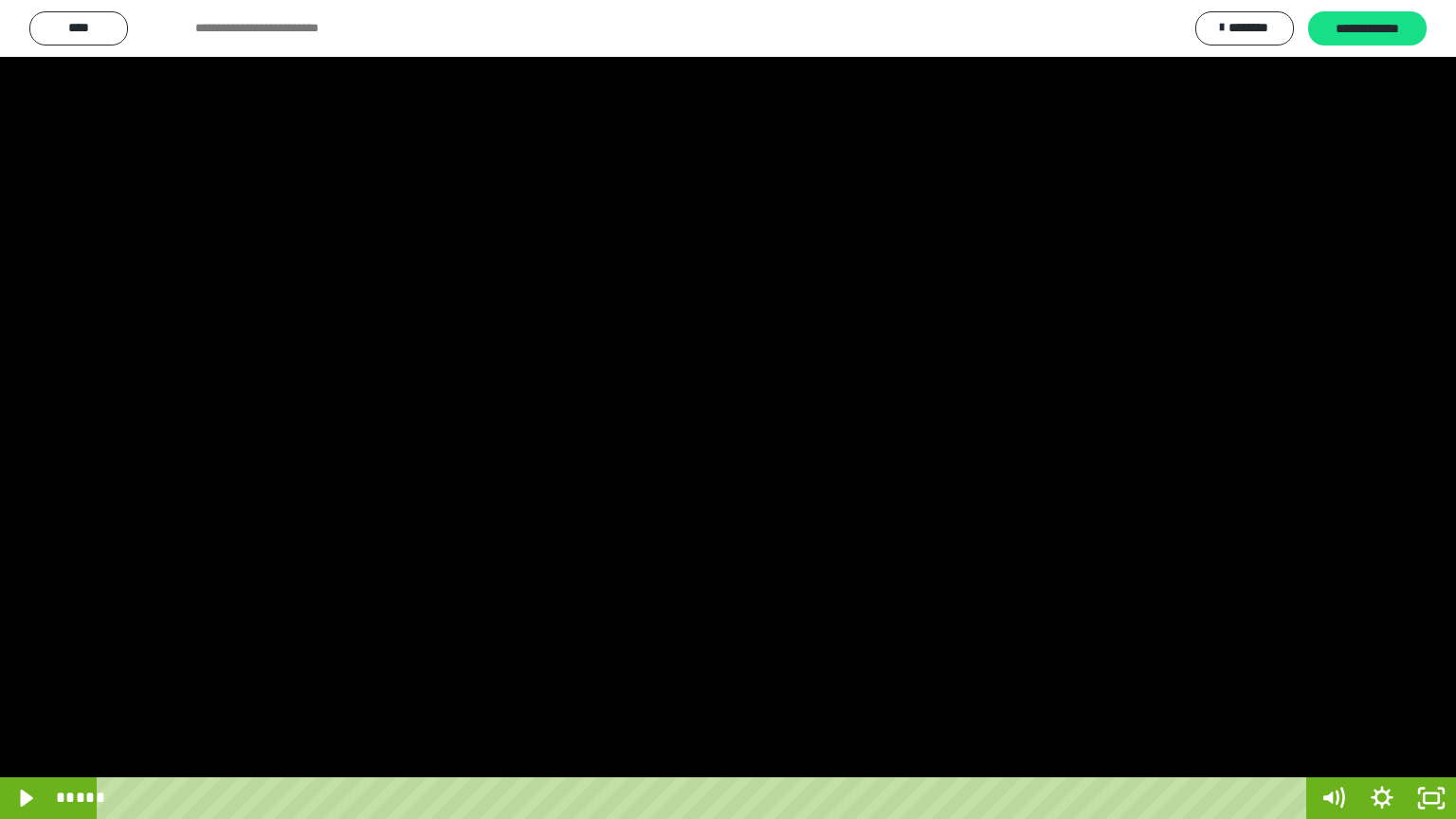 click at bounding box center [728, 410] 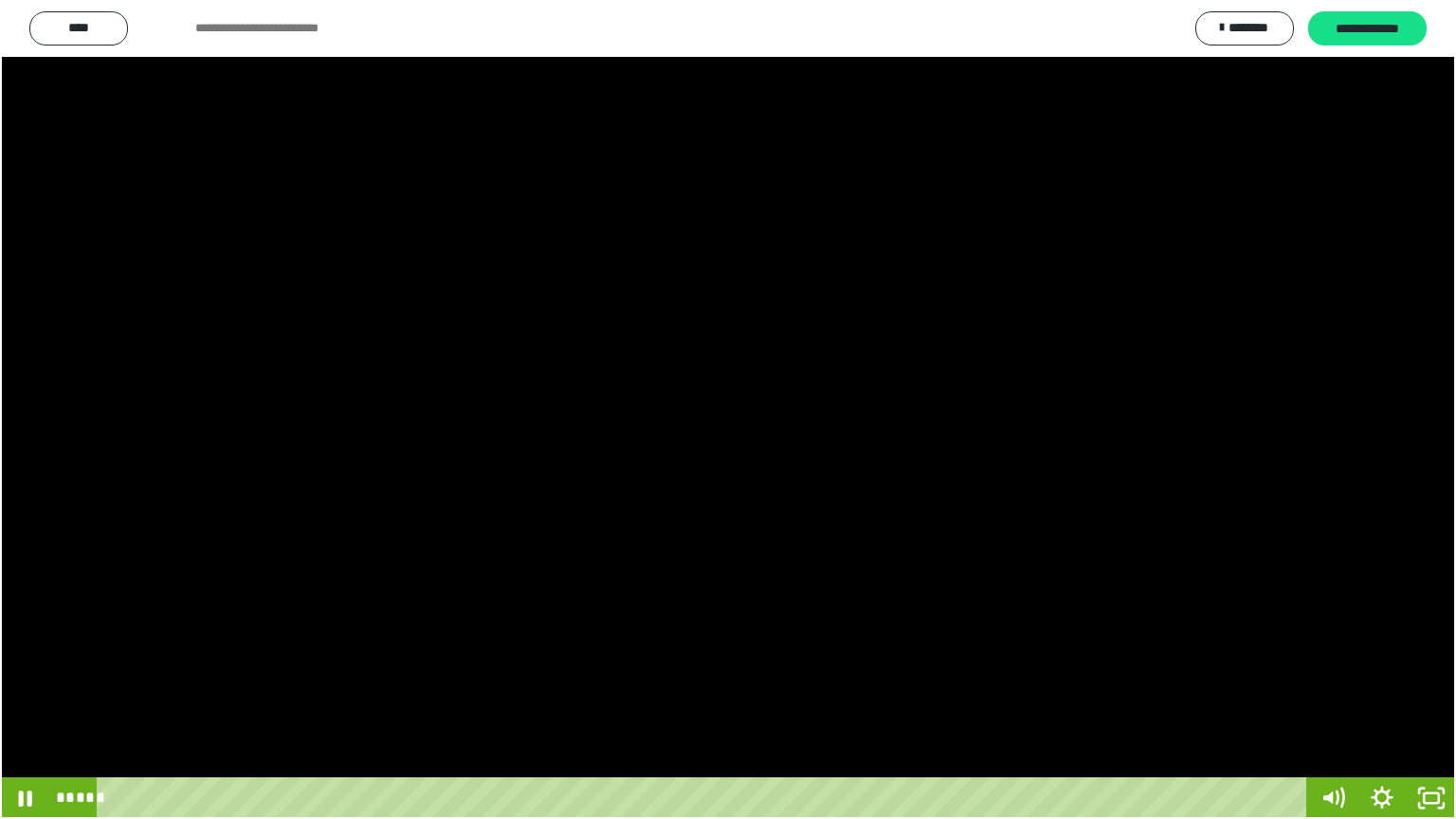 click at bounding box center (728, 410) 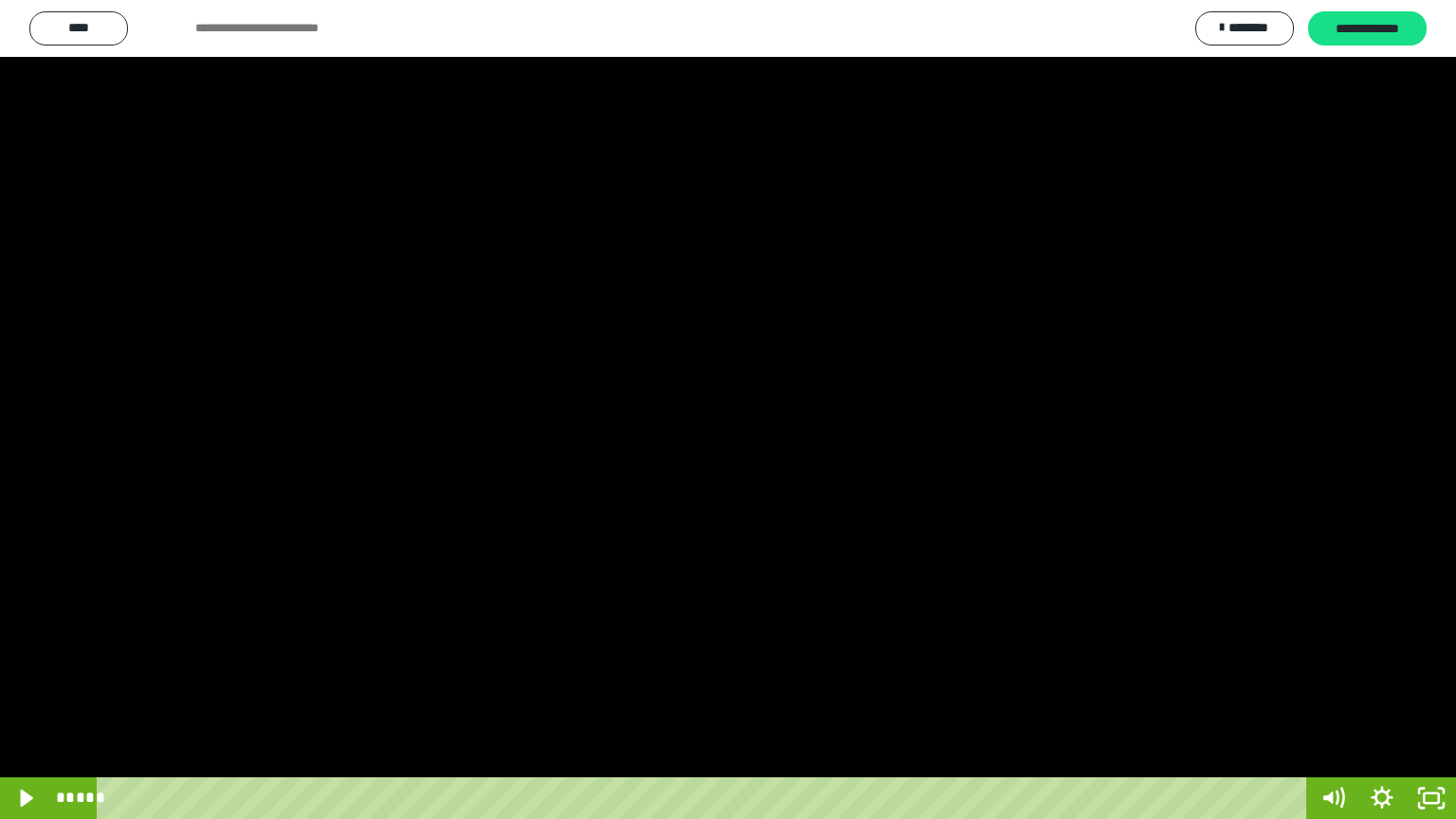 click at bounding box center (728, 410) 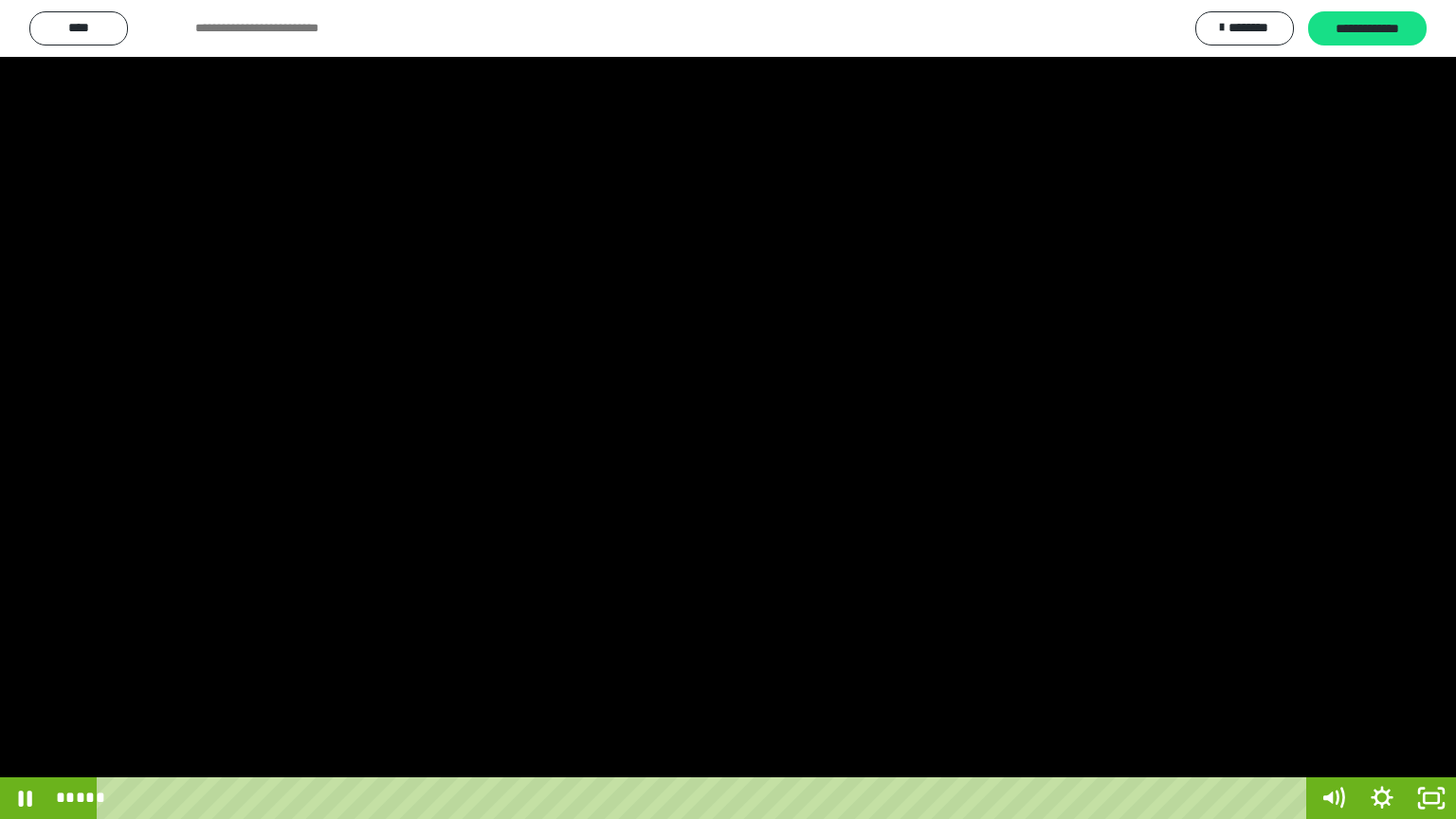 click at bounding box center [728, 410] 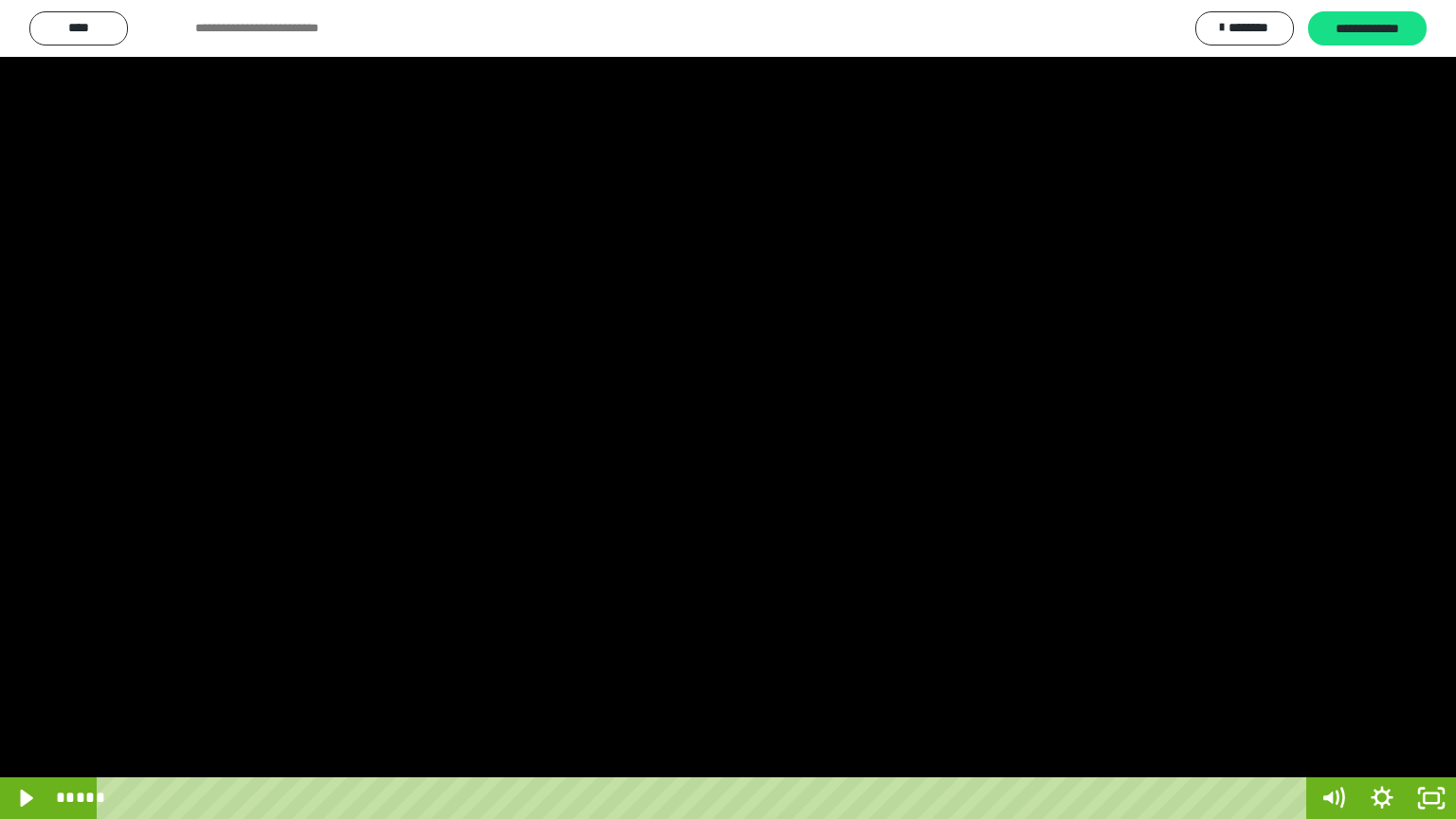type 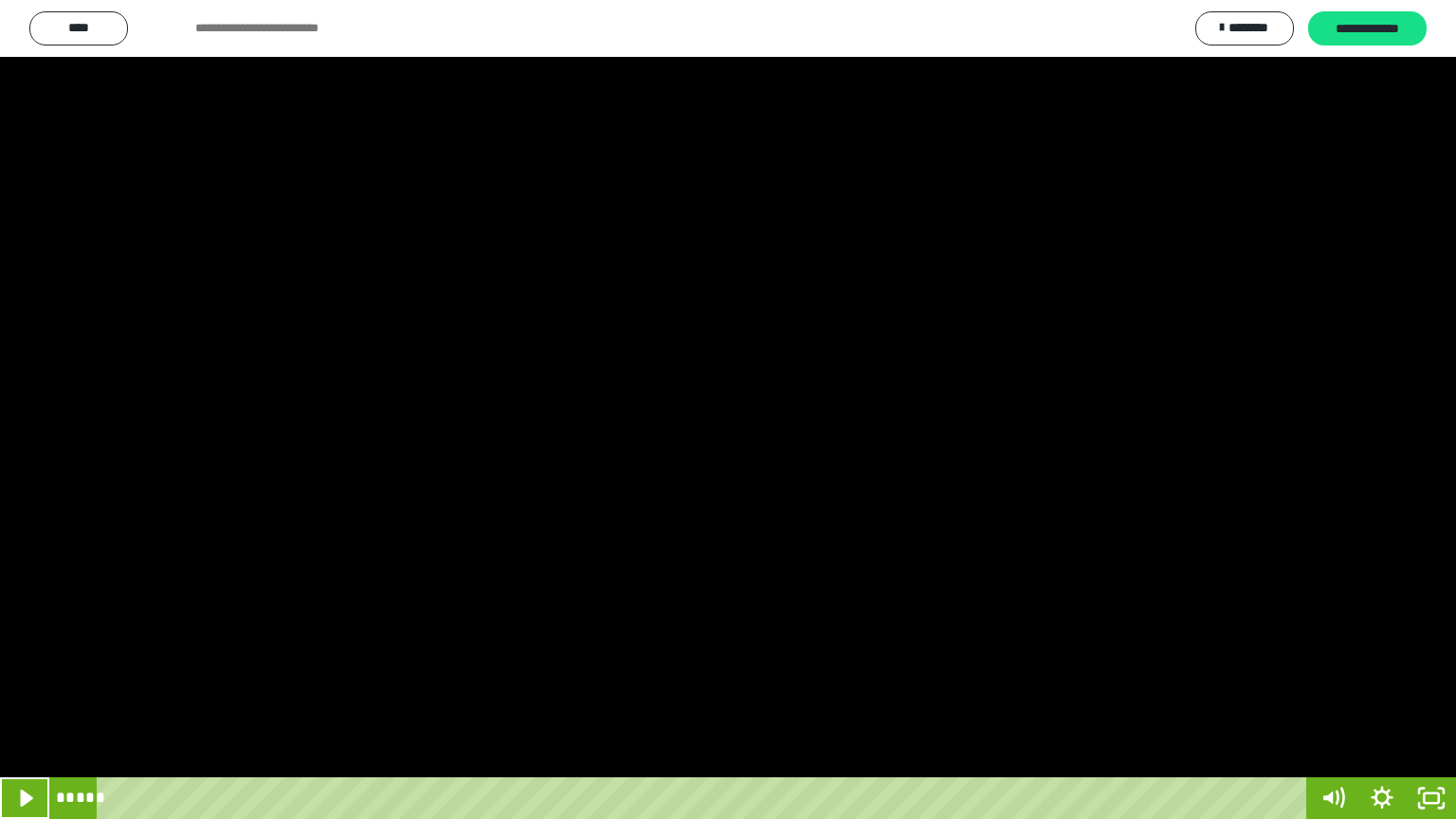click at bounding box center [728, 410] 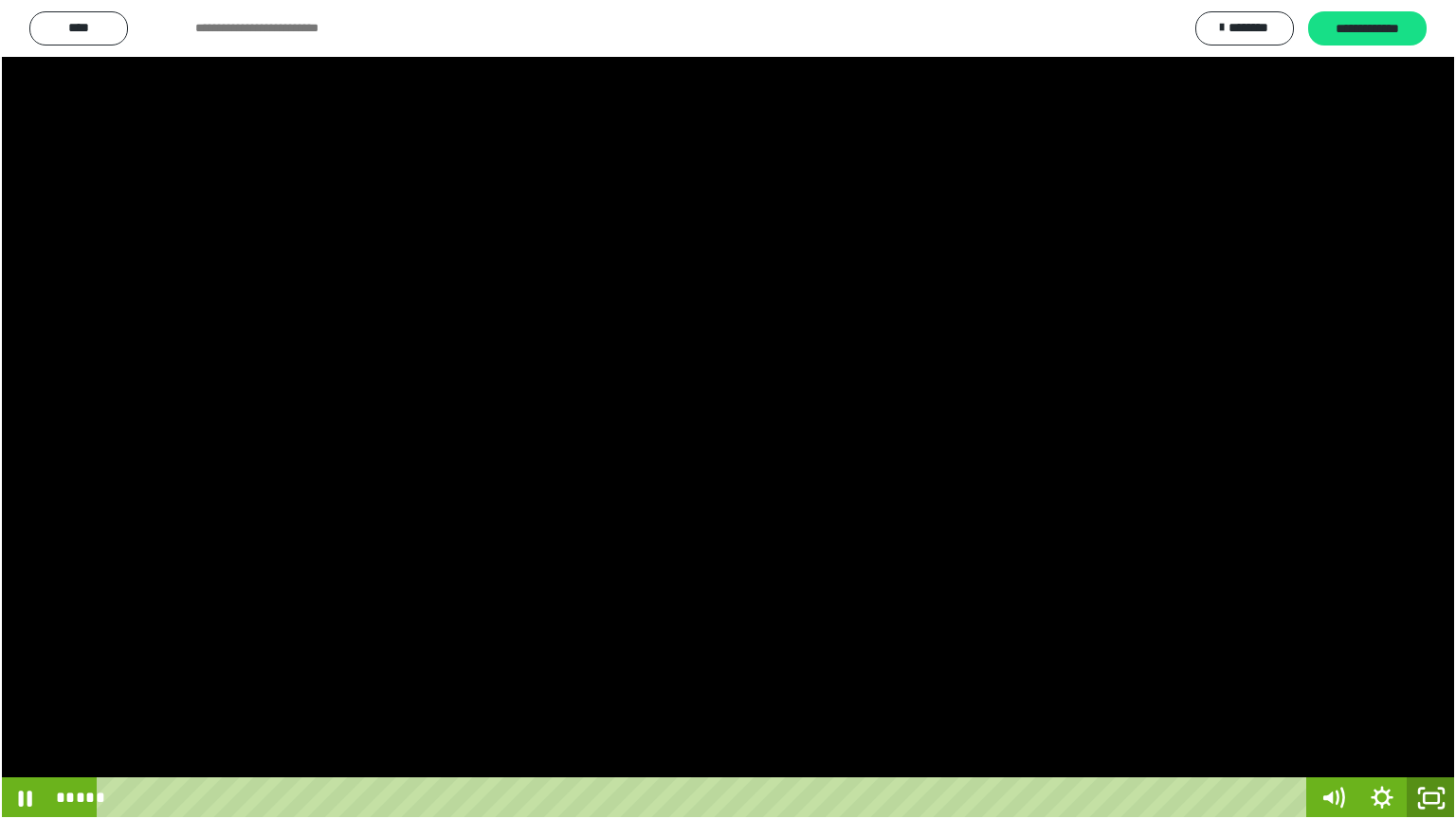 click 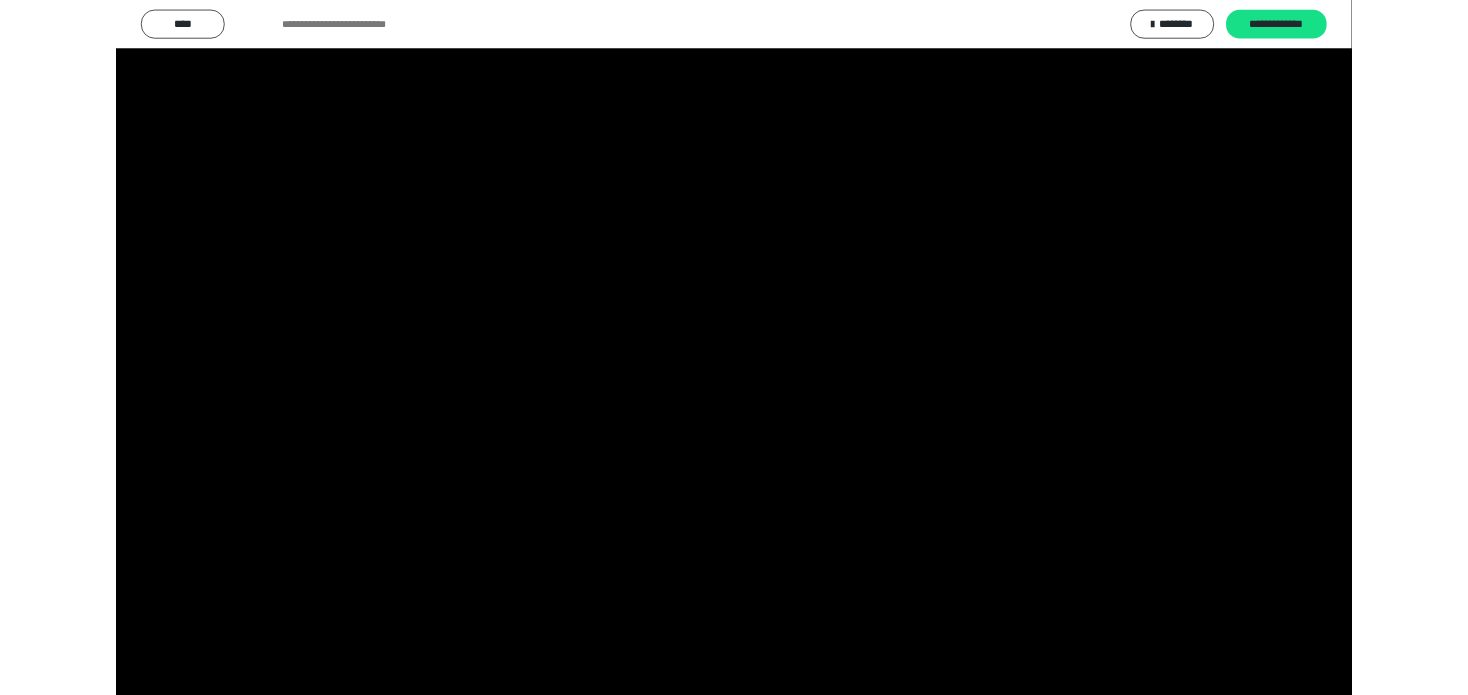scroll, scrollTop: 3816, scrollLeft: 0, axis: vertical 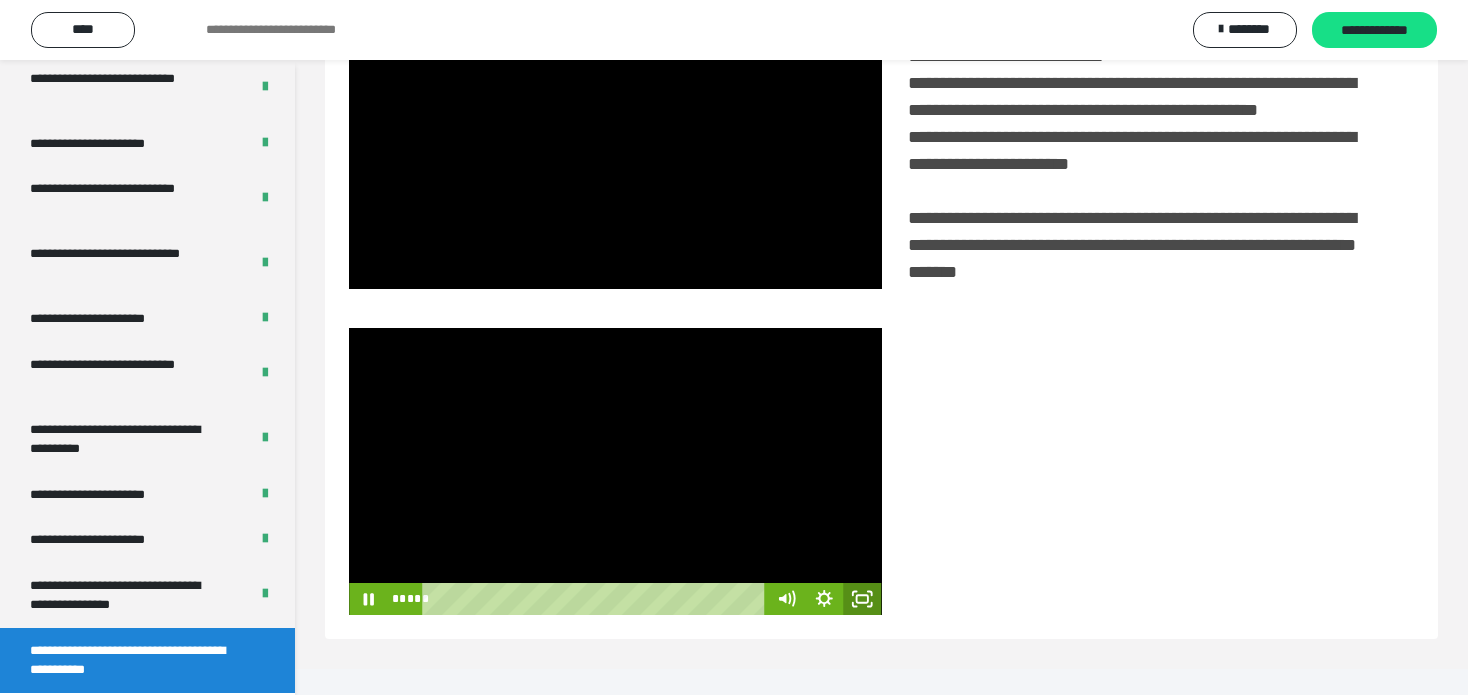 click 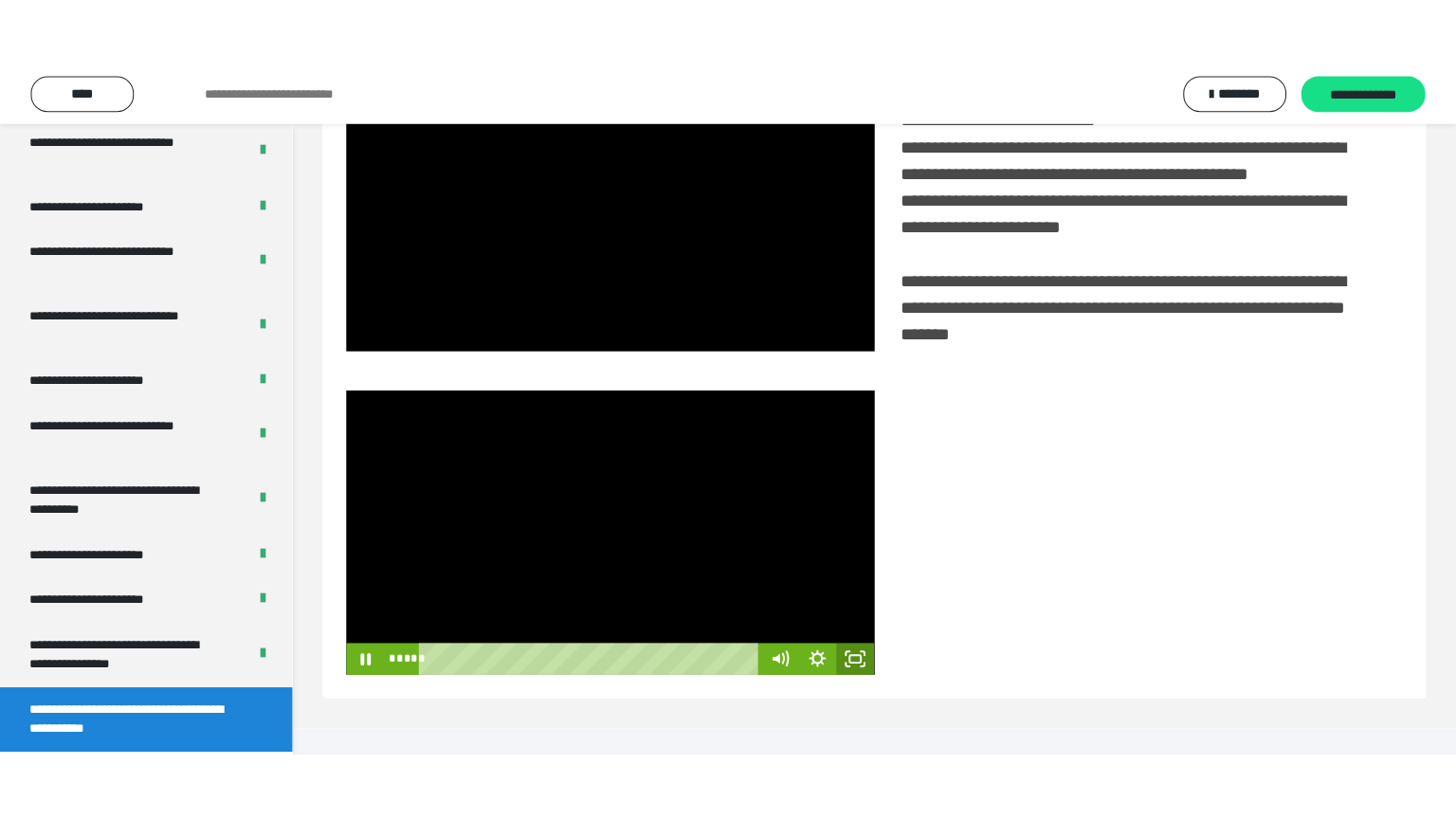 scroll, scrollTop: 317, scrollLeft: 0, axis: vertical 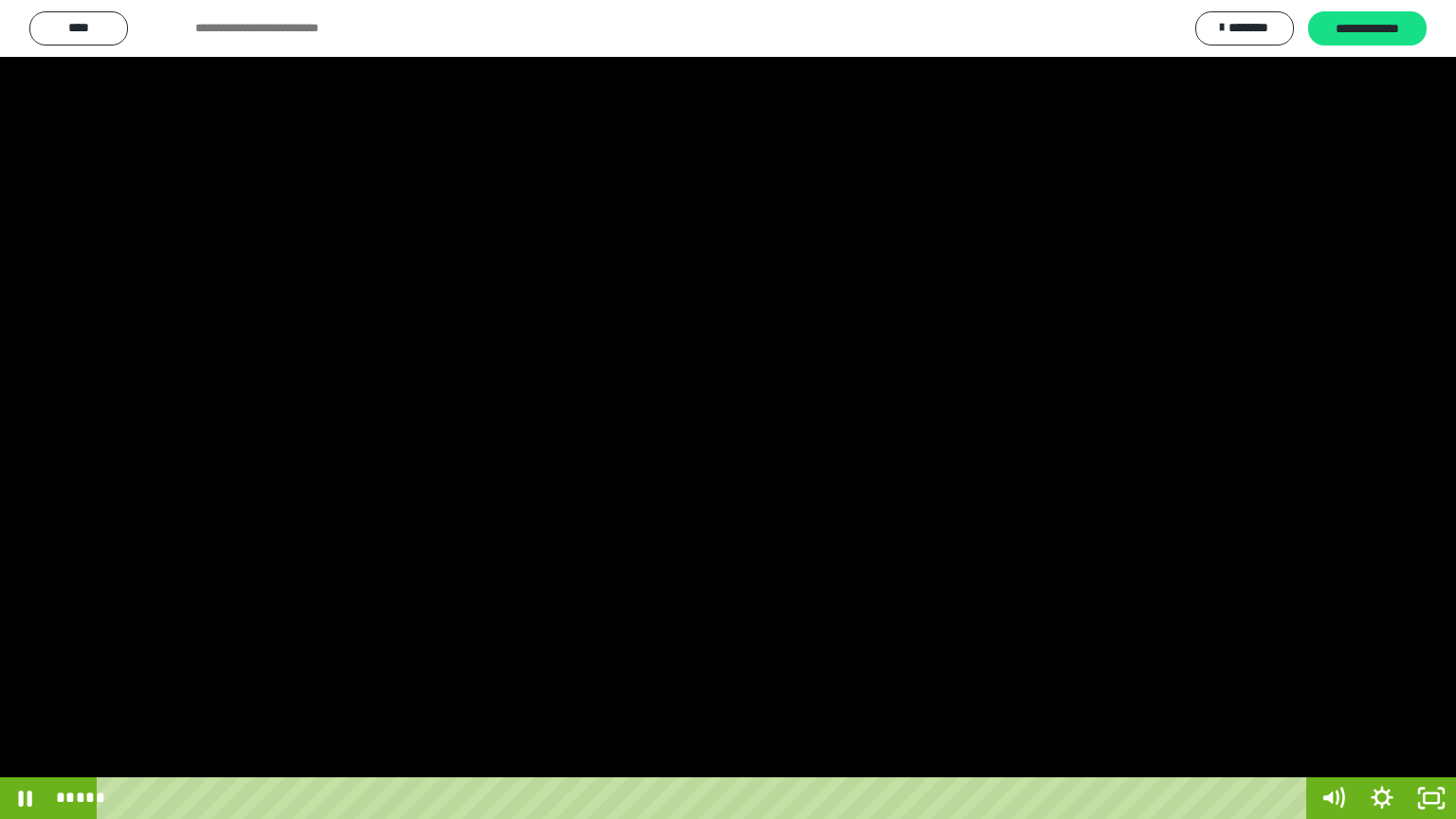 click at bounding box center [728, 410] 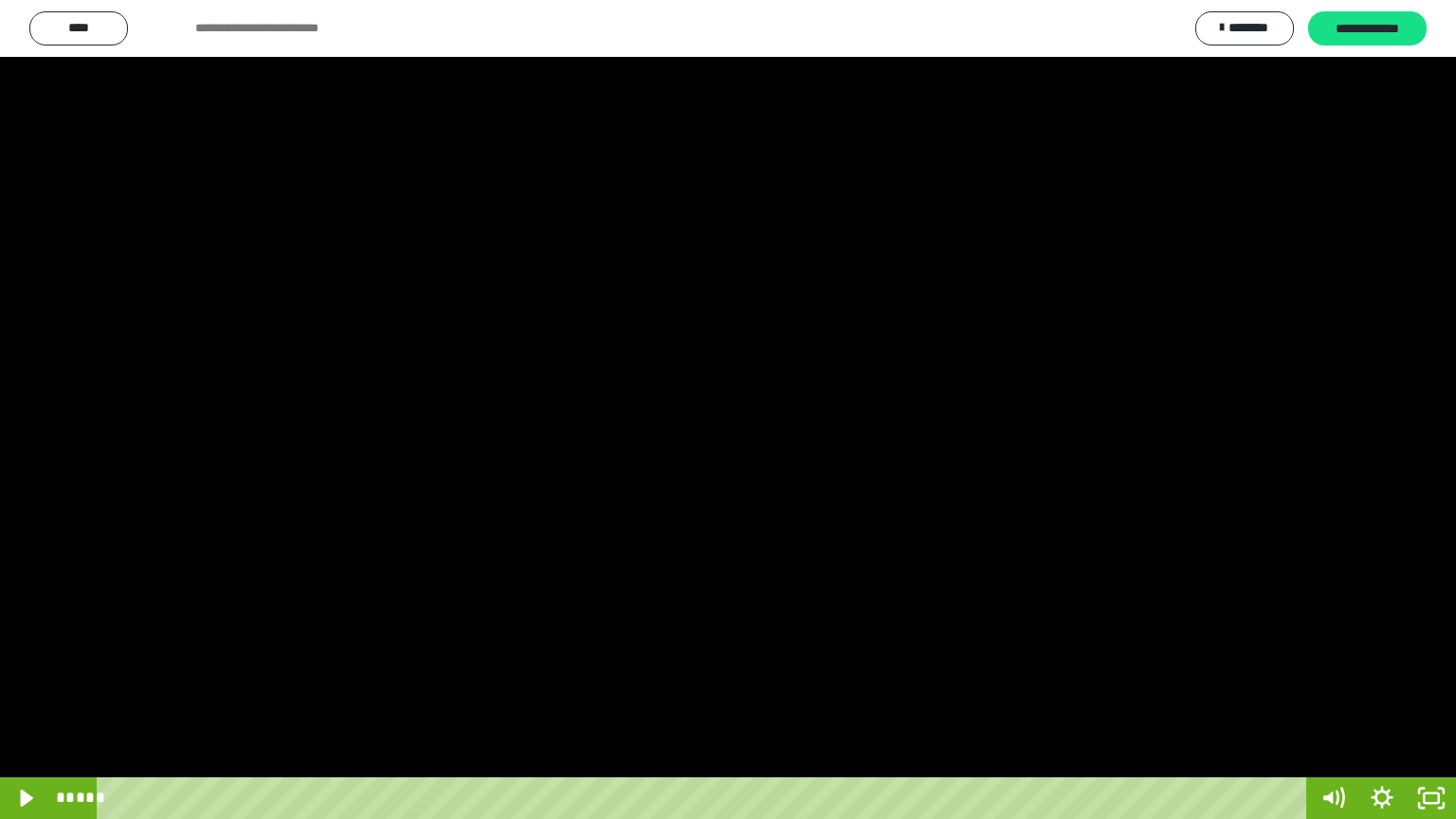 click at bounding box center [728, 410] 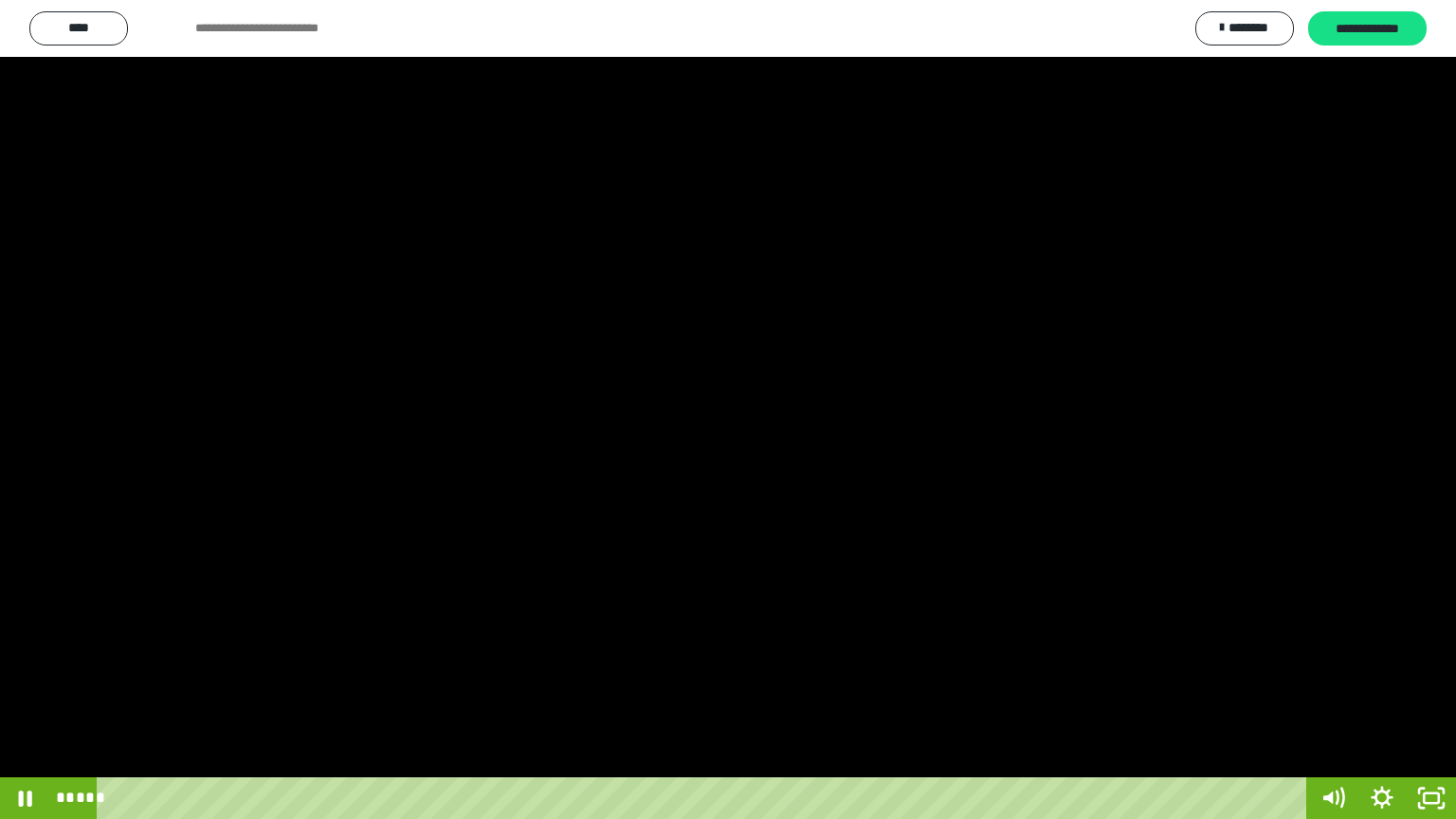 click at bounding box center [728, 410] 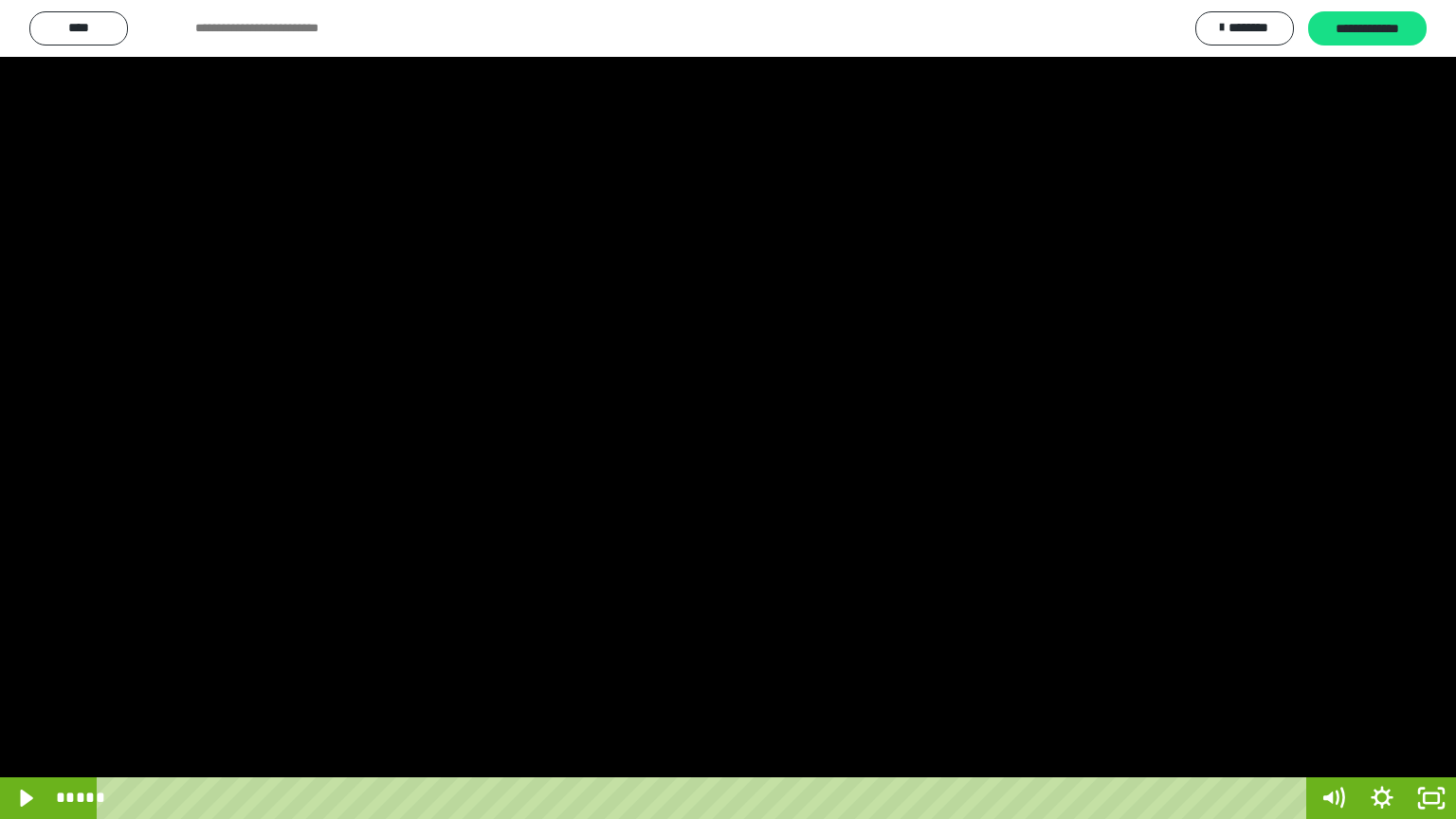 click at bounding box center (728, 410) 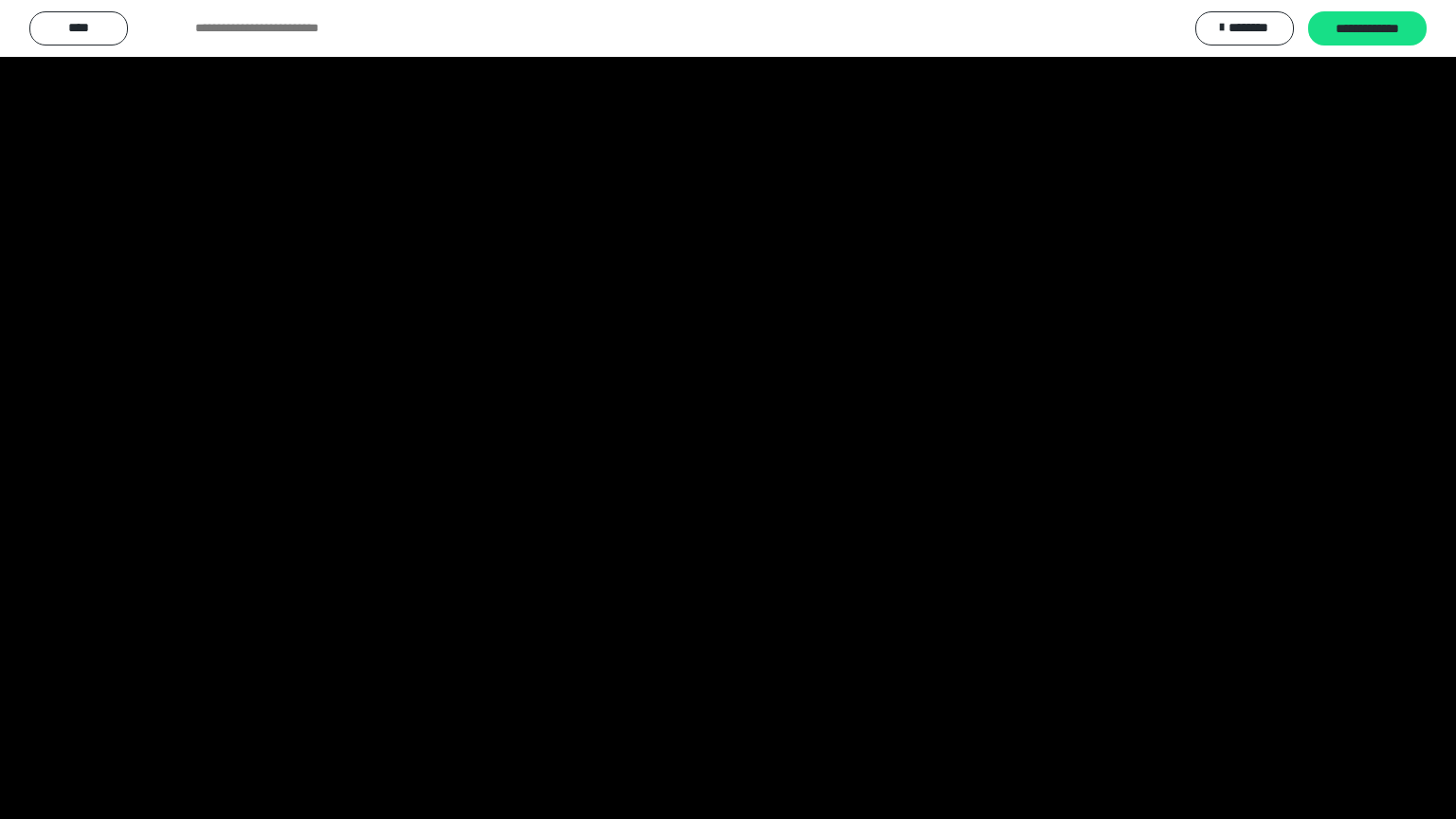 click at bounding box center [728, 410] 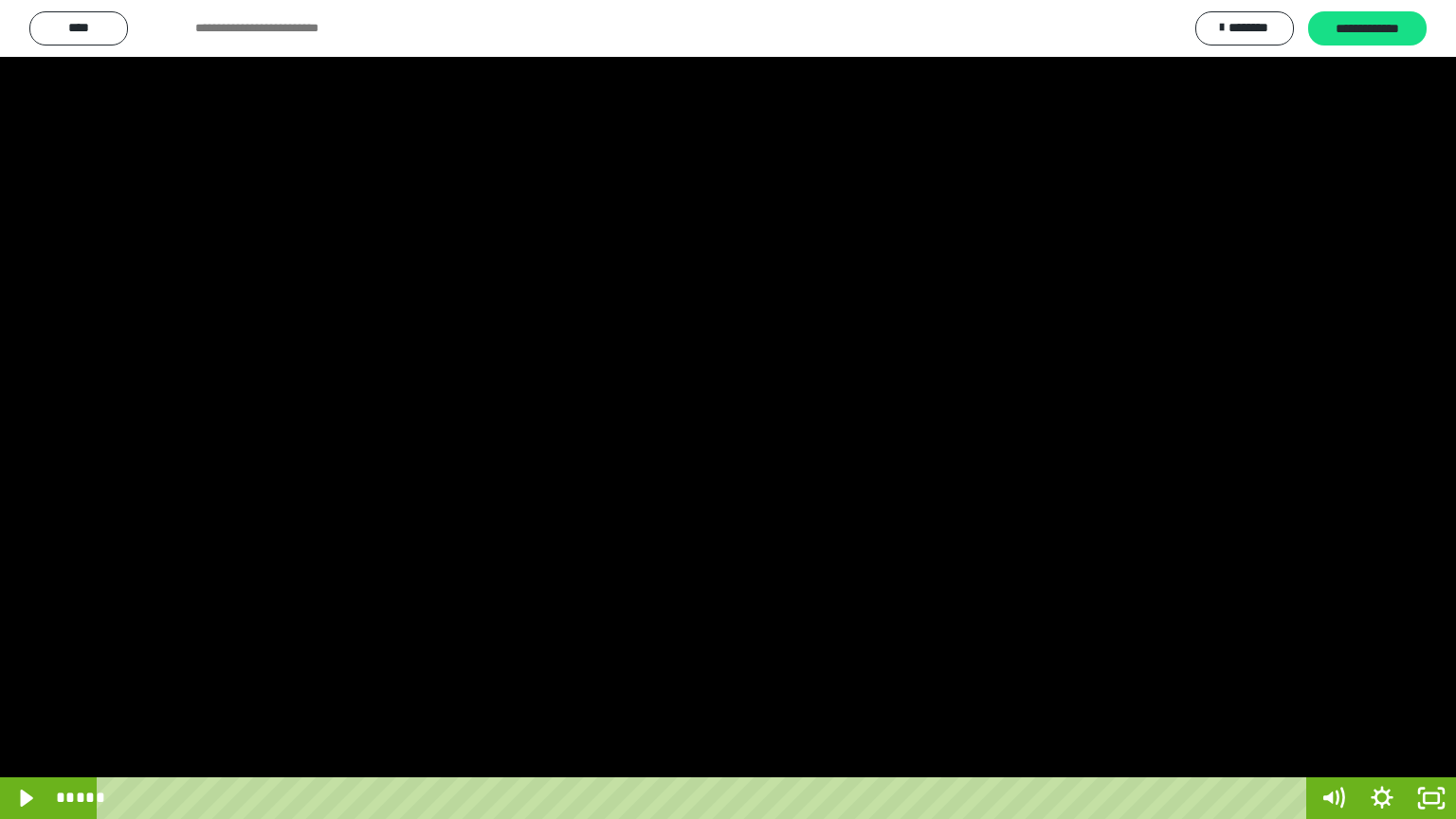 click at bounding box center (728, 410) 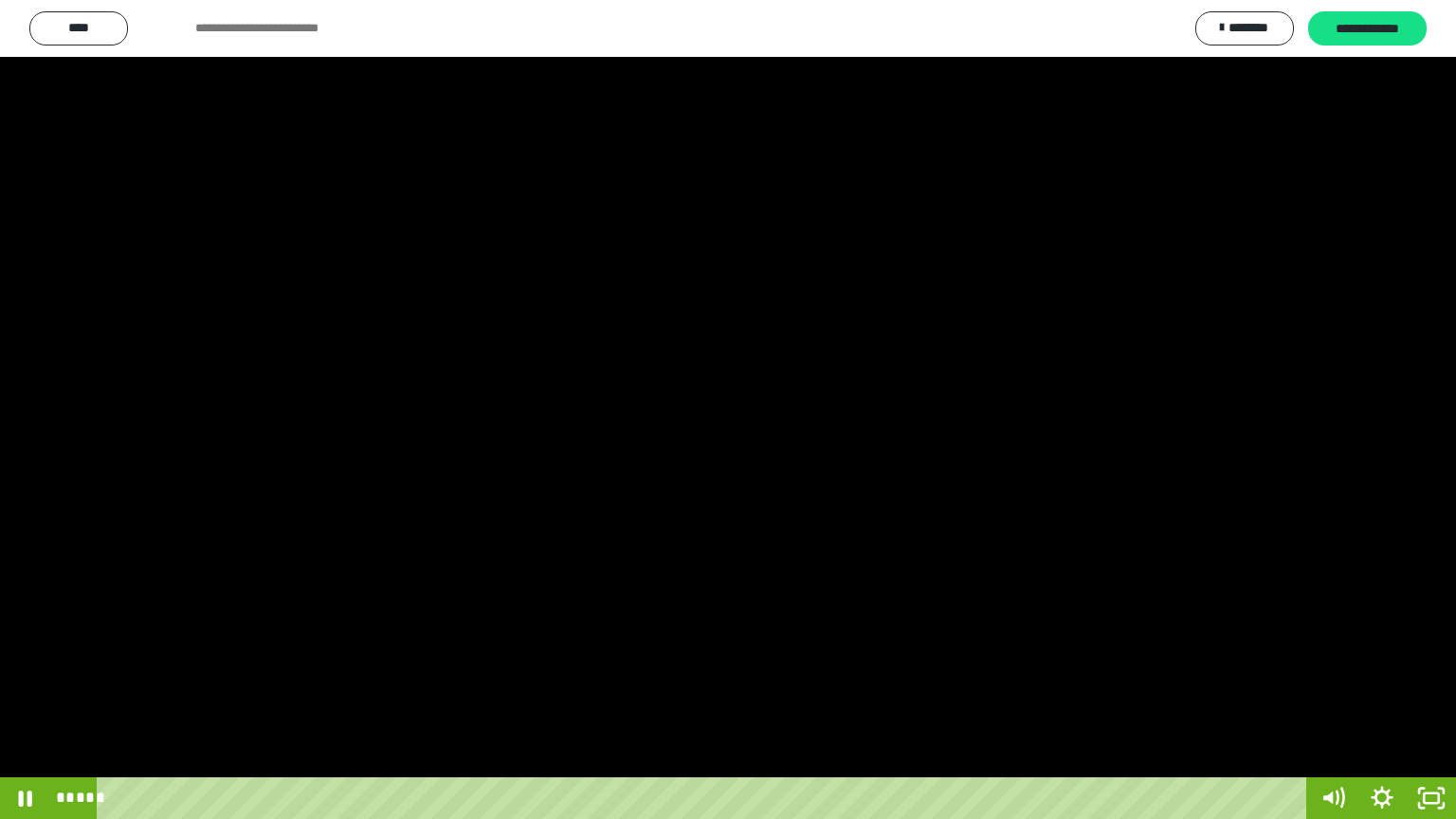 drag, startPoint x: 639, startPoint y: 421, endPoint x: 786, endPoint y: 451, distance: 150.03 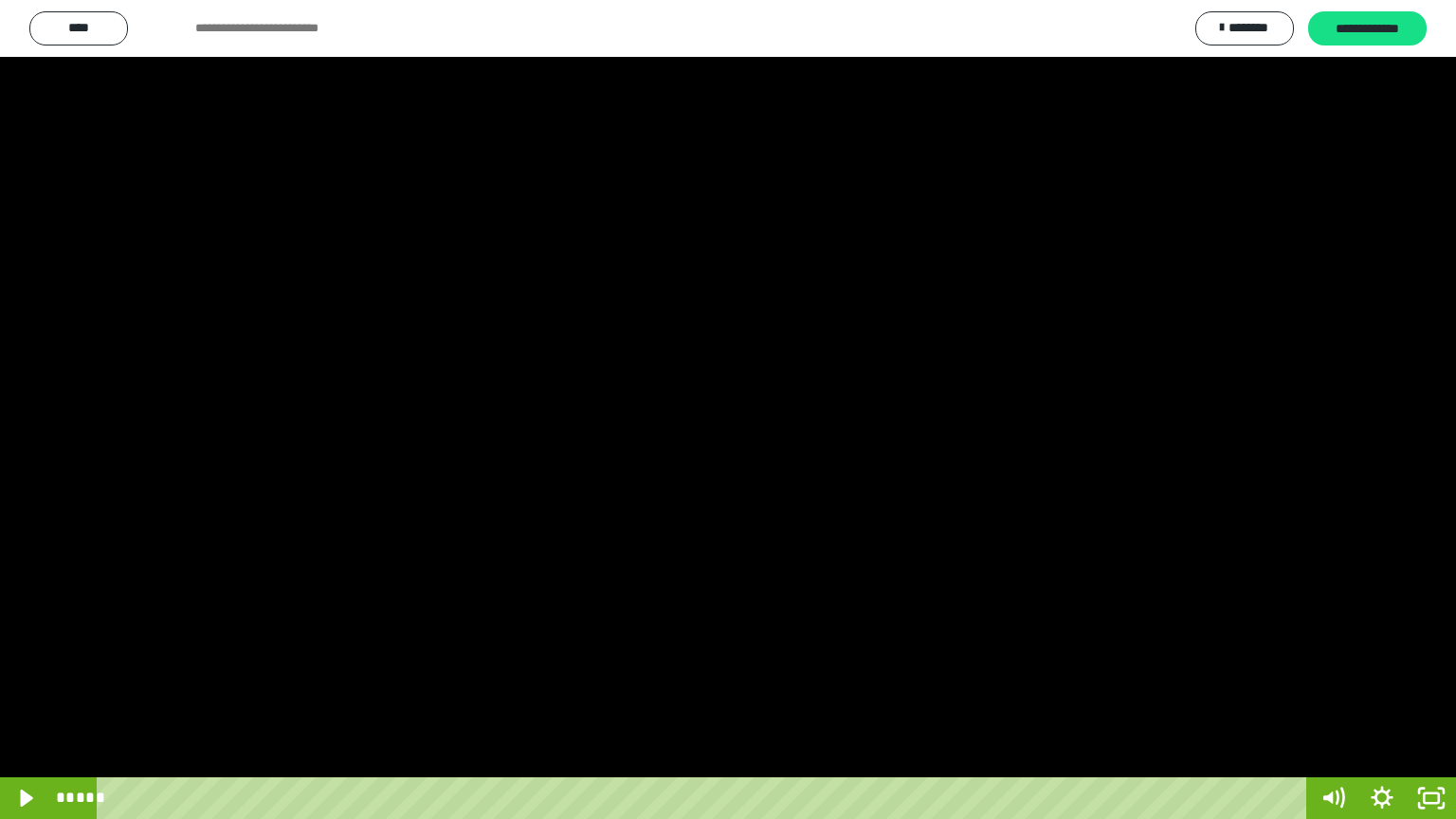 click at bounding box center [728, 410] 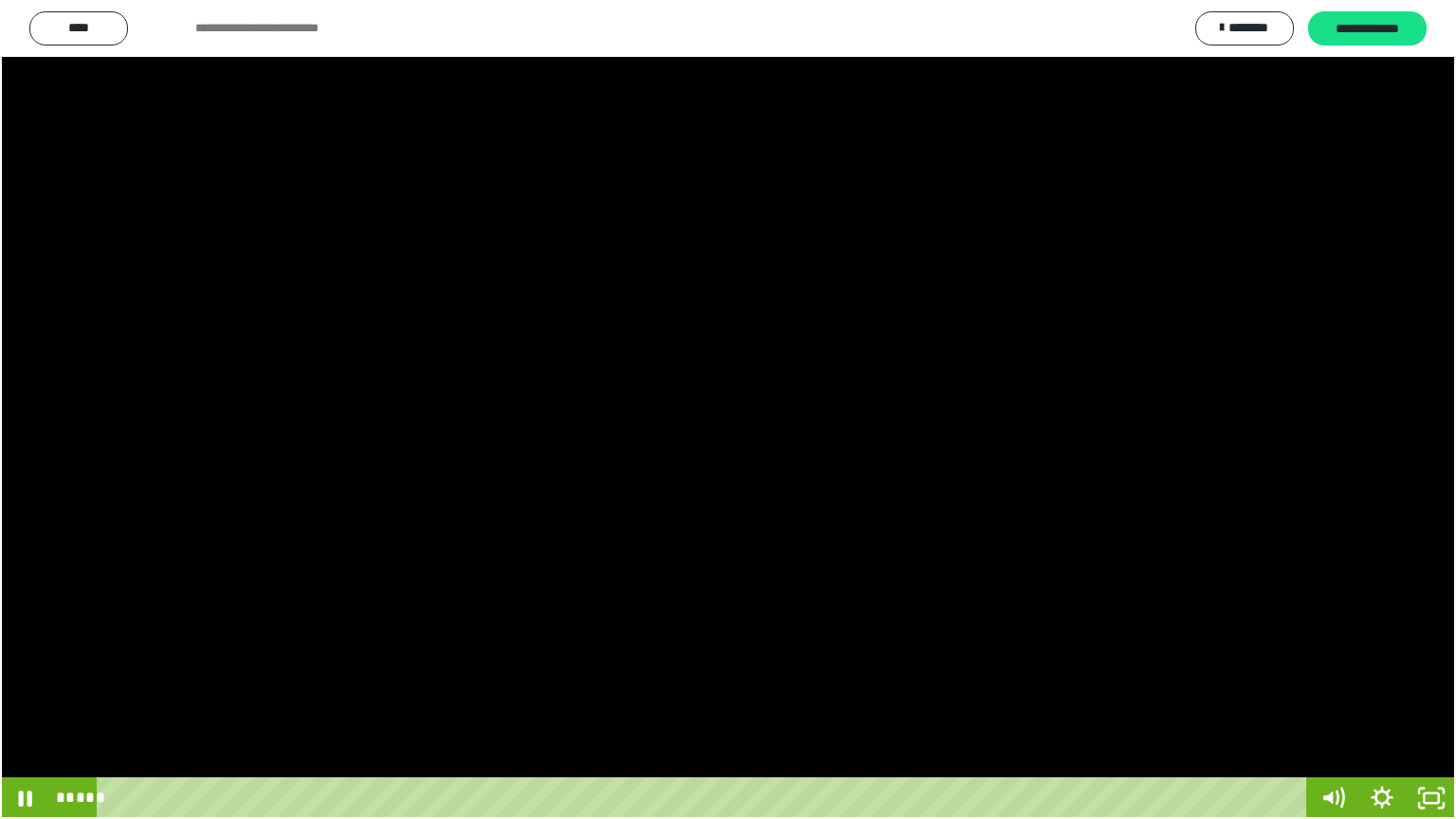 click at bounding box center (728, 410) 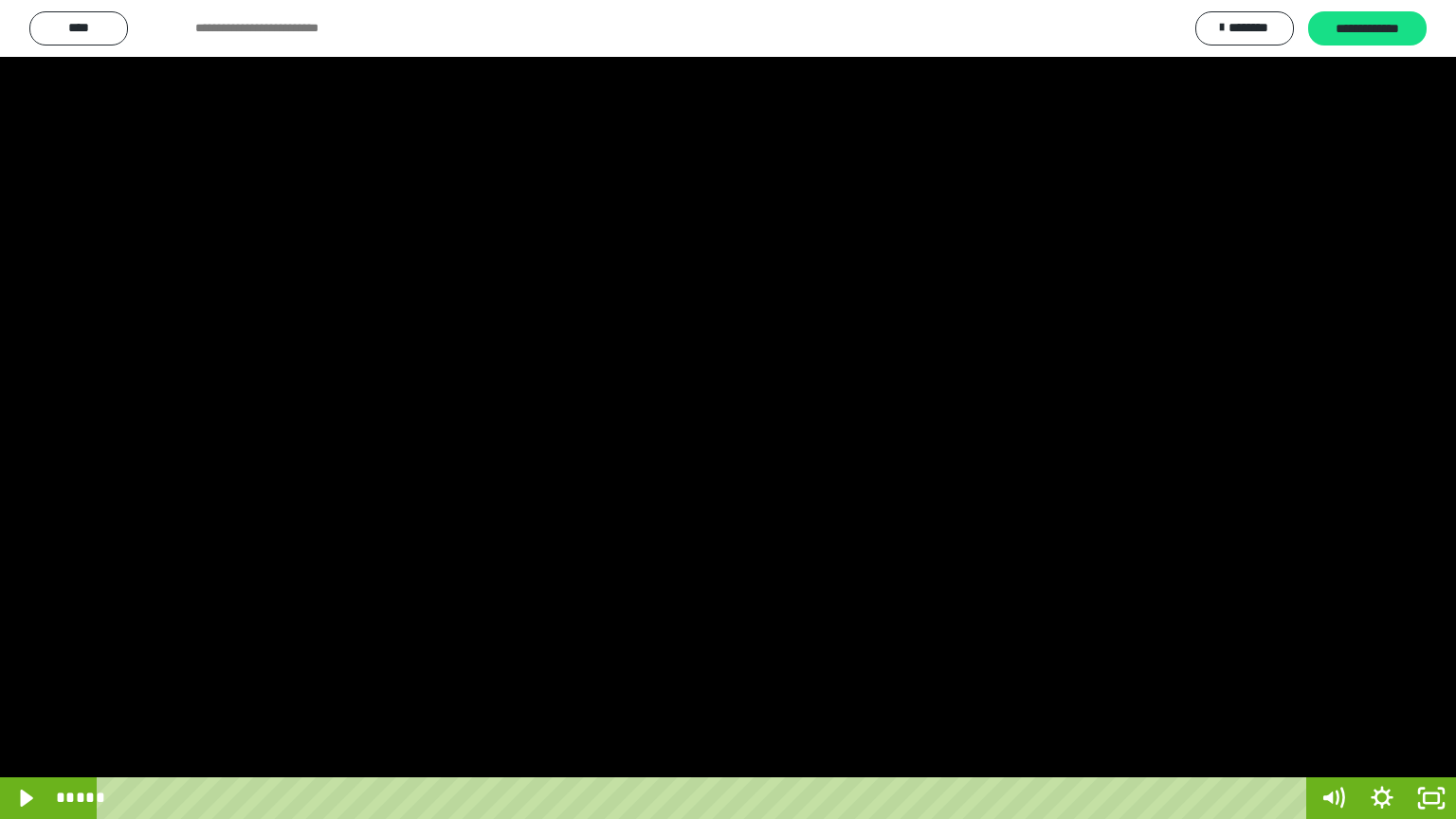 drag, startPoint x: 448, startPoint y: 649, endPoint x: 463, endPoint y: 655, distance: 16.155494 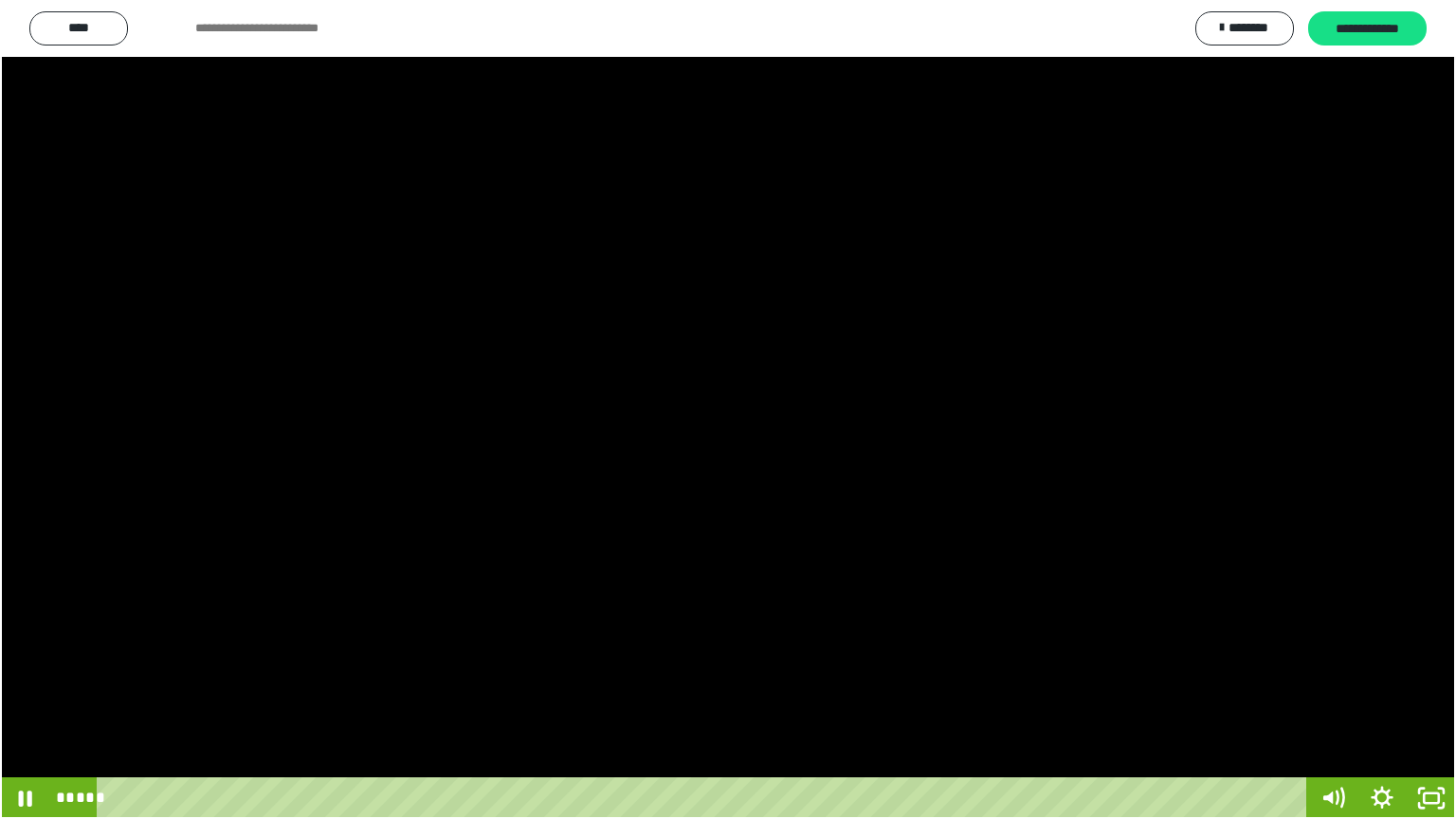 click at bounding box center [728, 410] 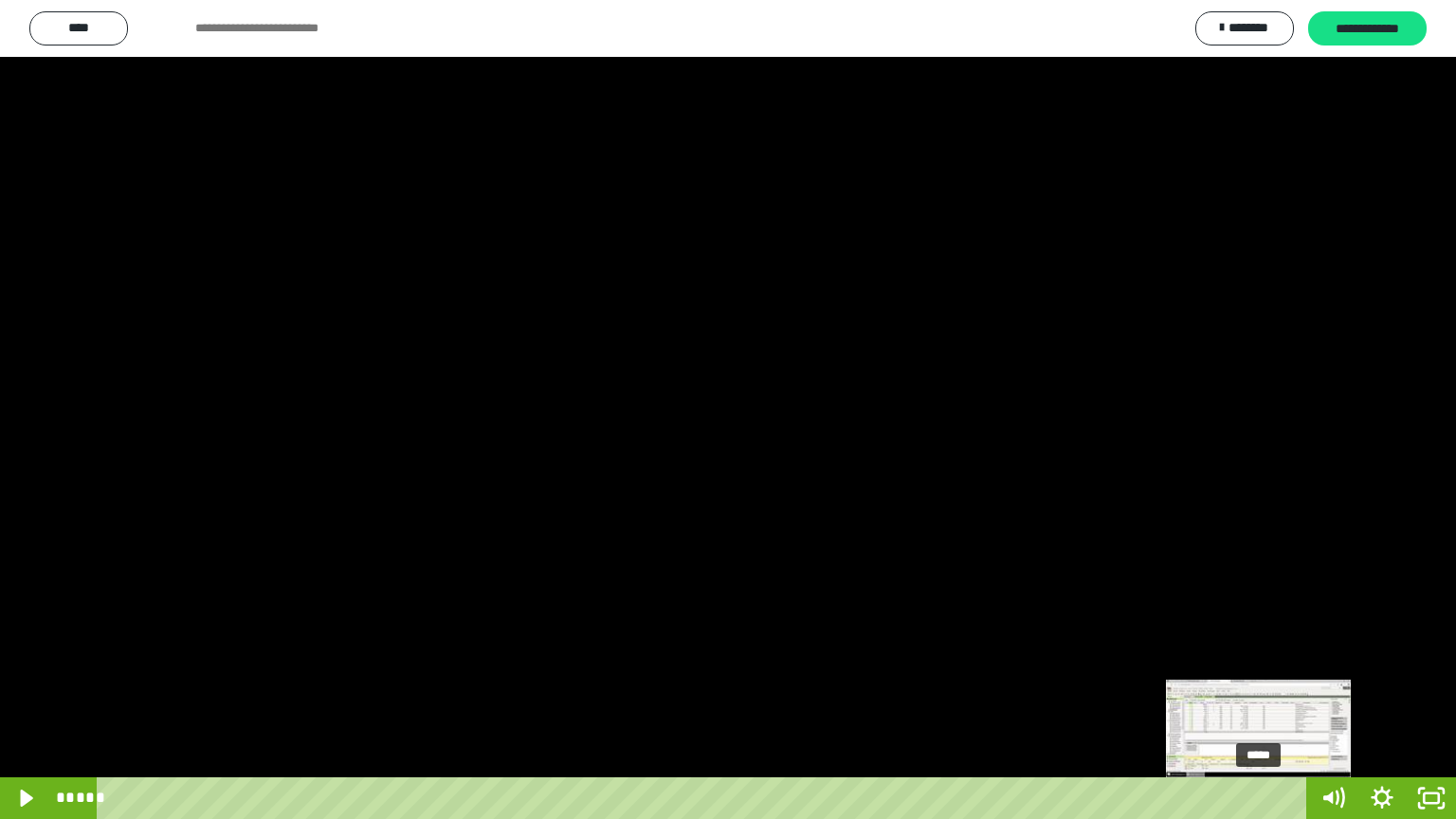 click at bounding box center (1258, 798) 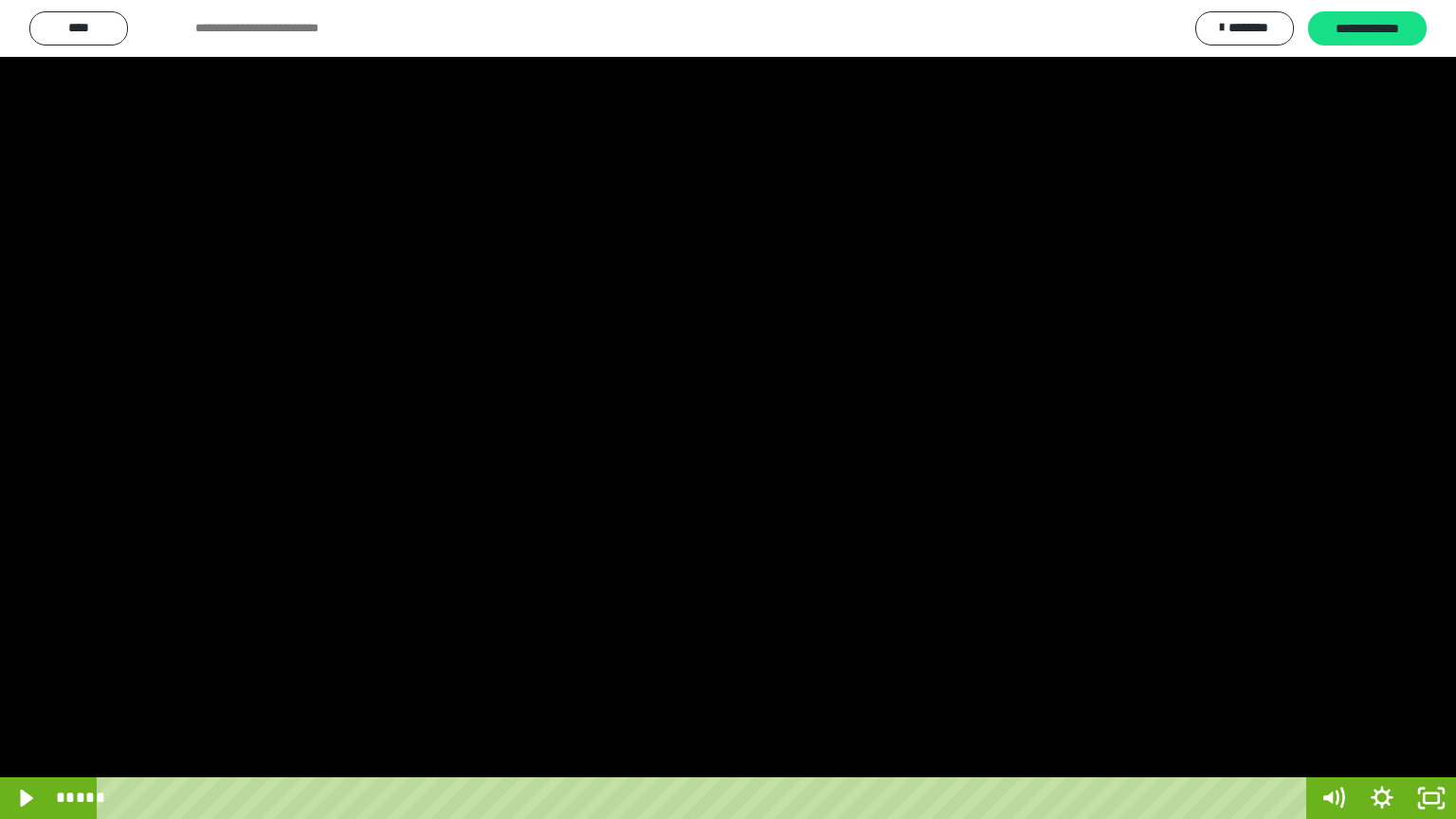 click at bounding box center [728, 410] 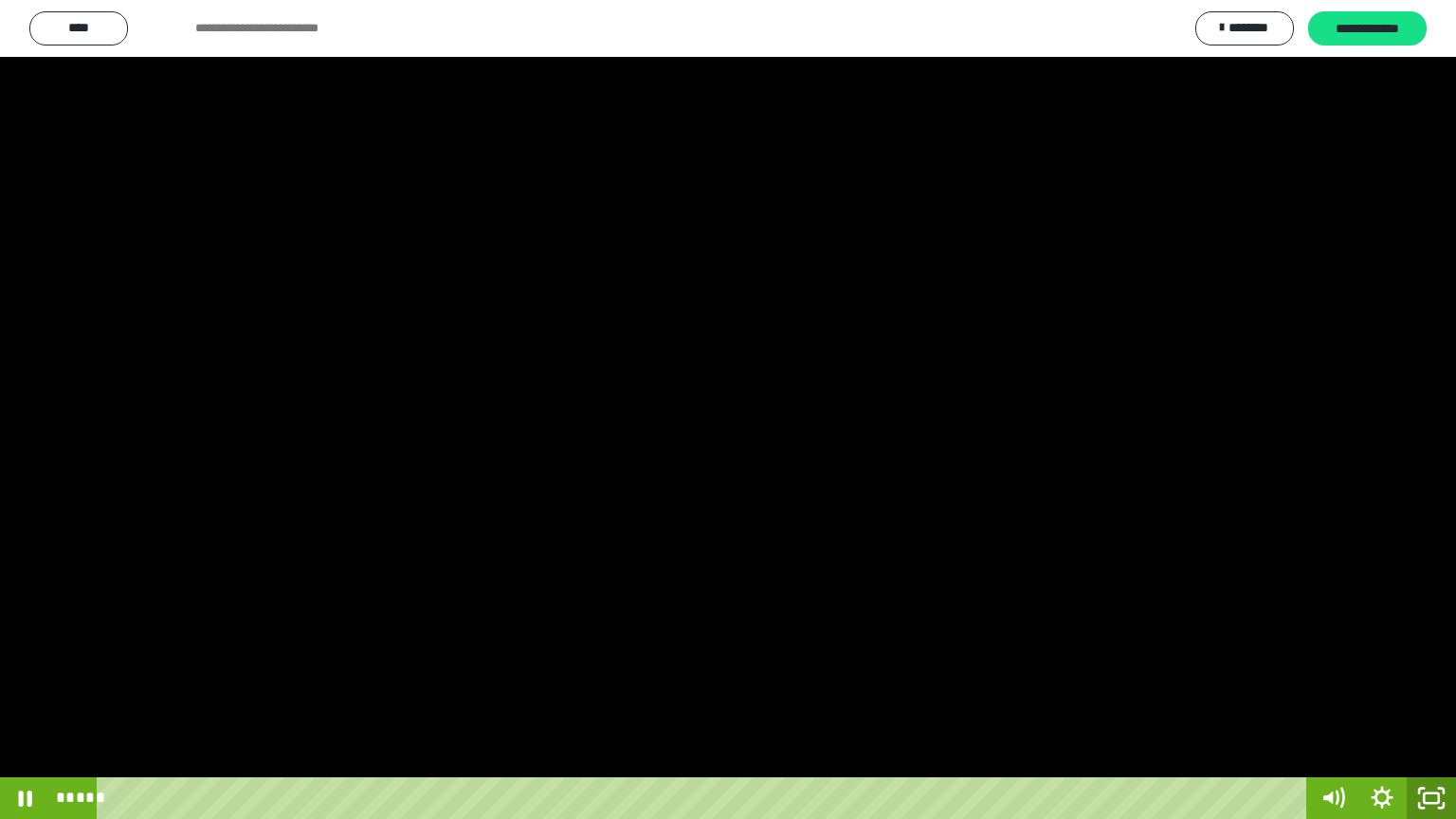 click 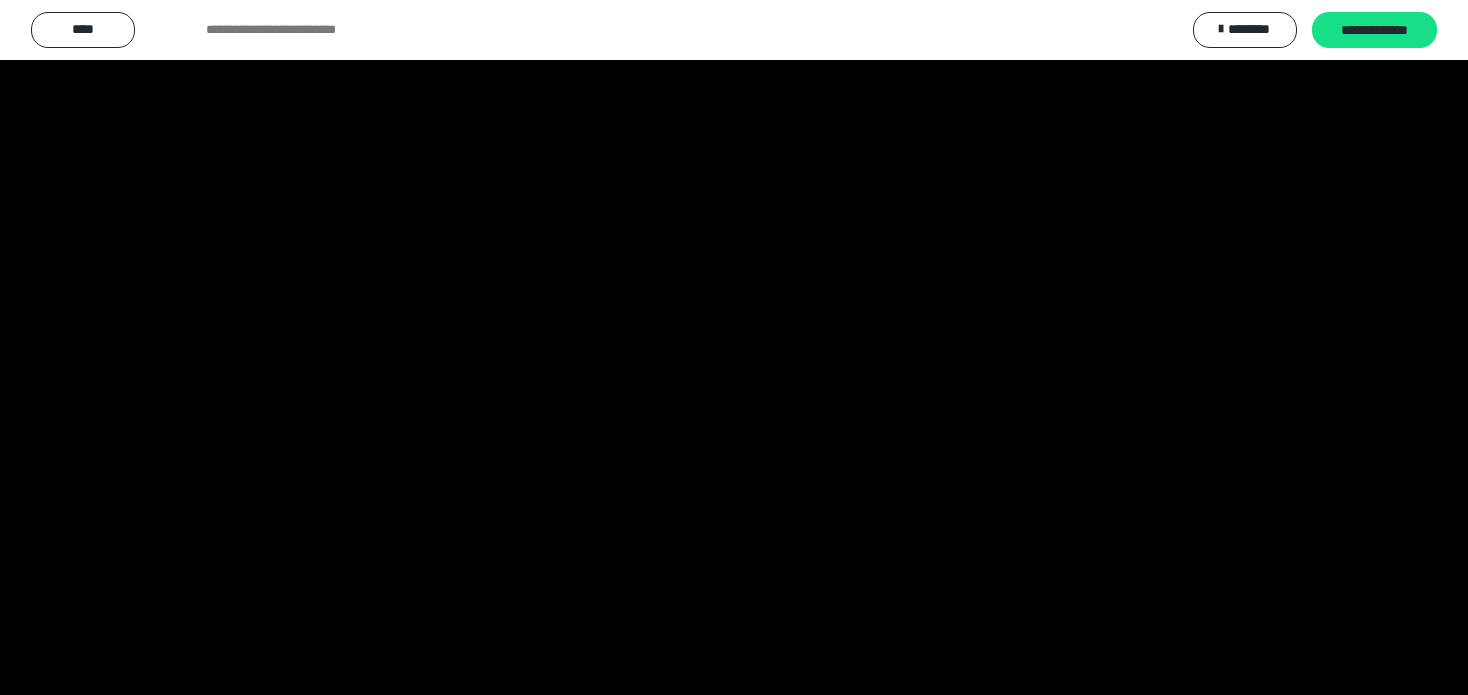 scroll, scrollTop: 3816, scrollLeft: 0, axis: vertical 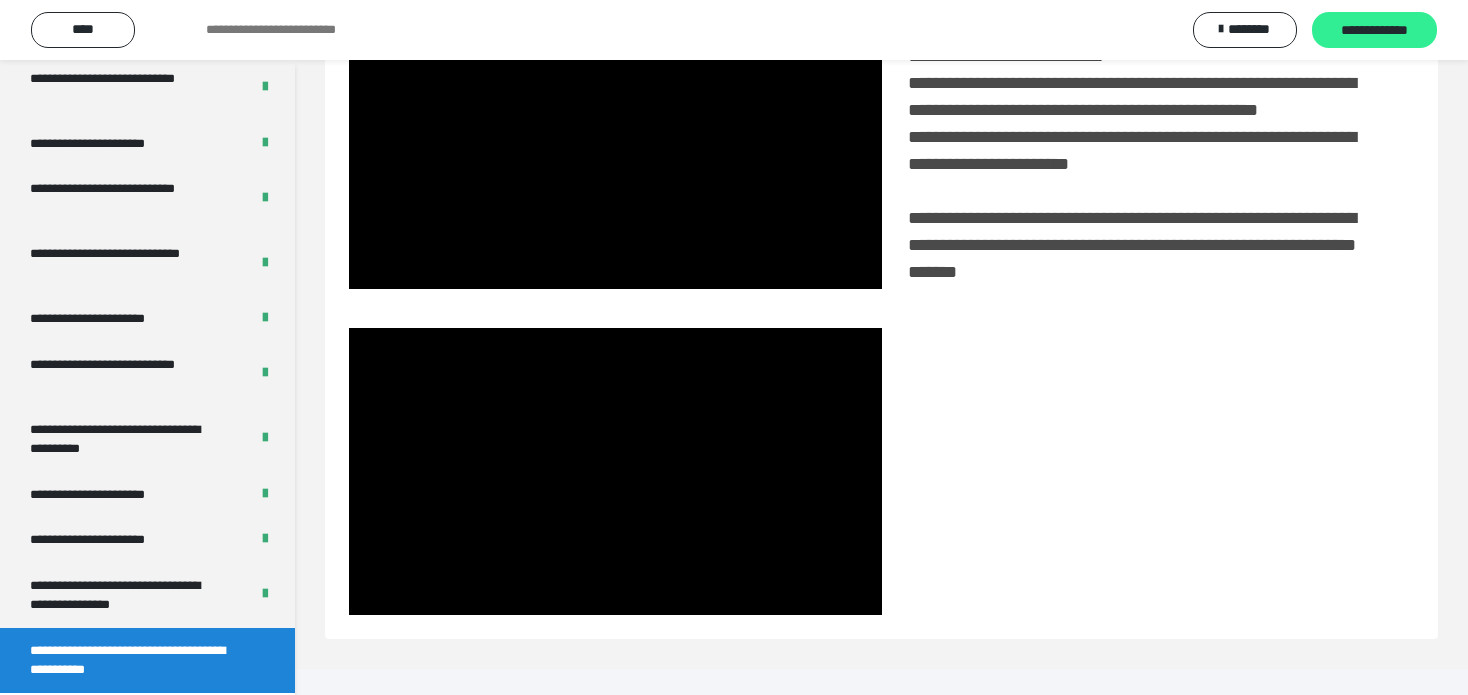 click on "**********" at bounding box center [1374, 31] 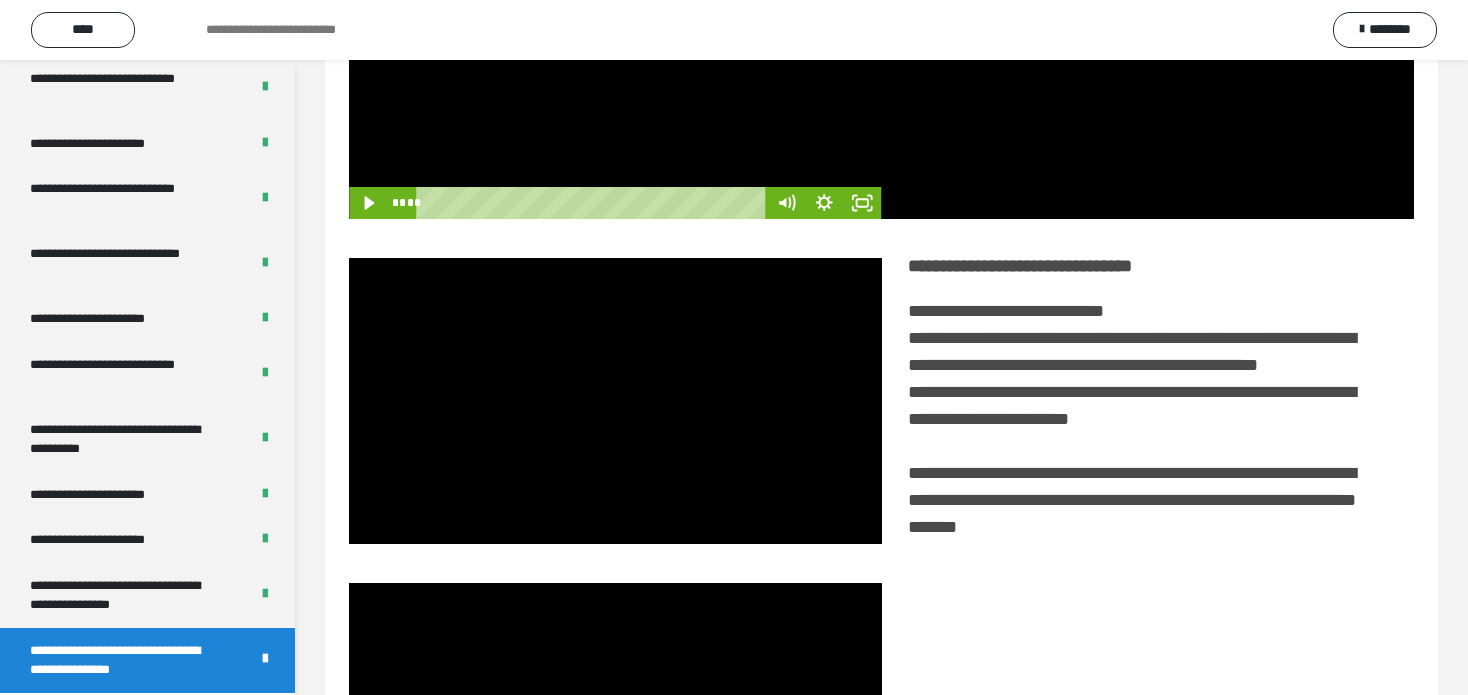 scroll, scrollTop: 0, scrollLeft: 0, axis: both 